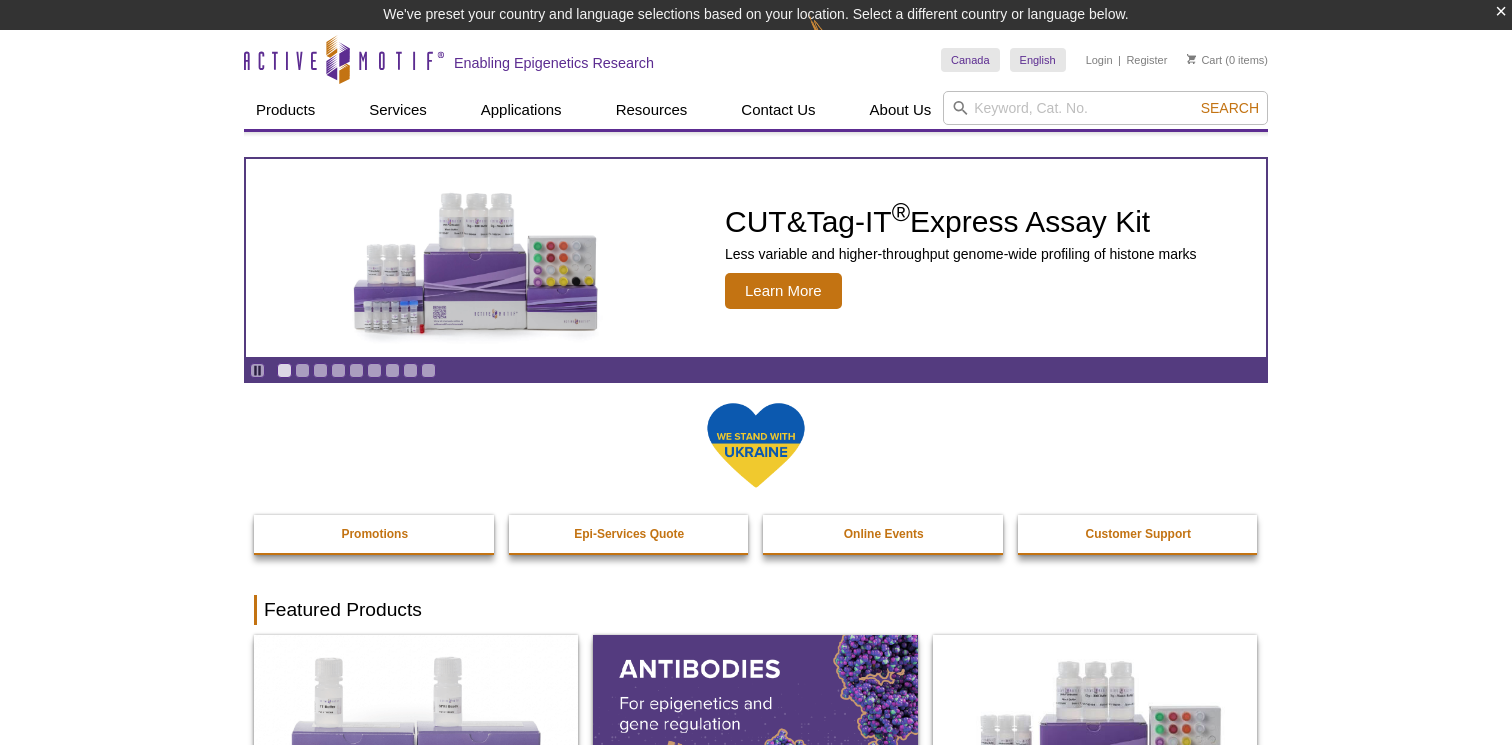 scroll, scrollTop: 0, scrollLeft: 0, axis: both 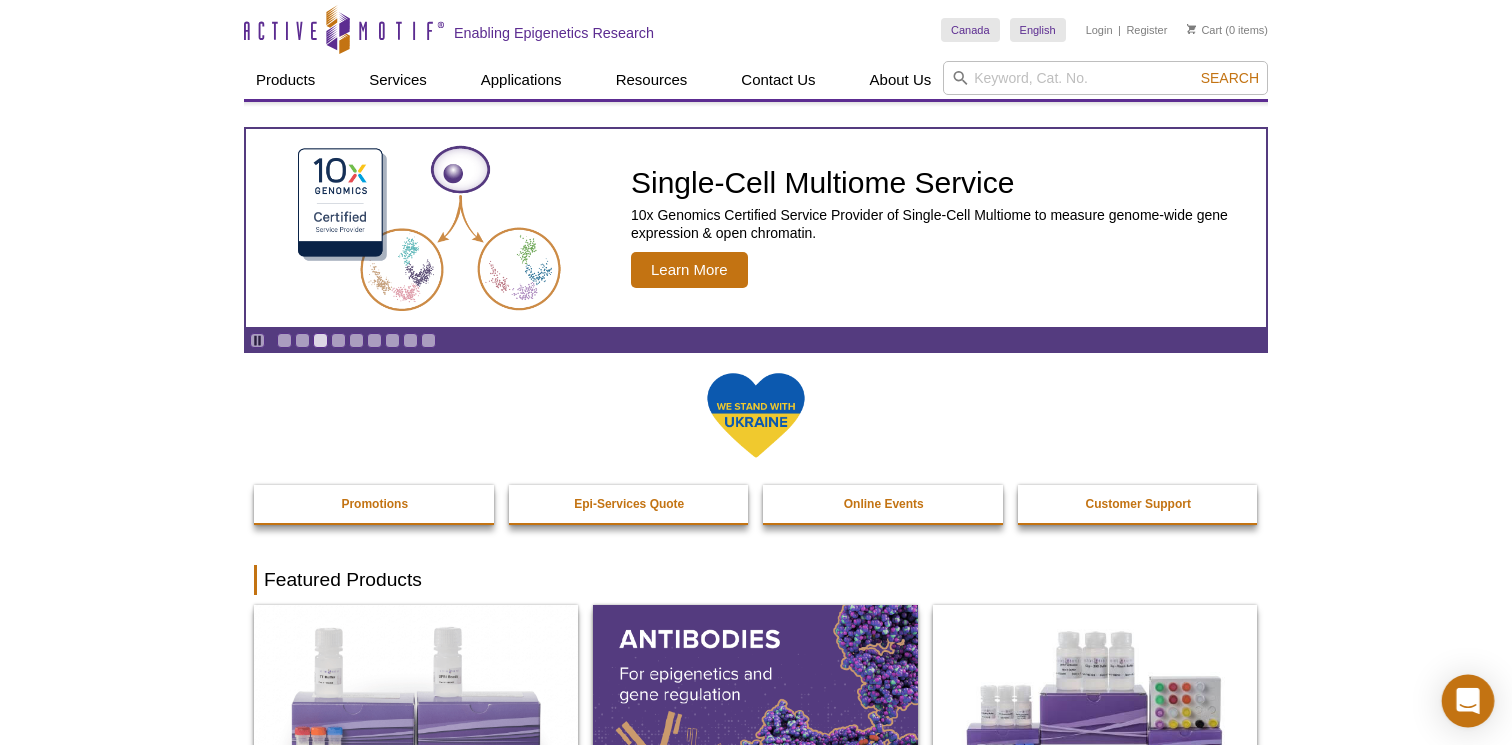 click 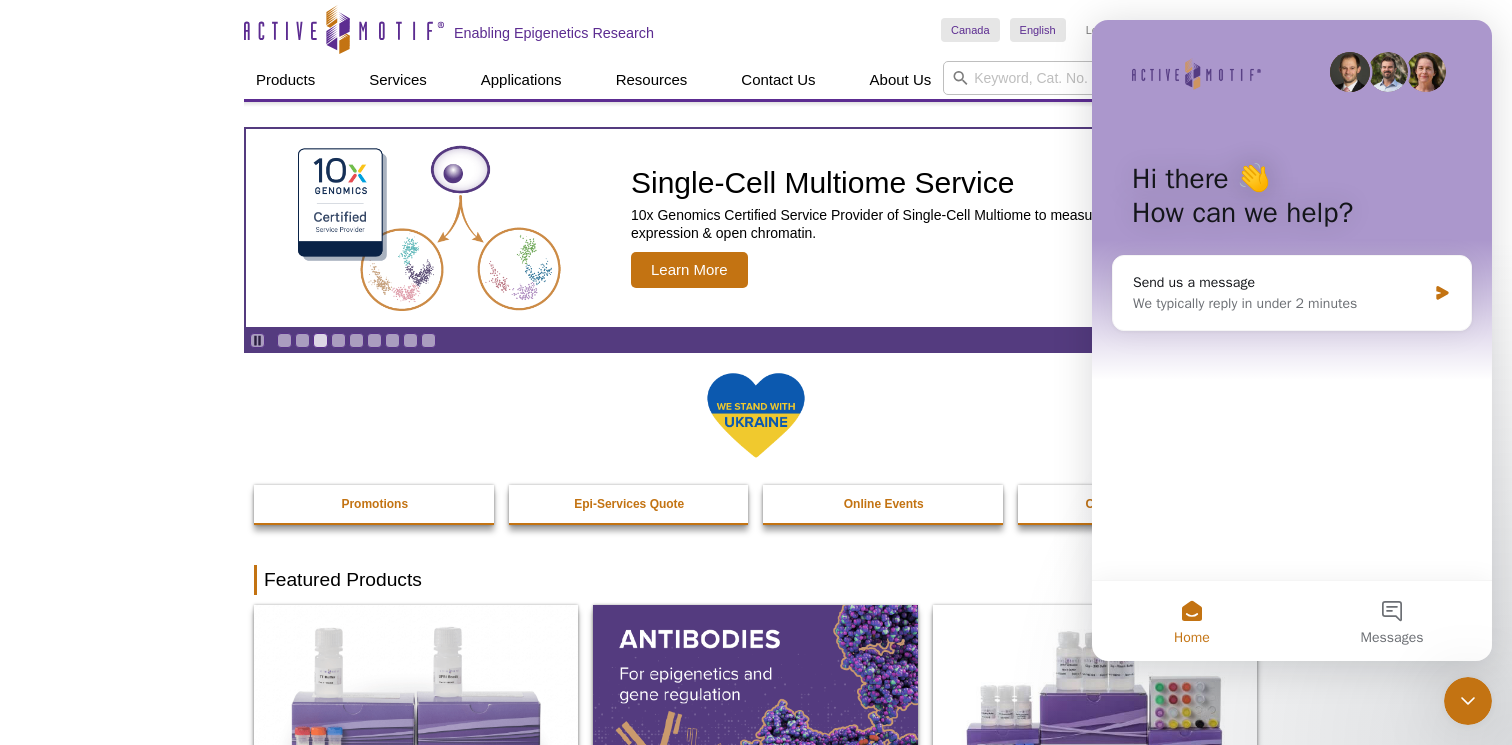 scroll, scrollTop: 0, scrollLeft: 0, axis: both 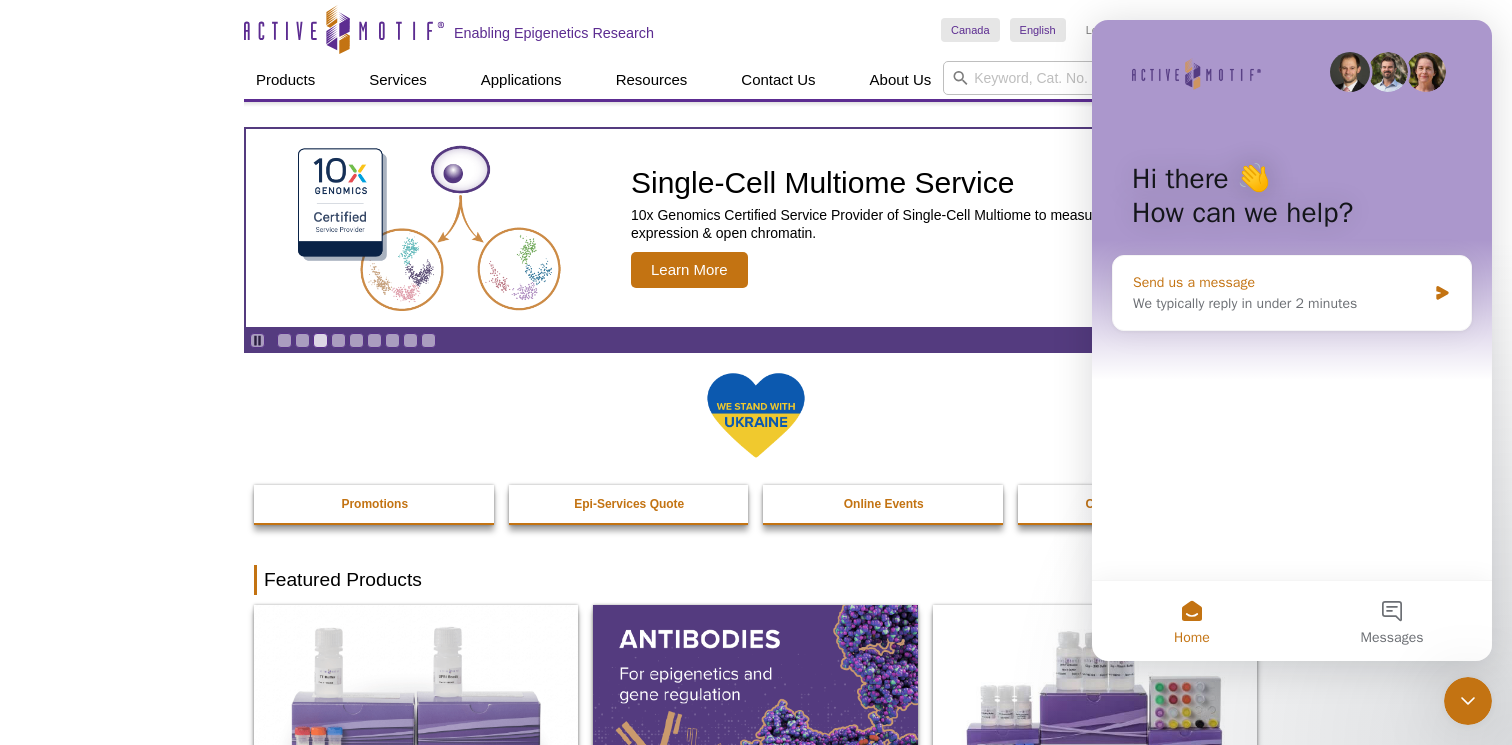 click on "Send us a message" at bounding box center (1279, 282) 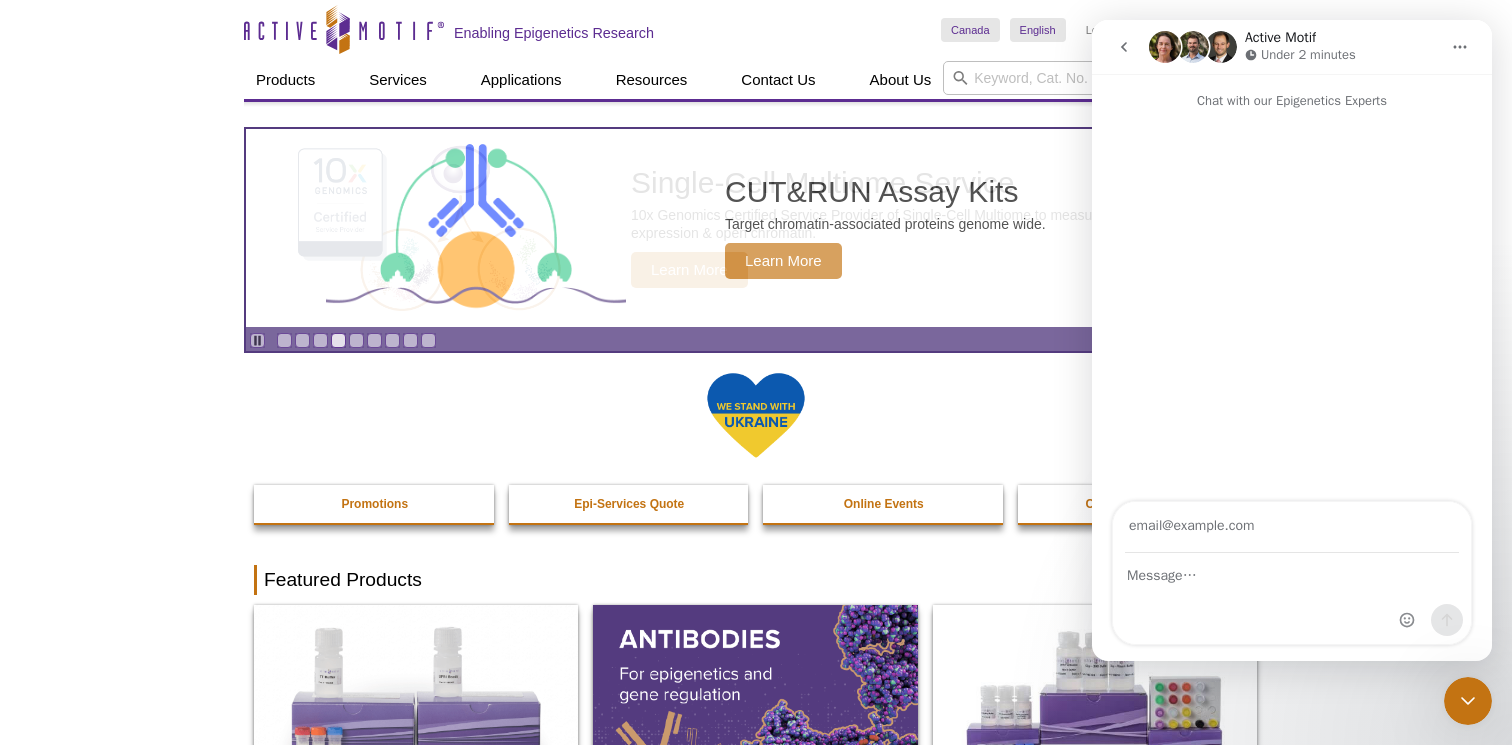 type on "abolfazl.maghrouni@mail.mcgill.ca" 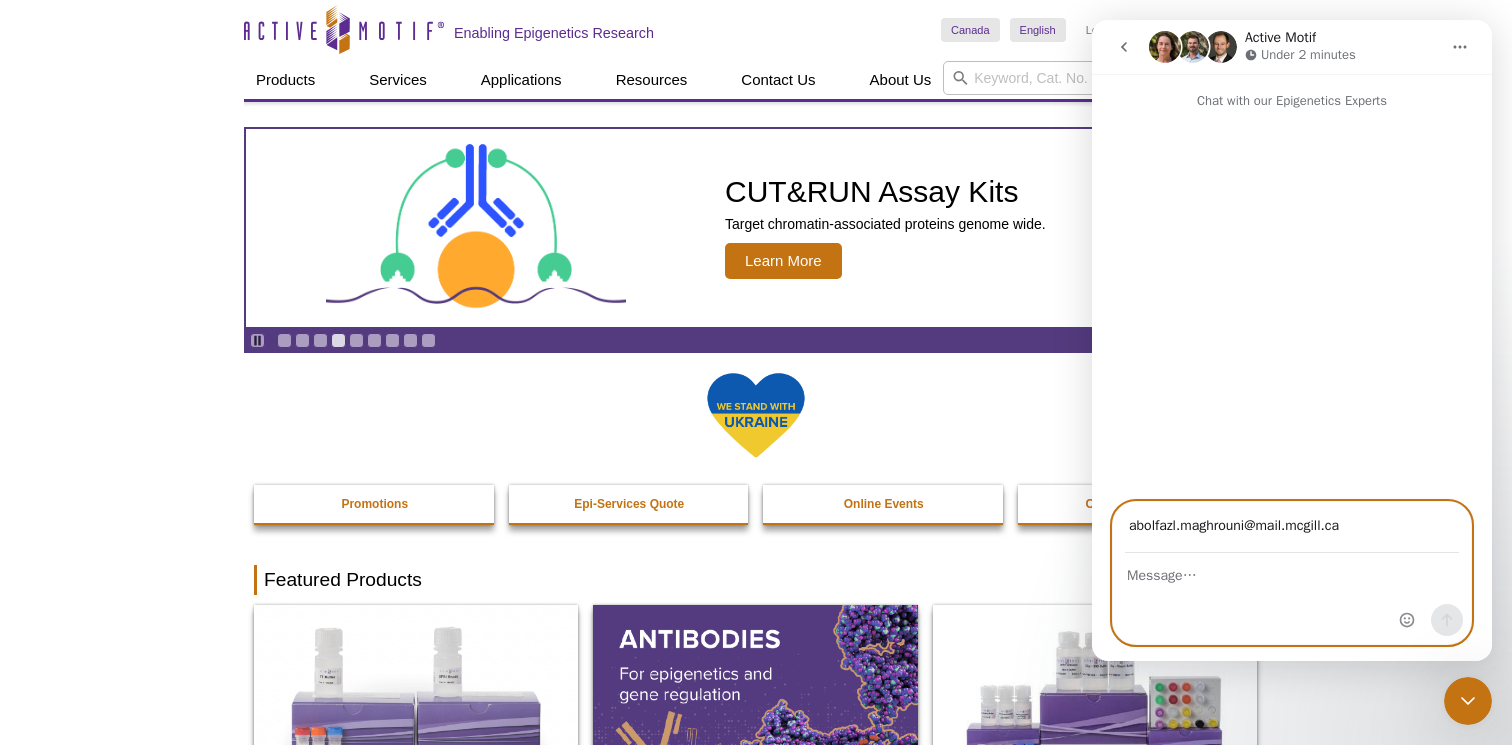 click at bounding box center (1292, 571) 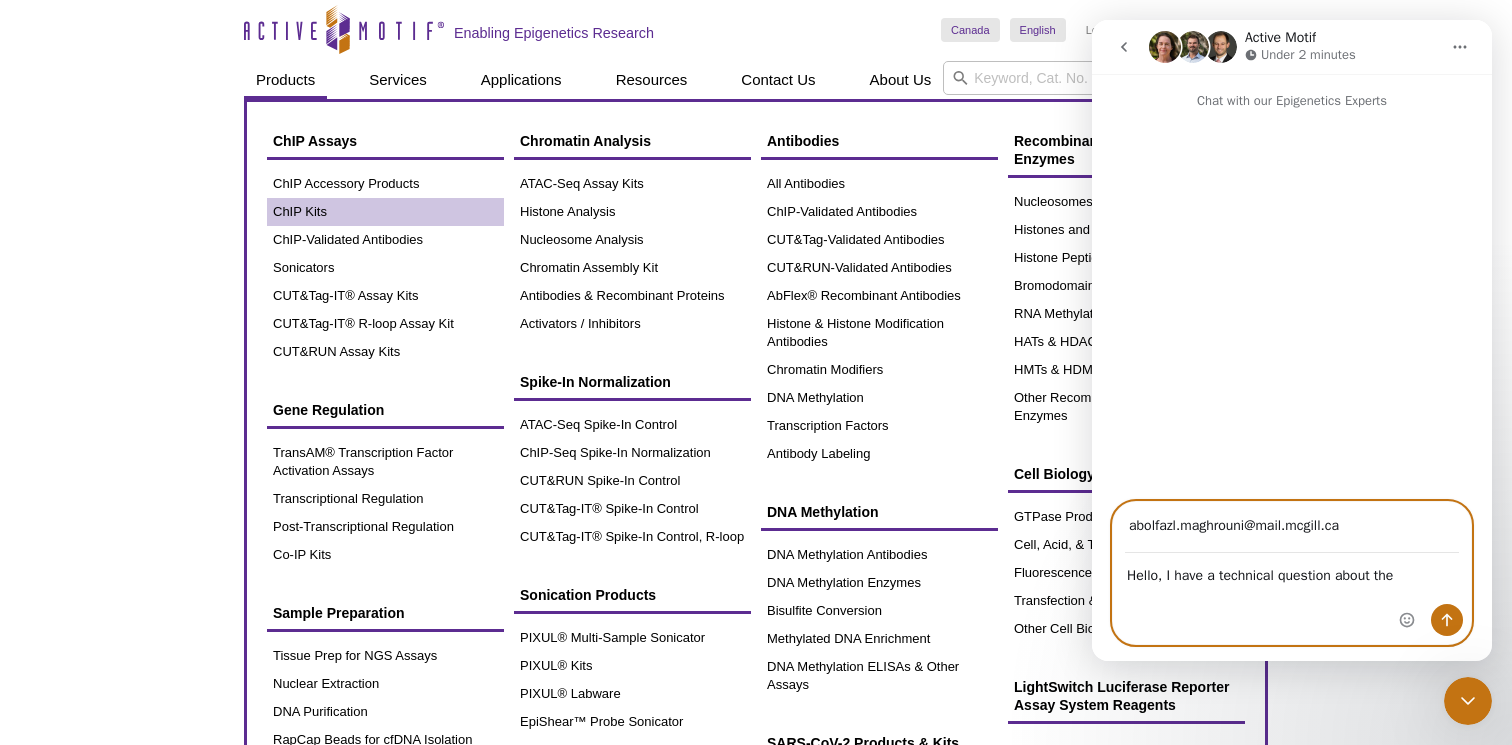 type on "Hello, I have a technical question about the" 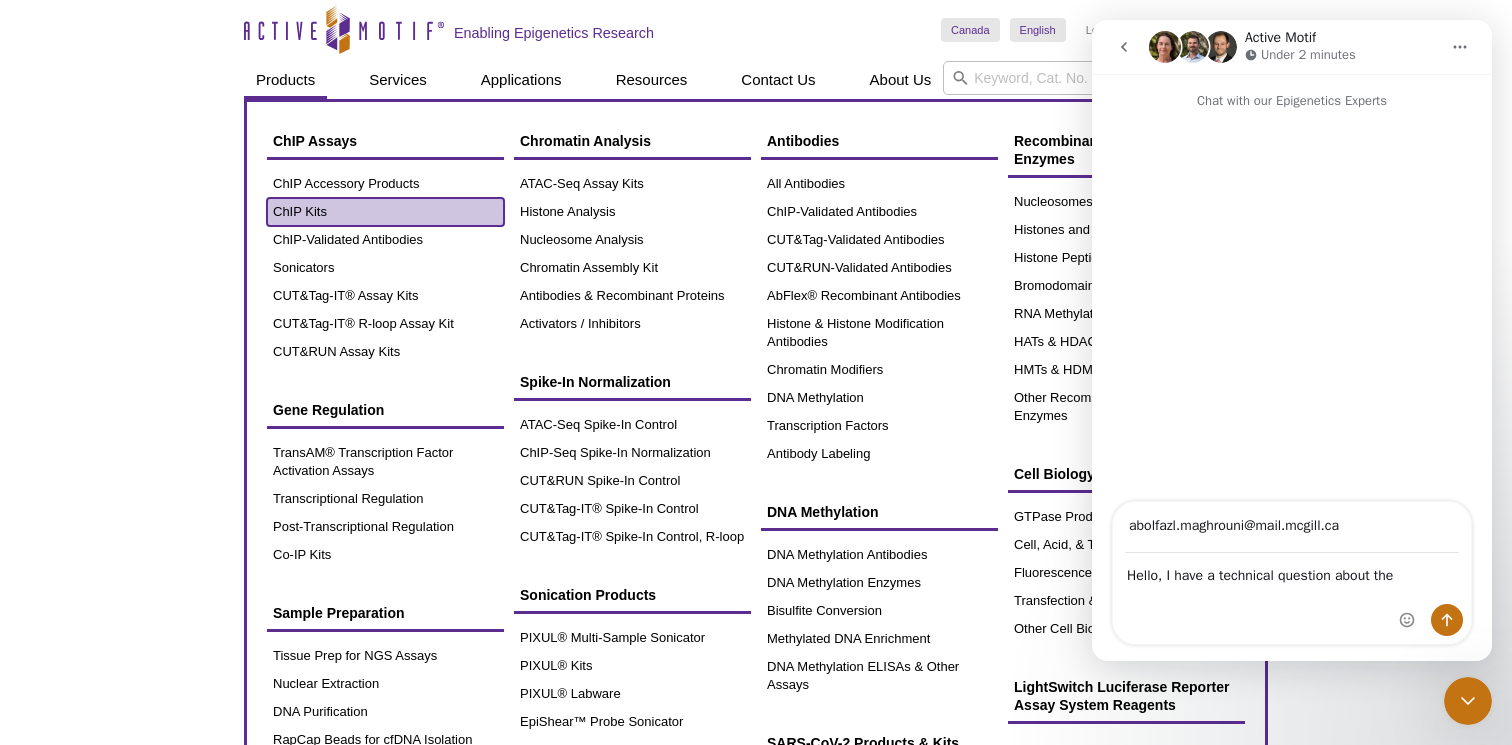 click on "ChIP Kits" at bounding box center (385, 212) 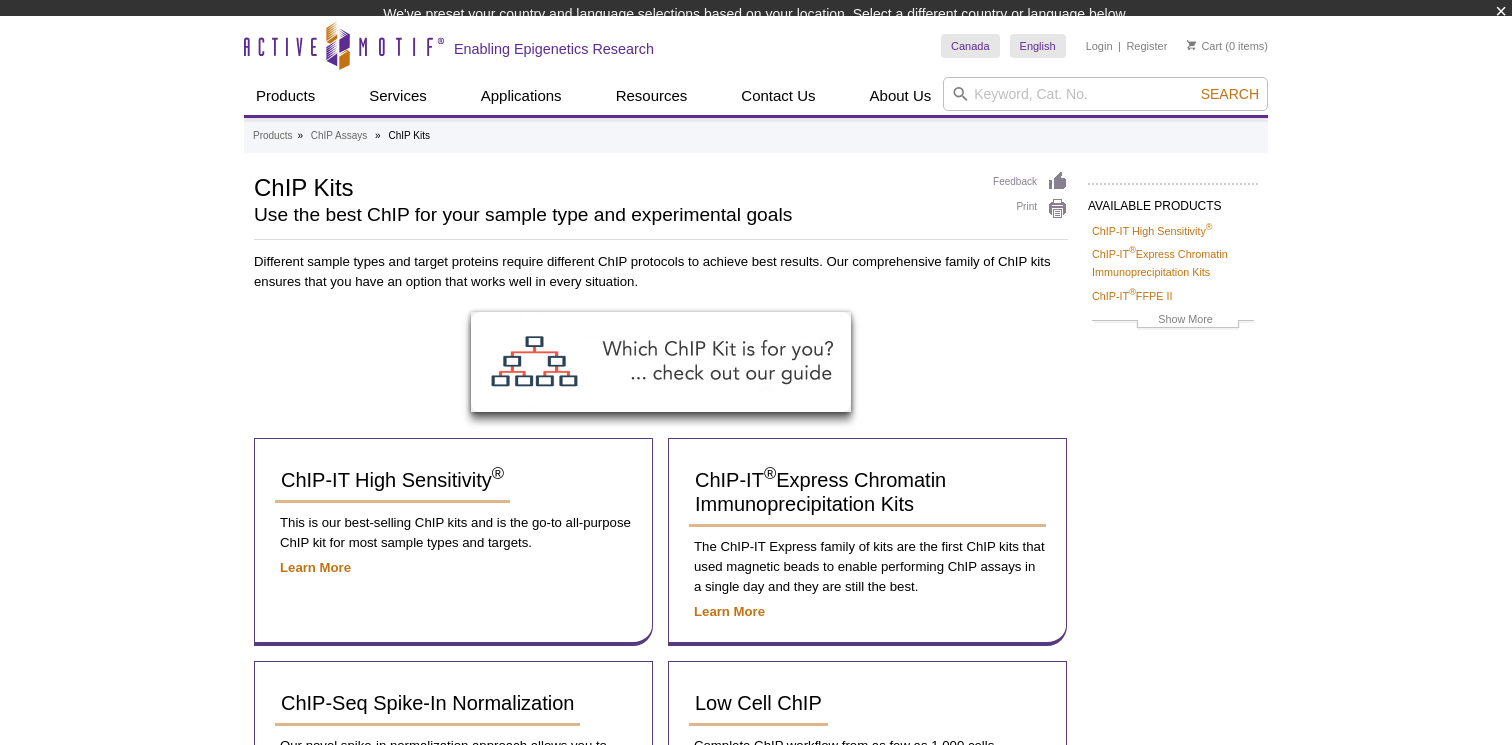 scroll, scrollTop: 0, scrollLeft: 0, axis: both 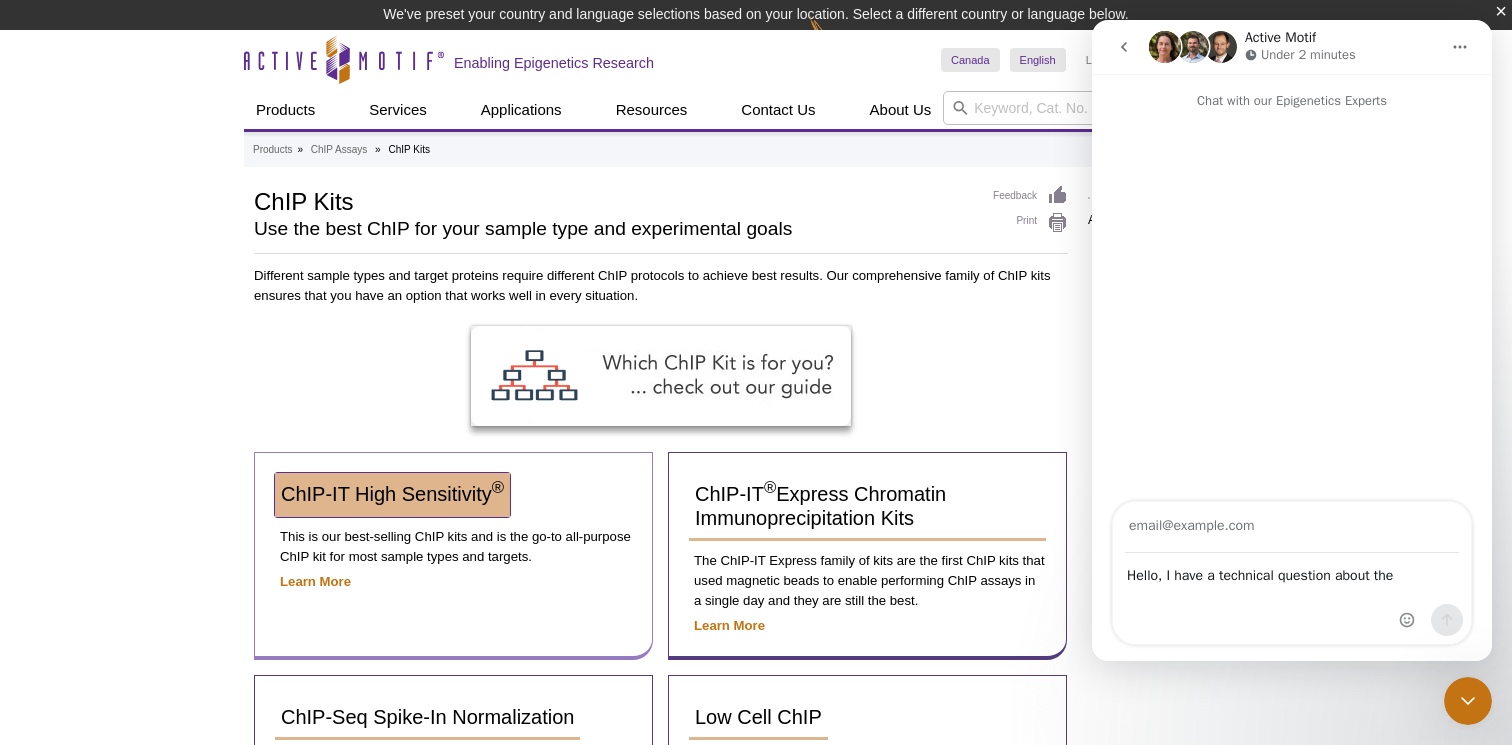 click on "ChIP-IT High Sensitivity ®" at bounding box center (392, 494) 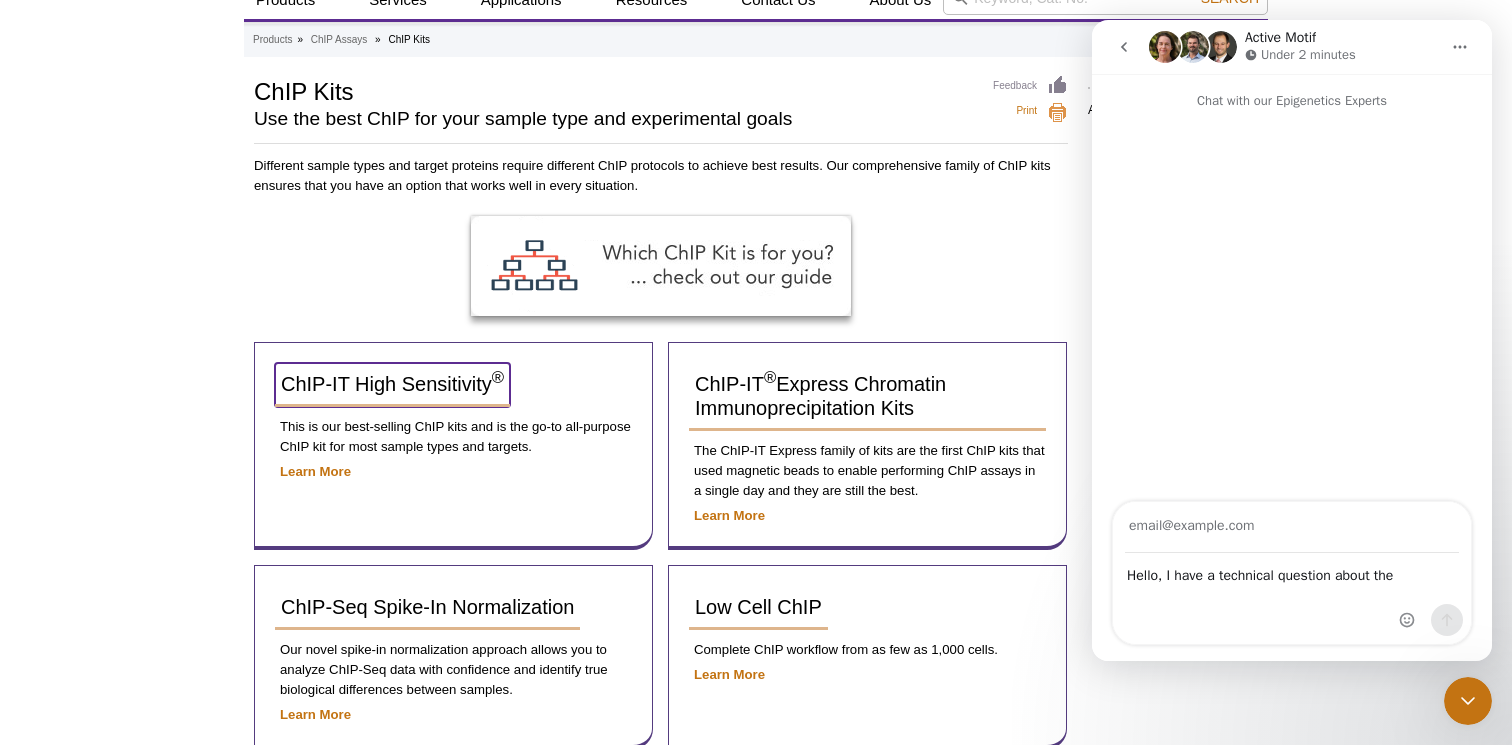 scroll, scrollTop: 117, scrollLeft: 0, axis: vertical 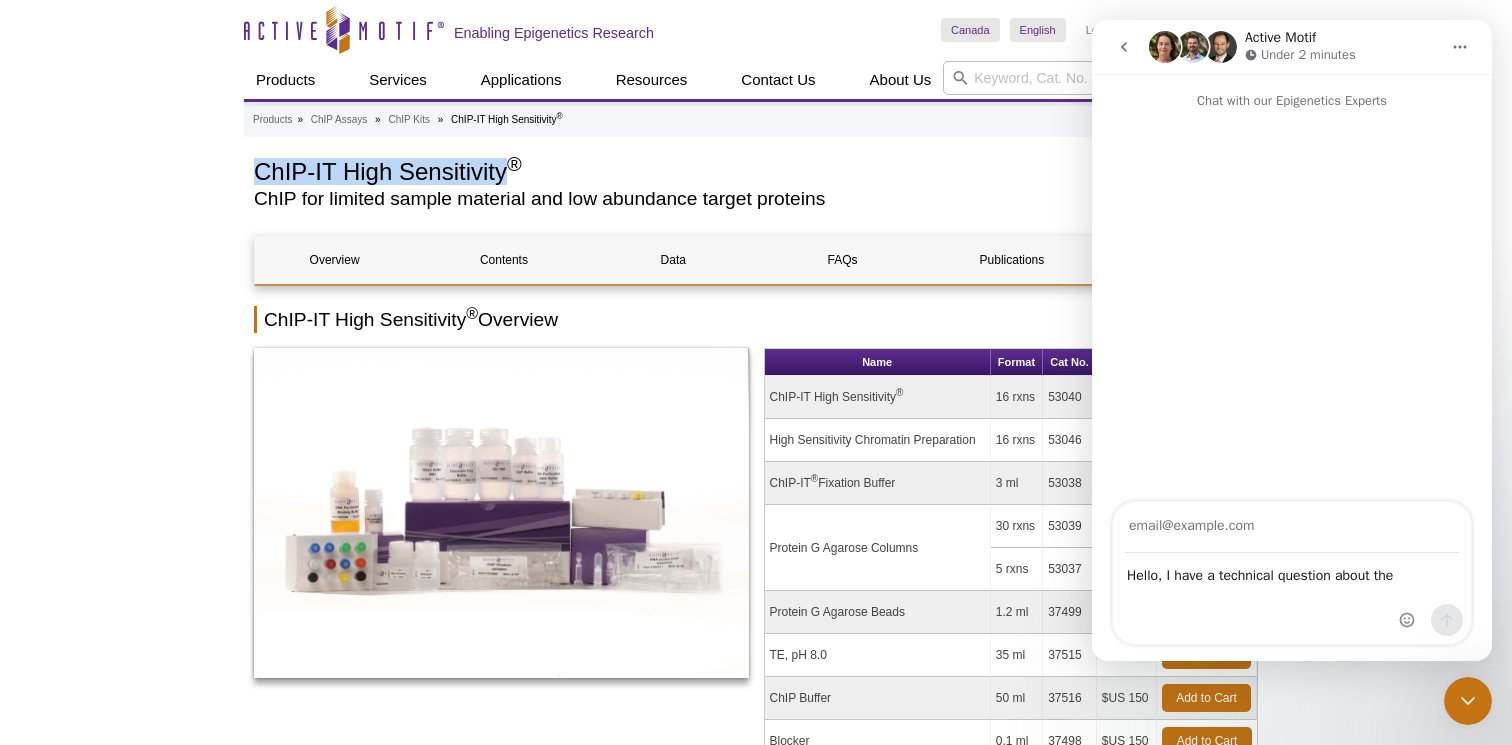 drag, startPoint x: 255, startPoint y: 175, endPoint x: 505, endPoint y: 169, distance: 250.07199 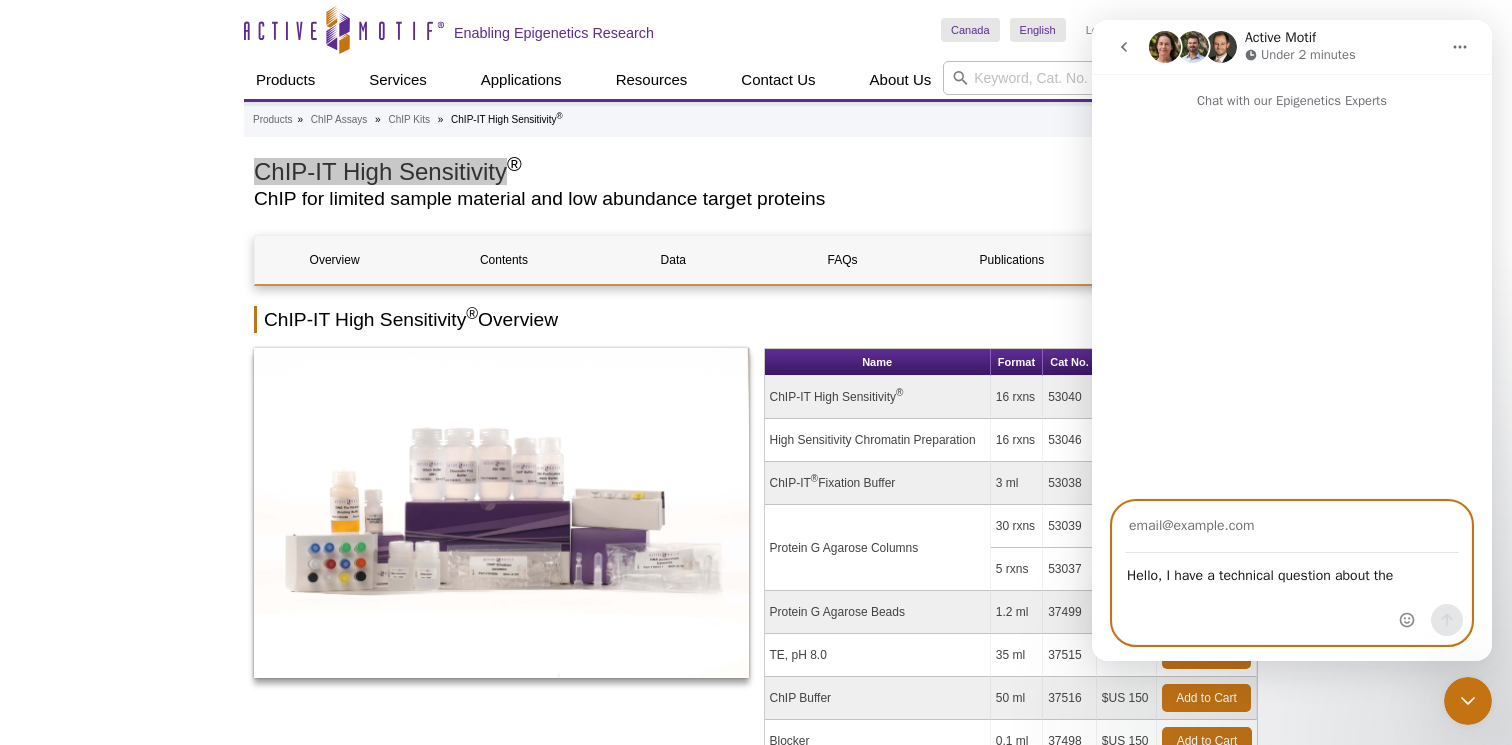click on "Hello, I have a technical question about the" at bounding box center [1292, 571] 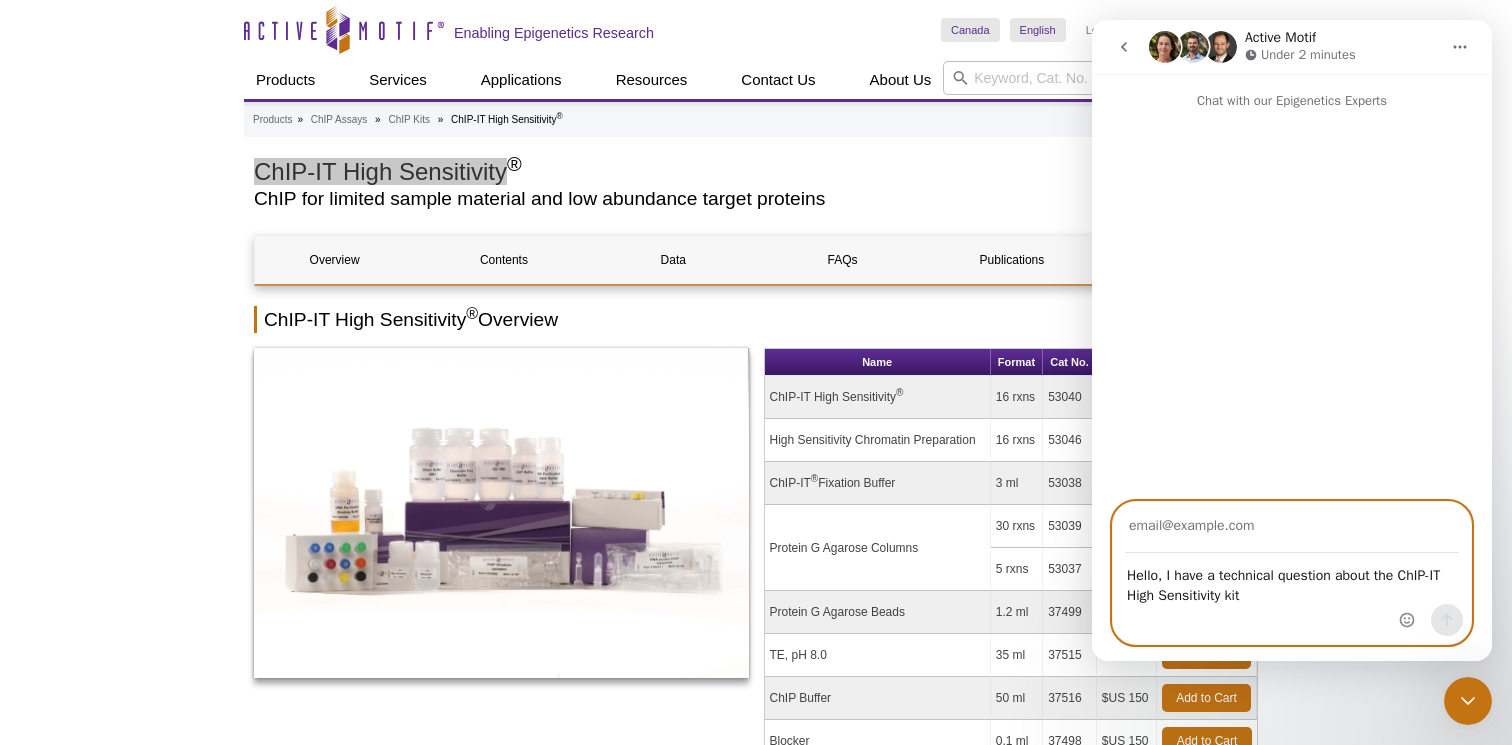 click on "Hello, I have a technical question about the ChIP-IT High Sensitivity kit" at bounding box center [1292, 581] 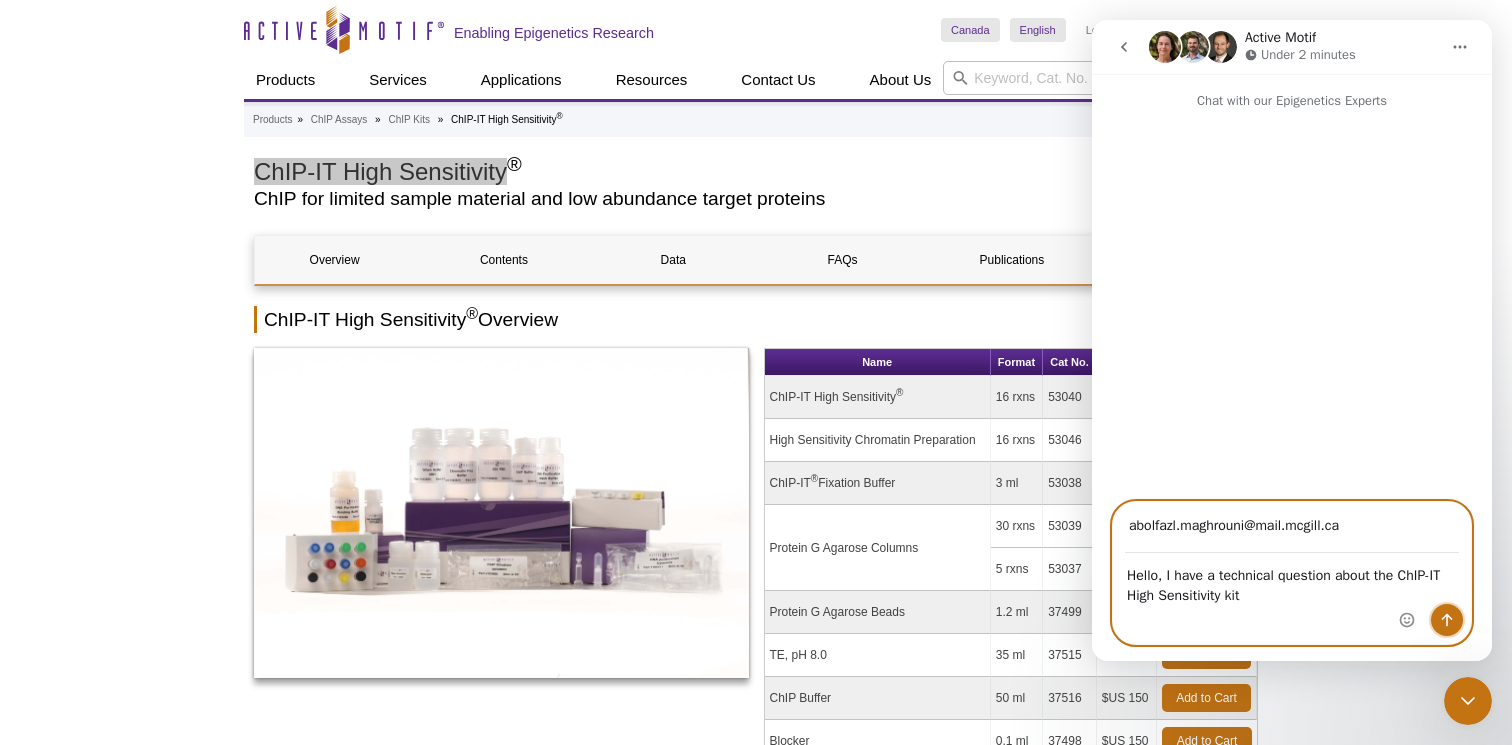 click 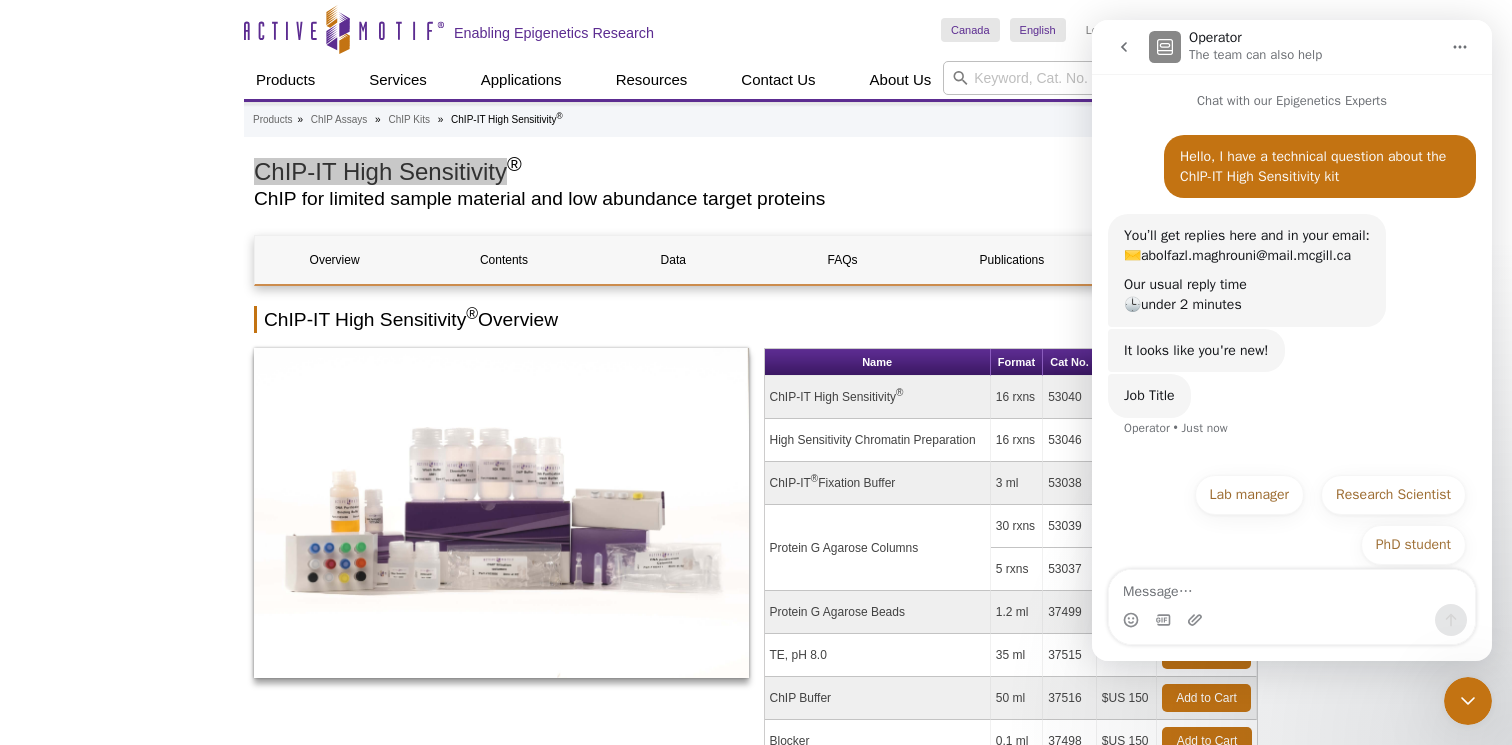 scroll, scrollTop: 9, scrollLeft: 0, axis: vertical 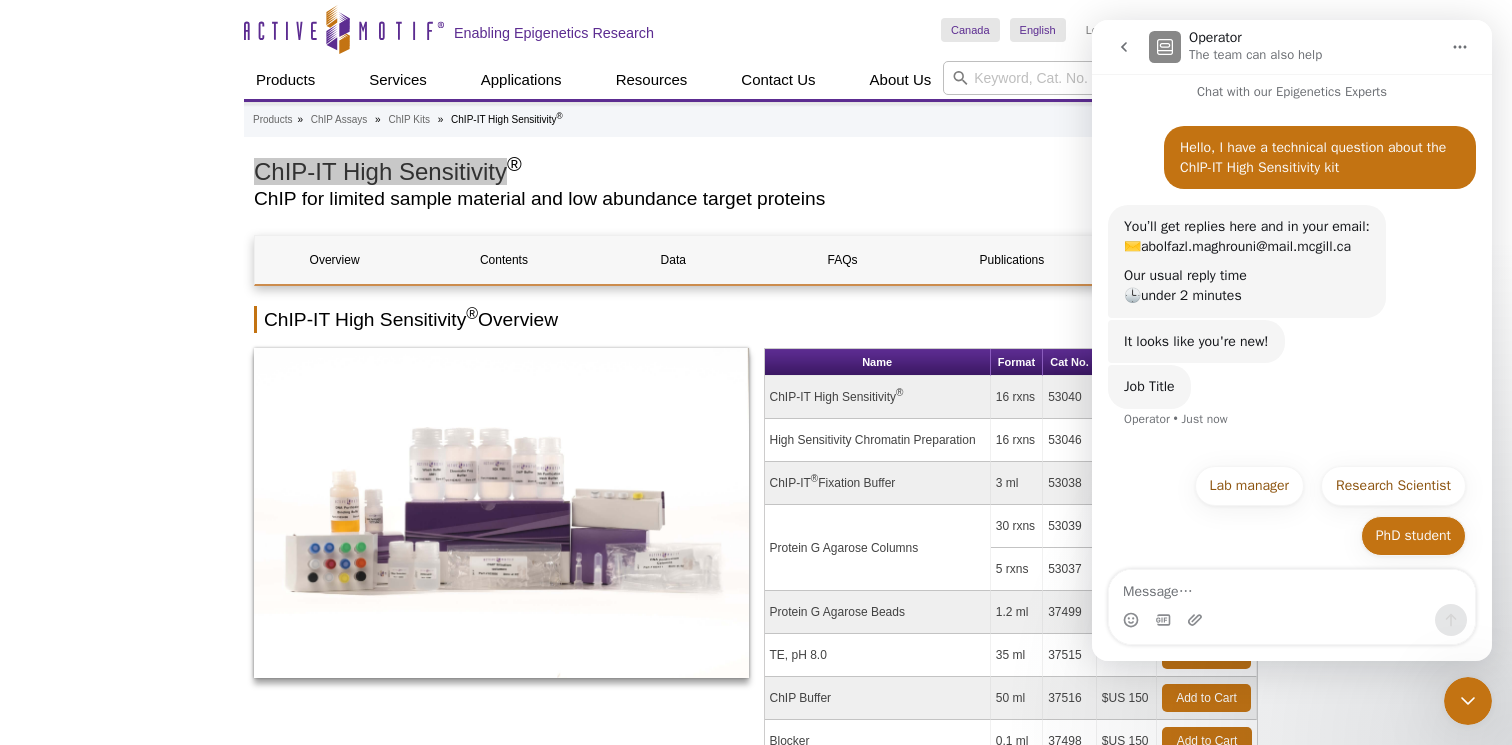 click on "PhD student" at bounding box center [1413, 536] 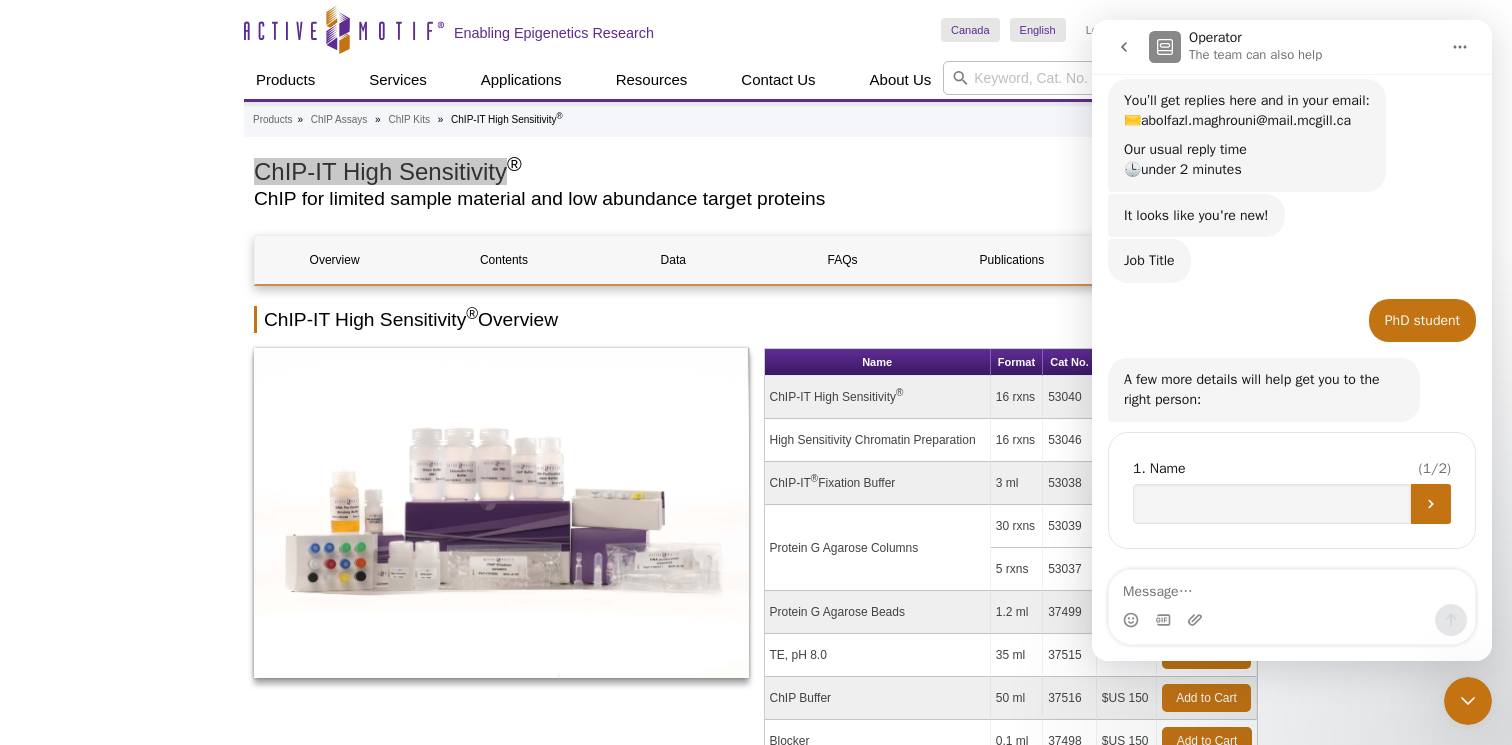 scroll, scrollTop: 147, scrollLeft: 0, axis: vertical 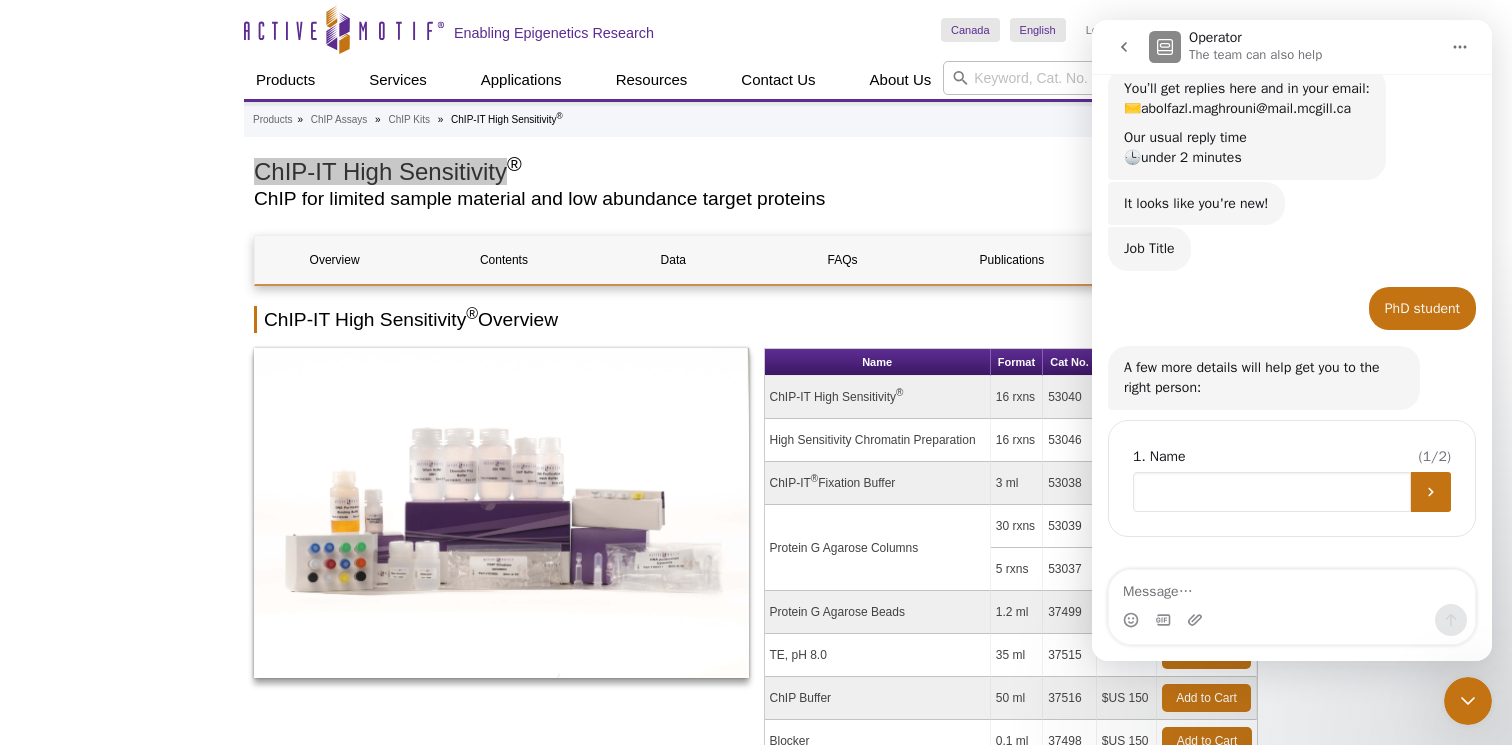 click at bounding box center (1272, 492) 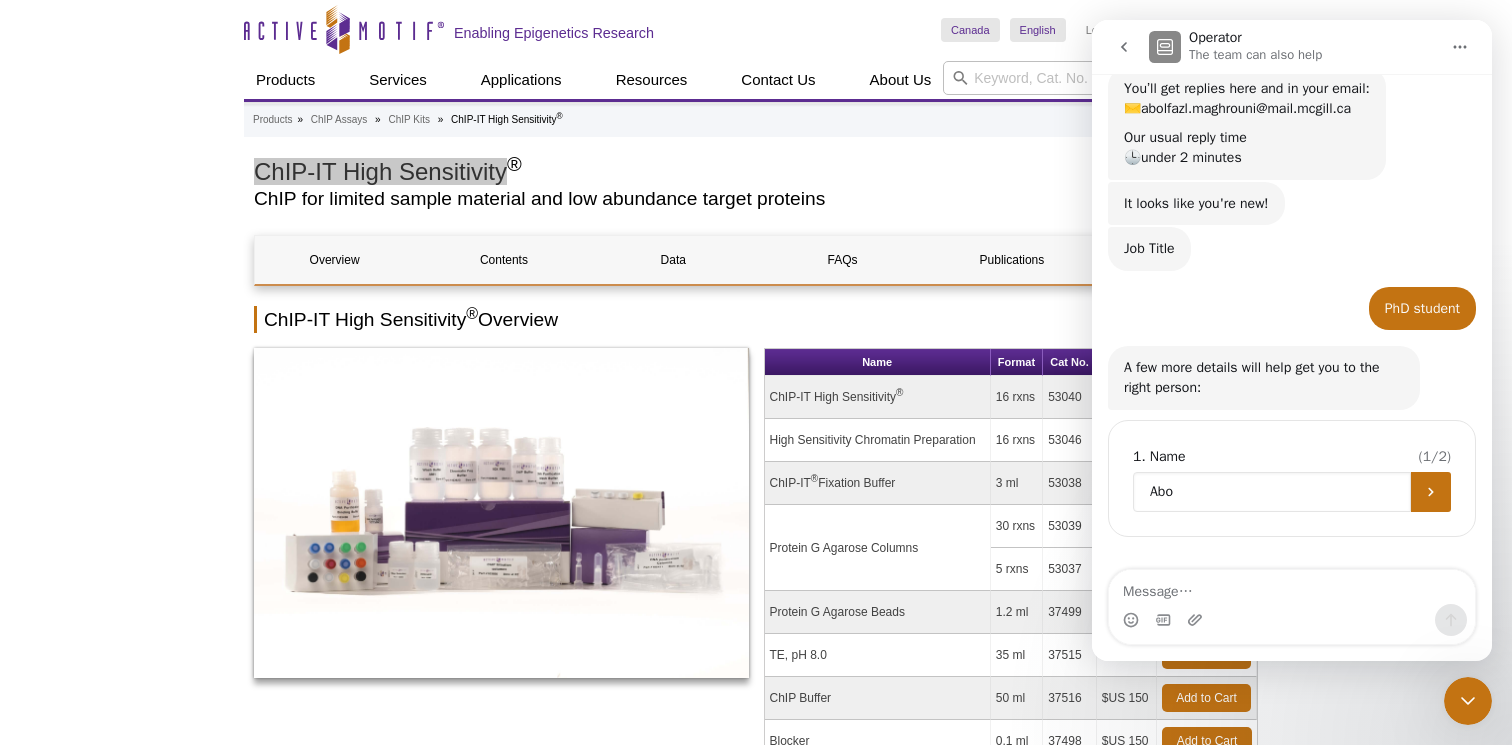 scroll, scrollTop: 206, scrollLeft: 0, axis: vertical 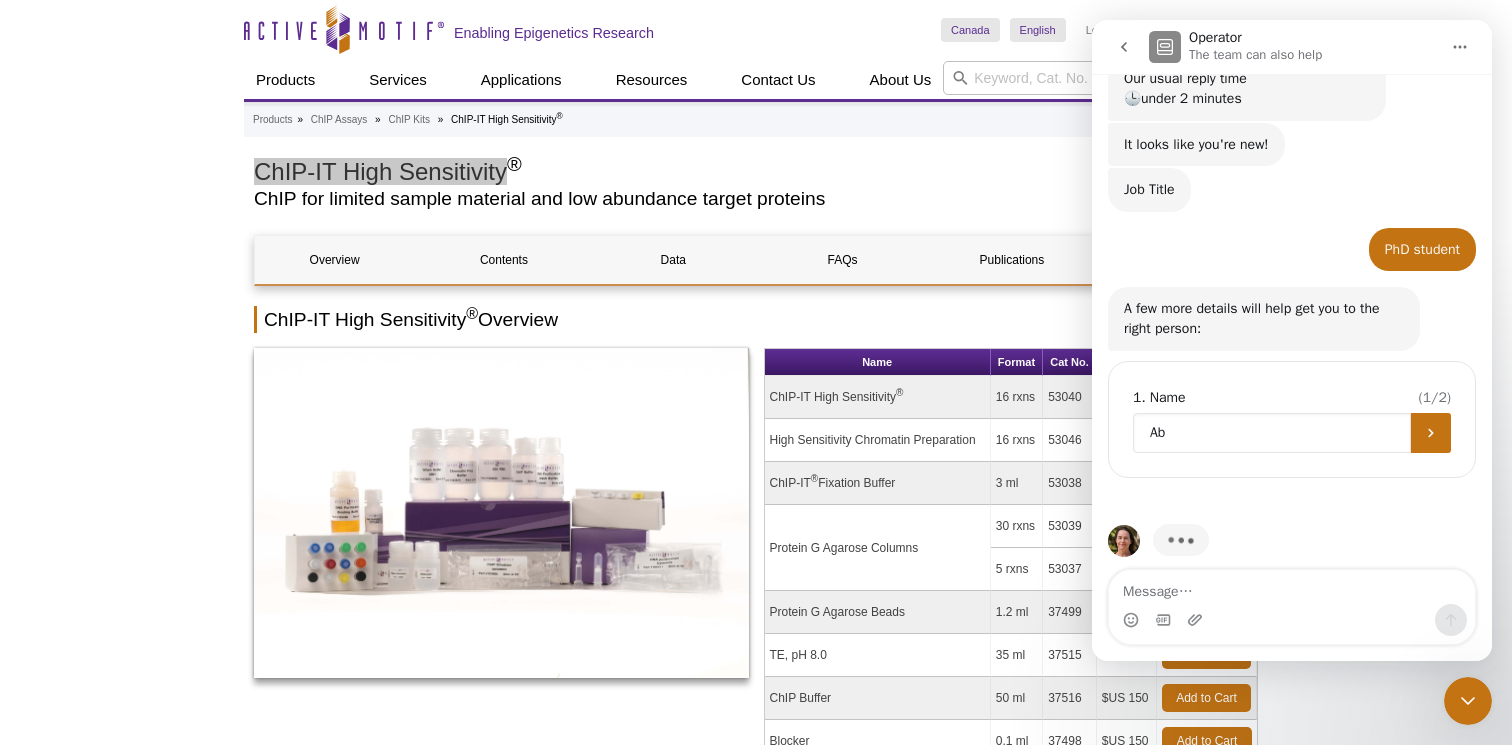 type on "Abi" 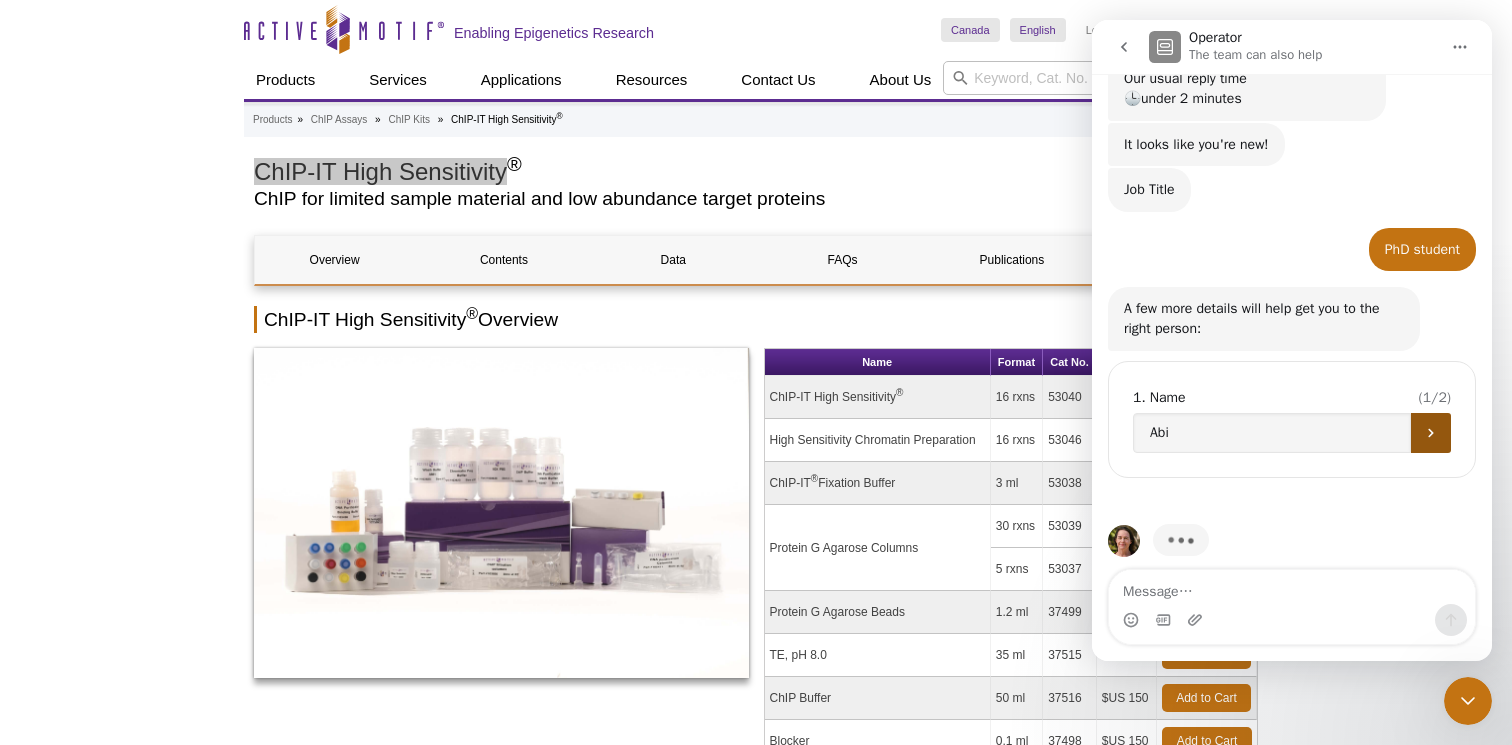 click 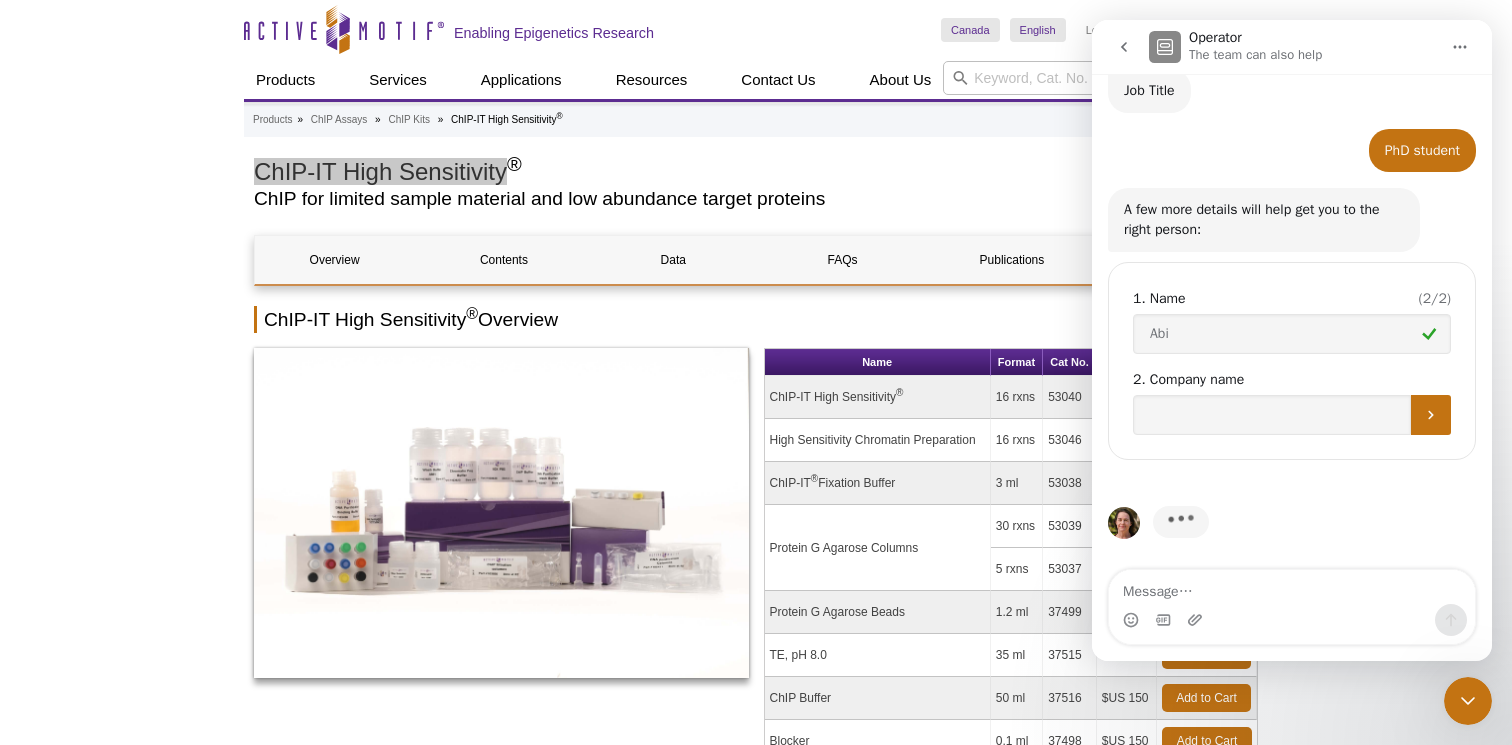 scroll, scrollTop: 308, scrollLeft: 0, axis: vertical 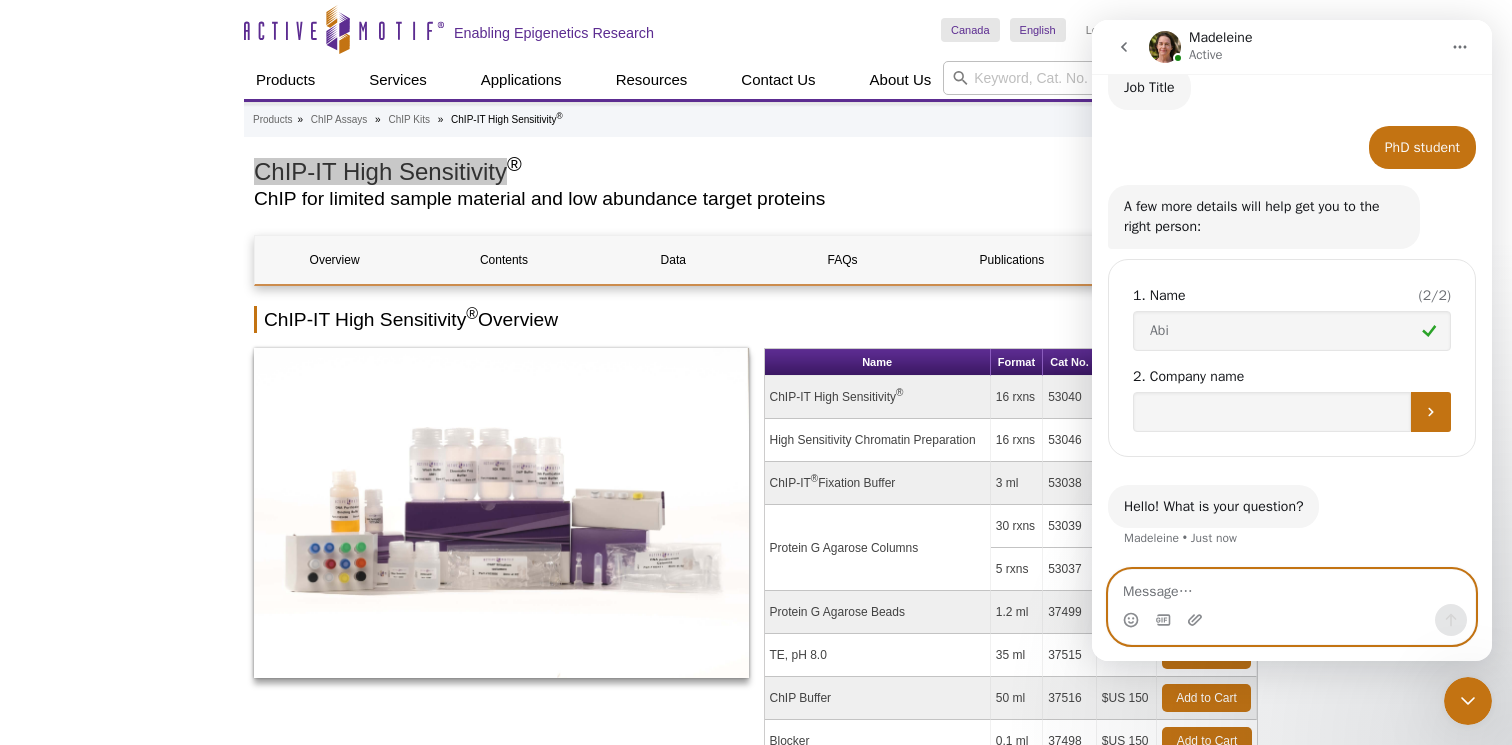 click at bounding box center (1292, 587) 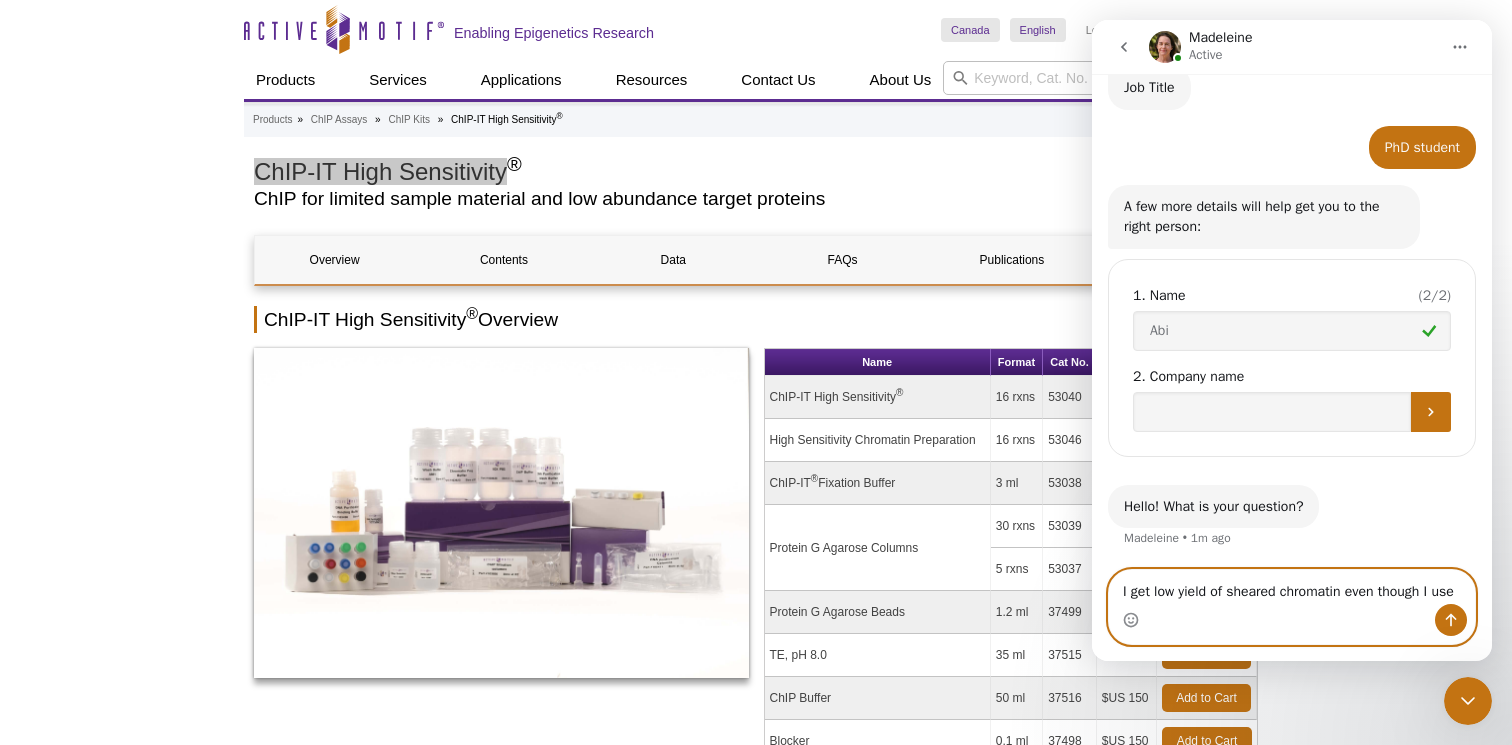 scroll, scrollTop: 328, scrollLeft: 0, axis: vertical 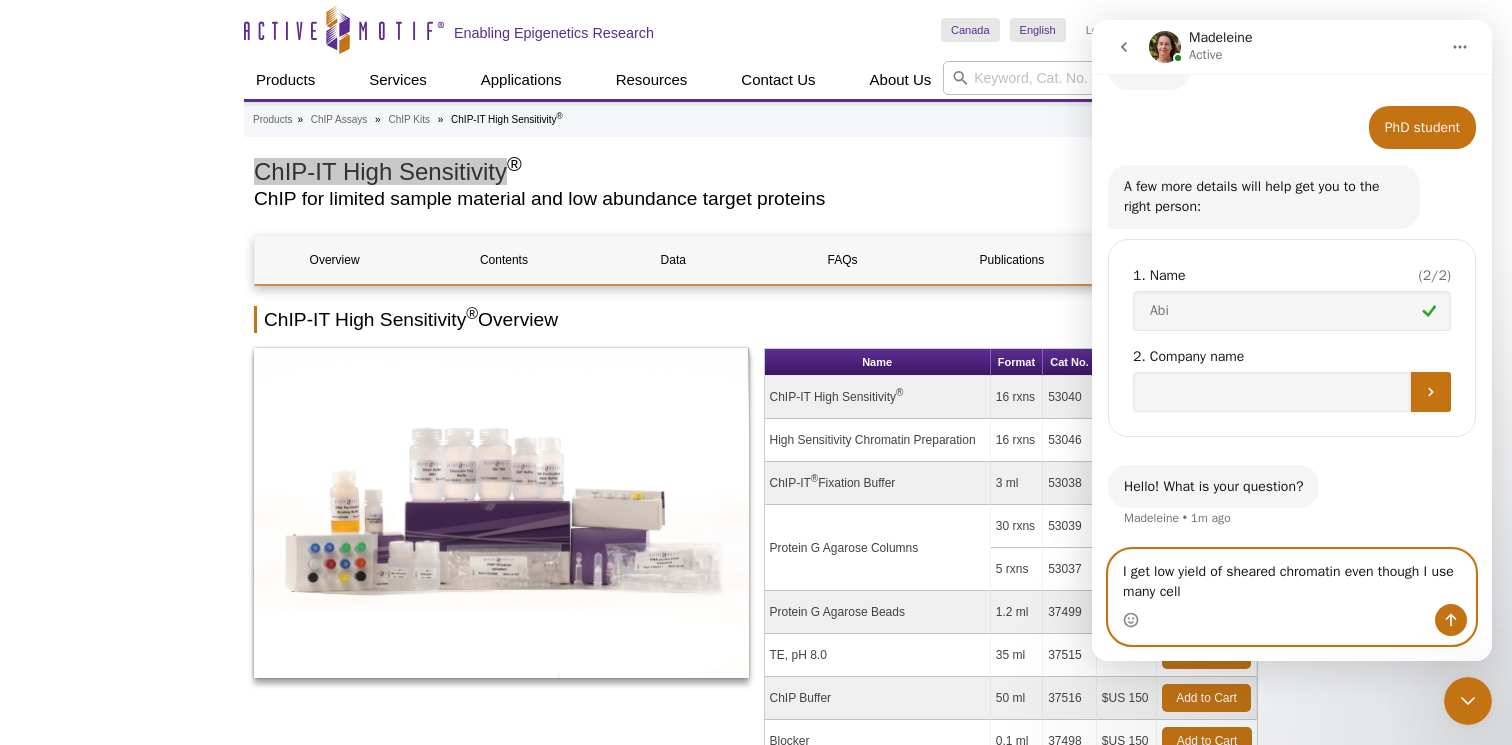 type on "I get low yield of sheared chromatin even though I use many cells" 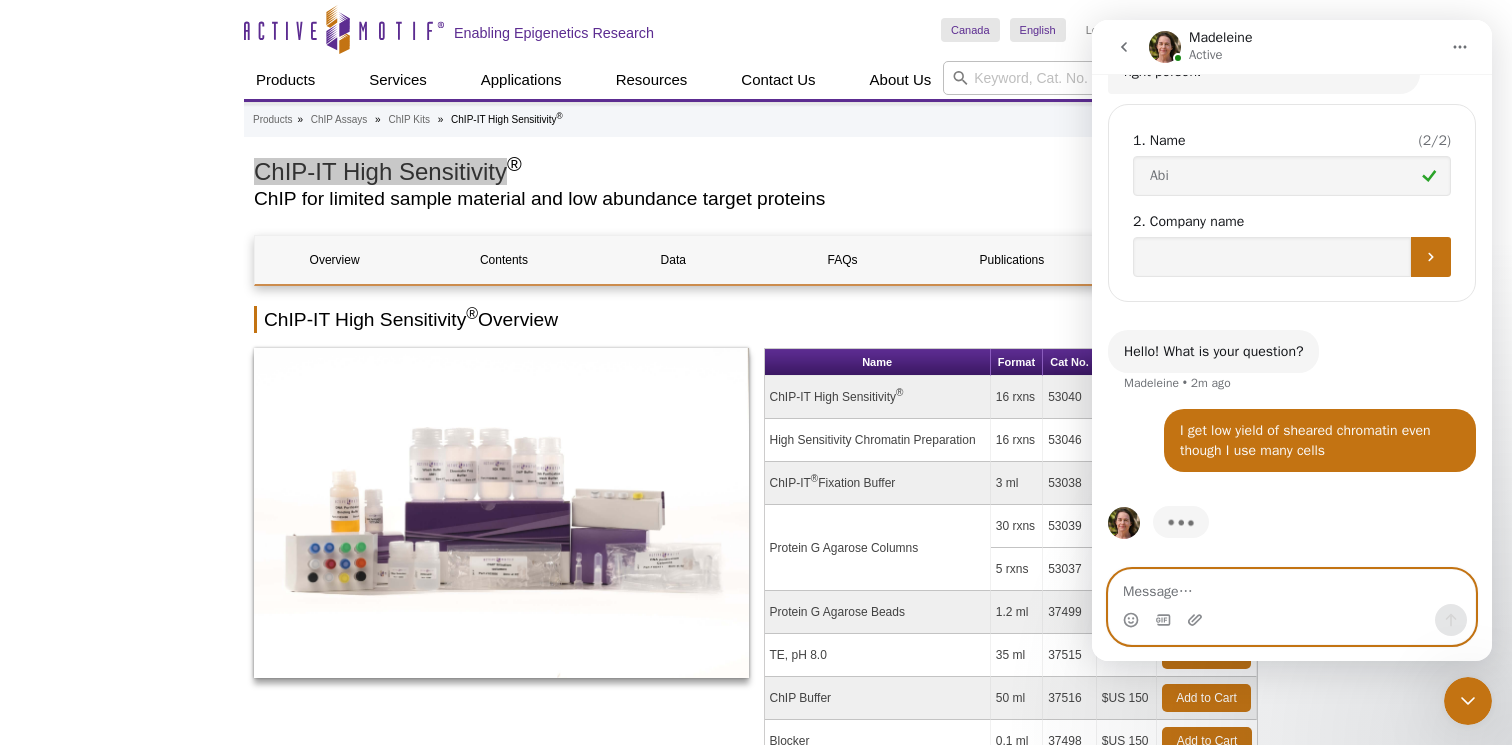 scroll, scrollTop: 464, scrollLeft: 0, axis: vertical 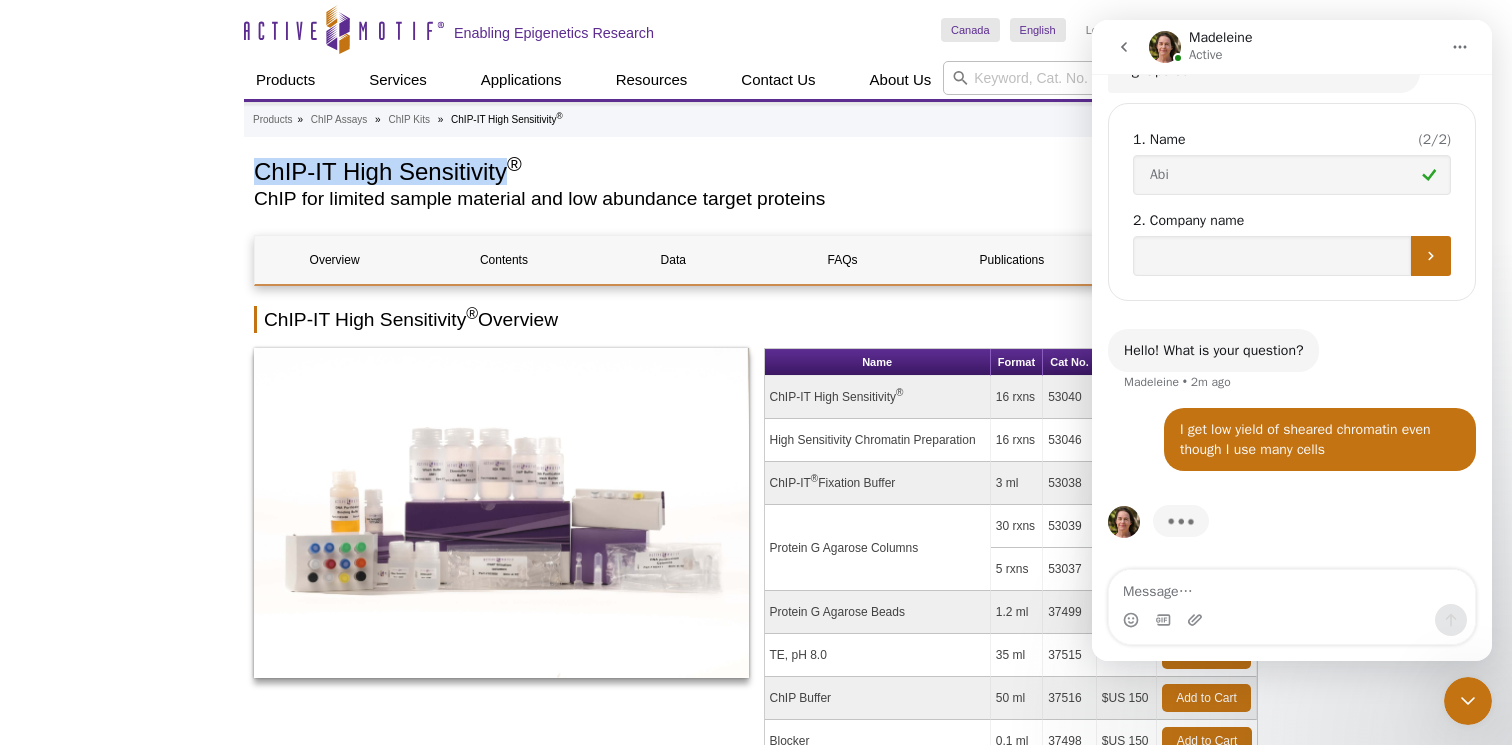 click on "ChIP-IT High Sensitivity ®
ChIP for limited sample material and low abundance target proteins" at bounding box center (708, 186) 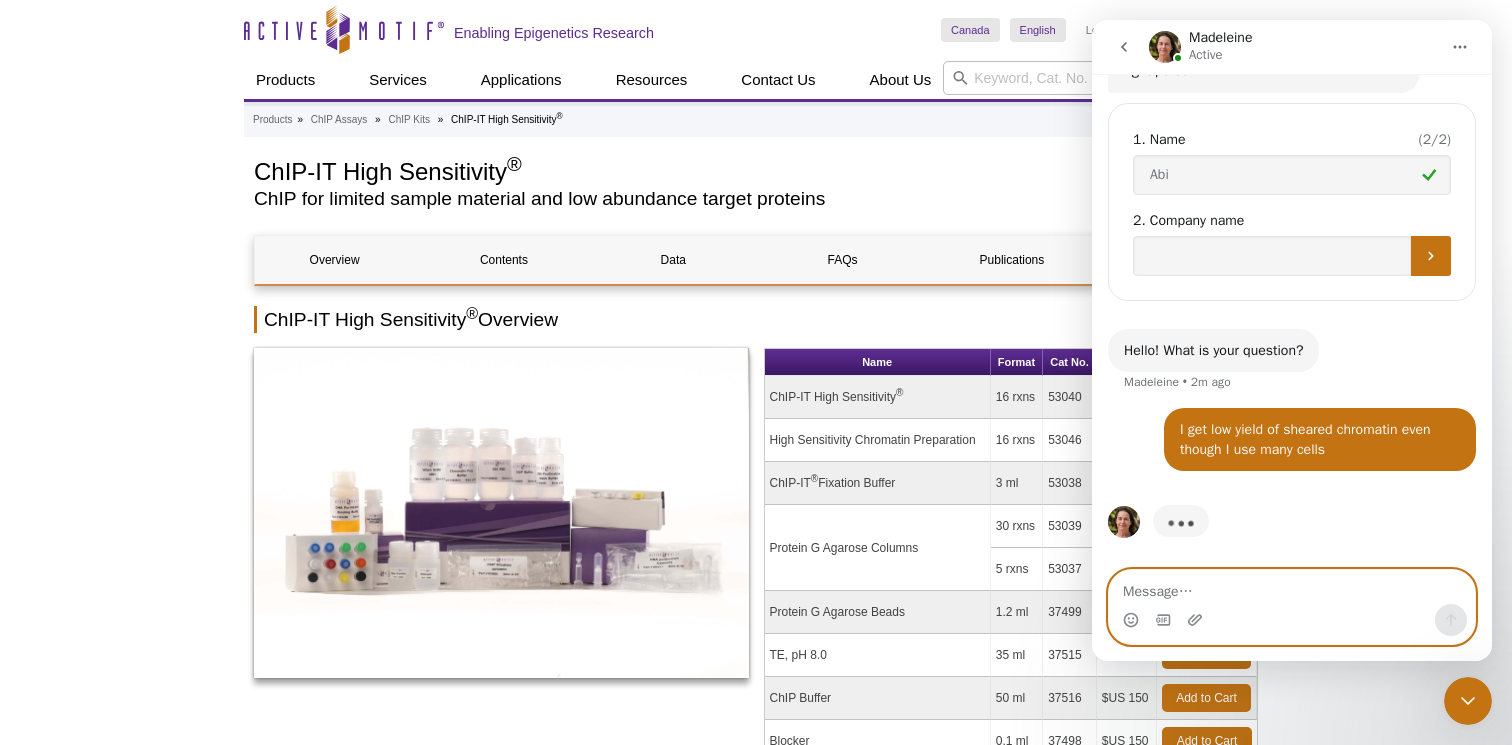 click at bounding box center (1292, 587) 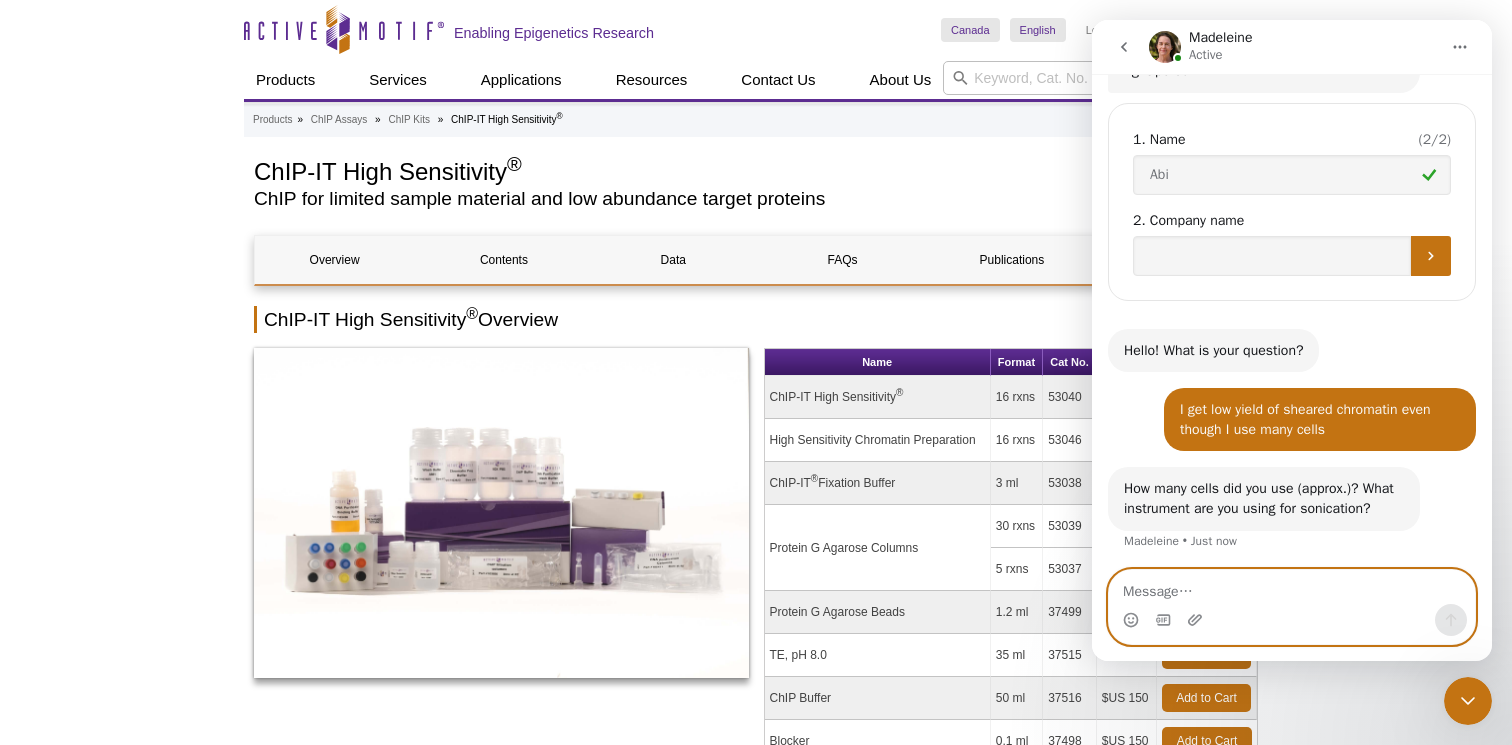 scroll, scrollTop: 486, scrollLeft: 0, axis: vertical 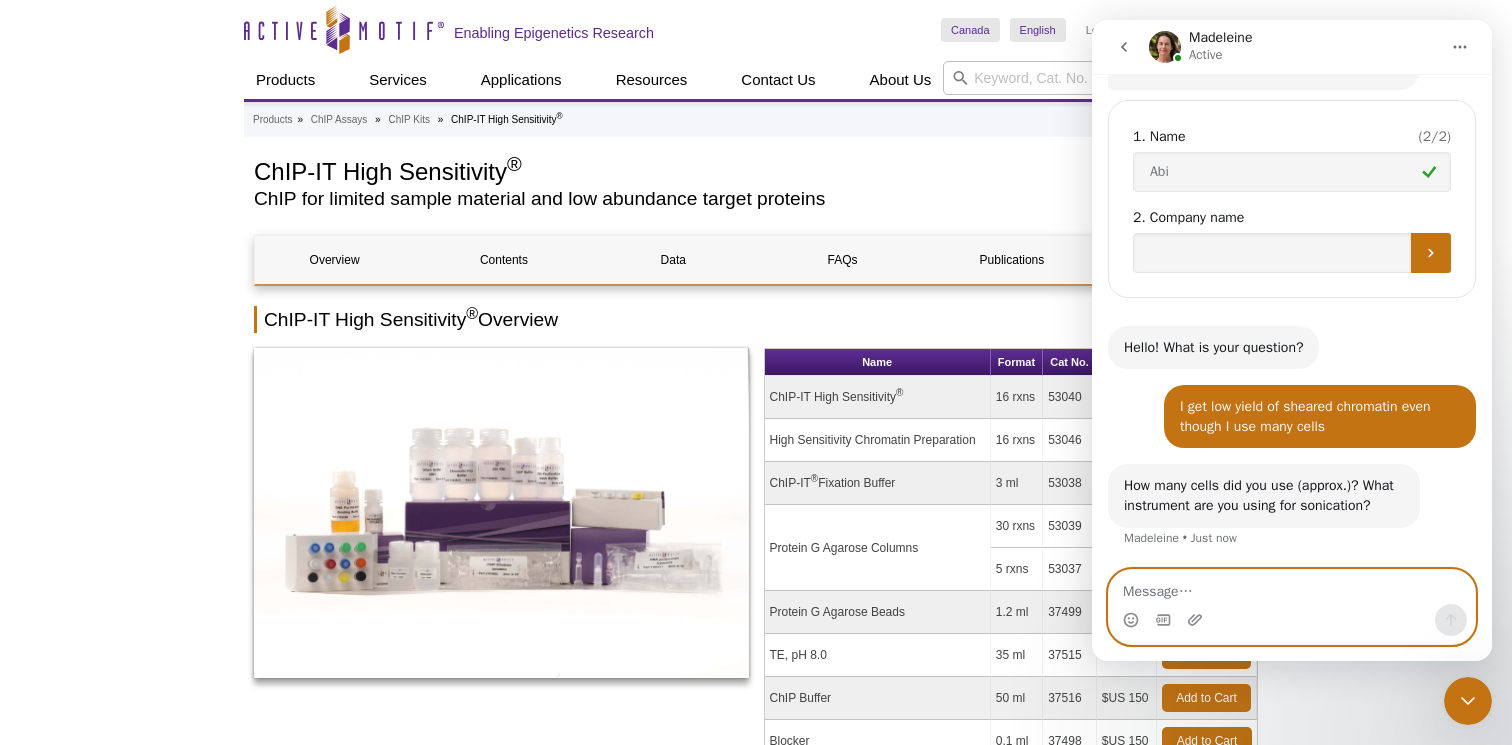 click at bounding box center [1292, 587] 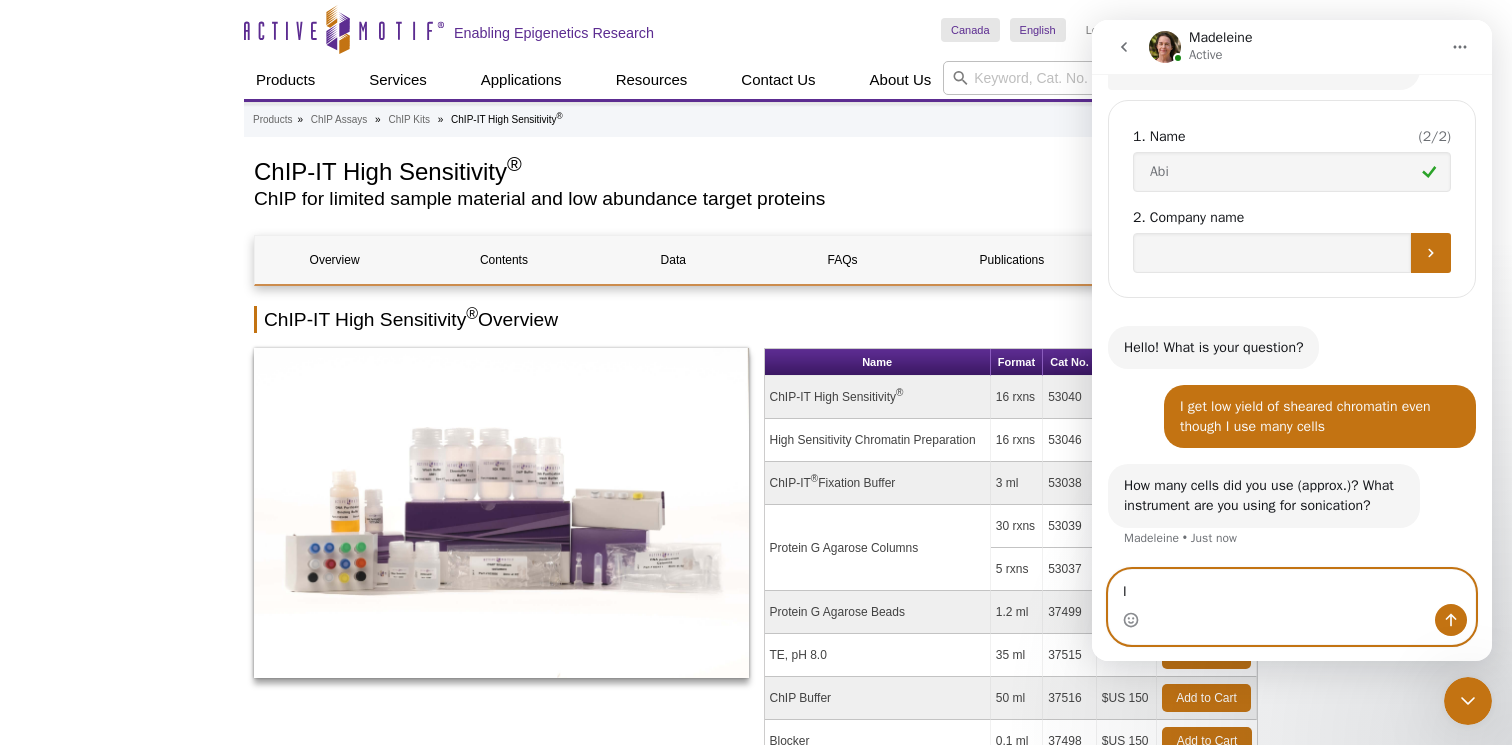 type on "I" 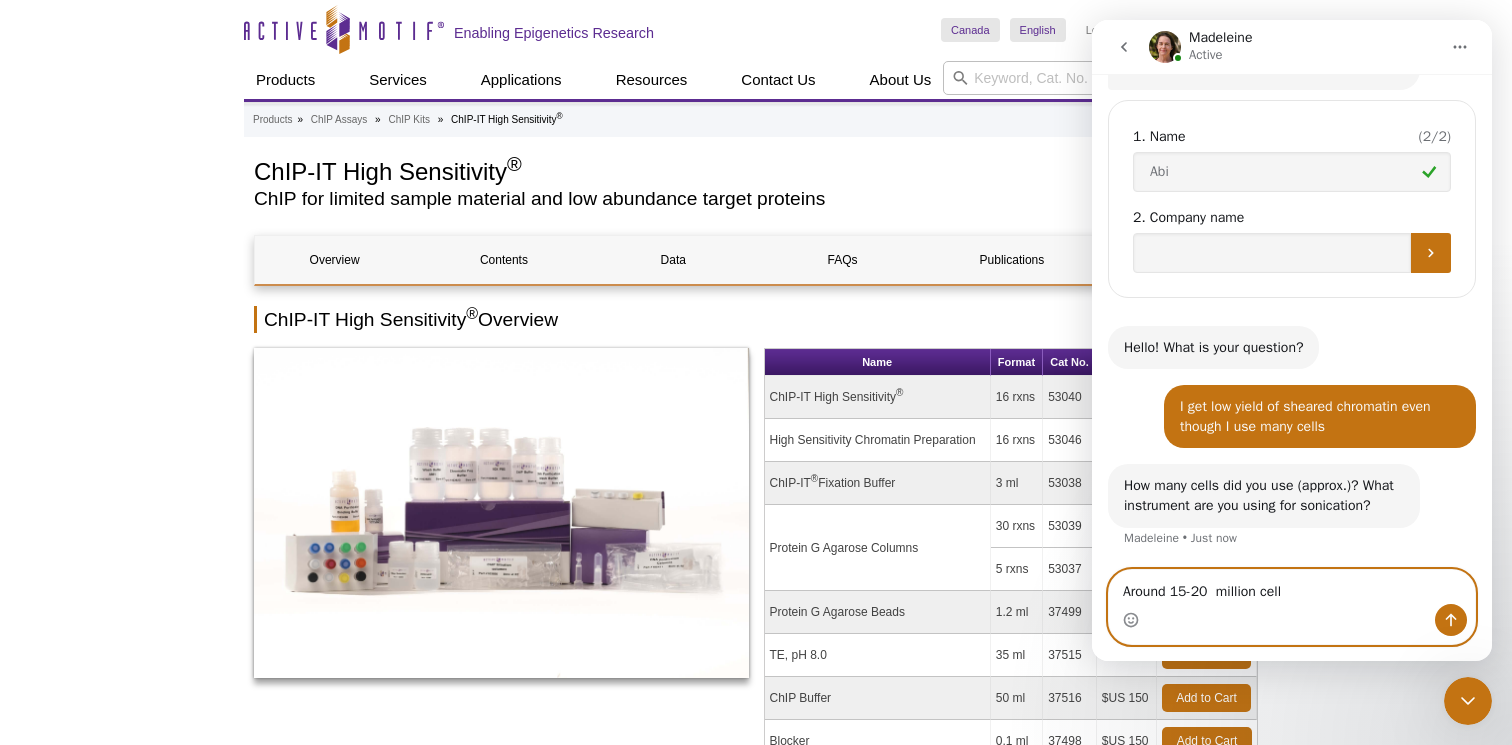 type on "Around 15-20  million cells" 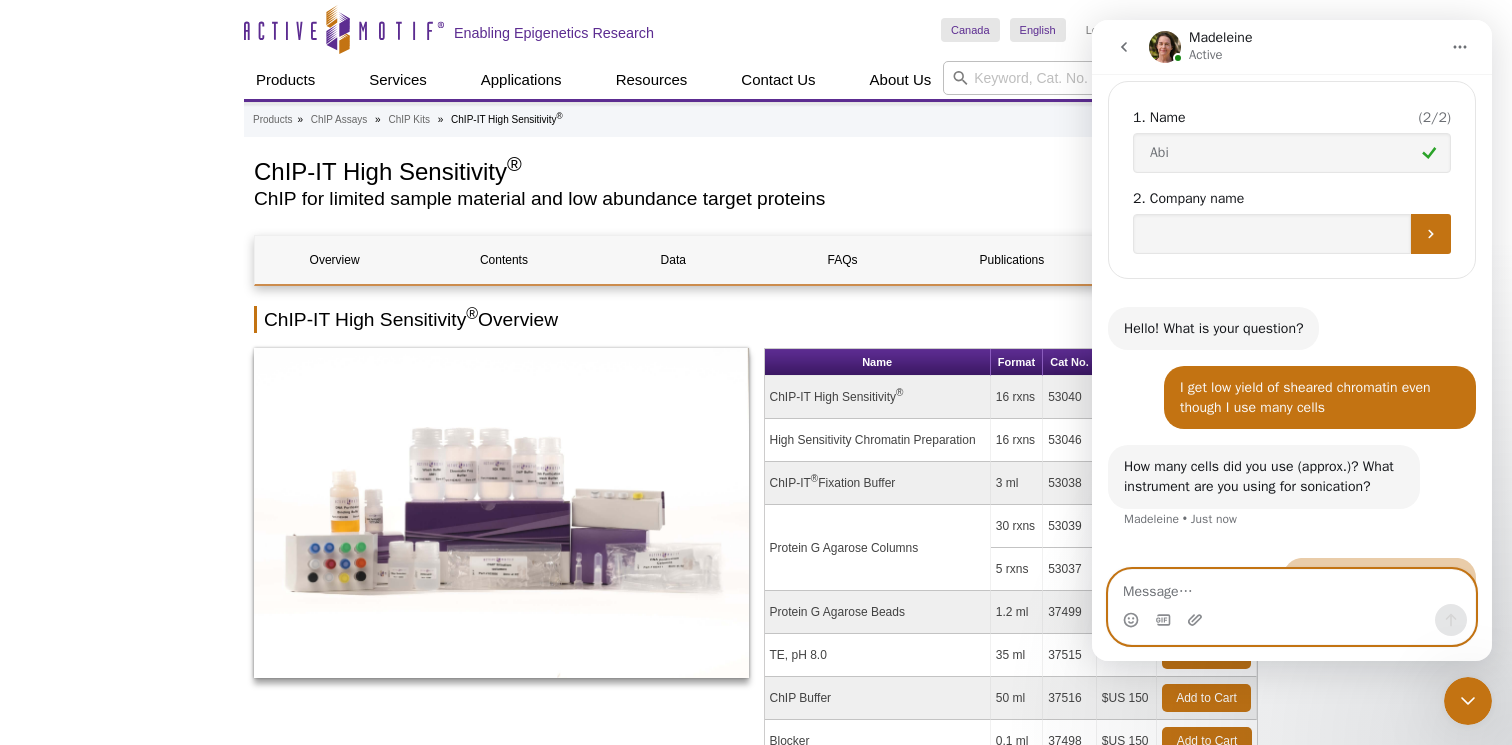 scroll, scrollTop: 545, scrollLeft: 0, axis: vertical 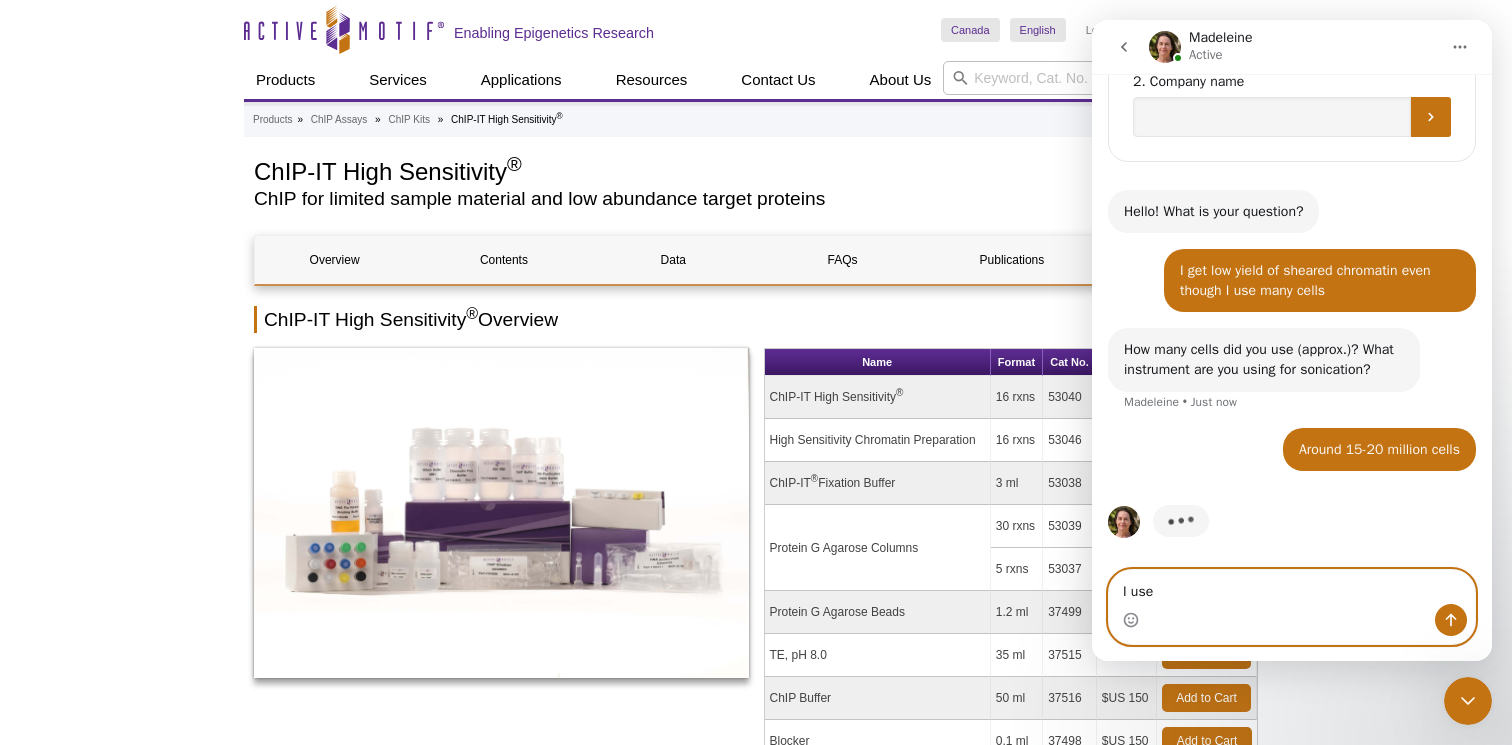 paste on "bioruptor pico sonicator" 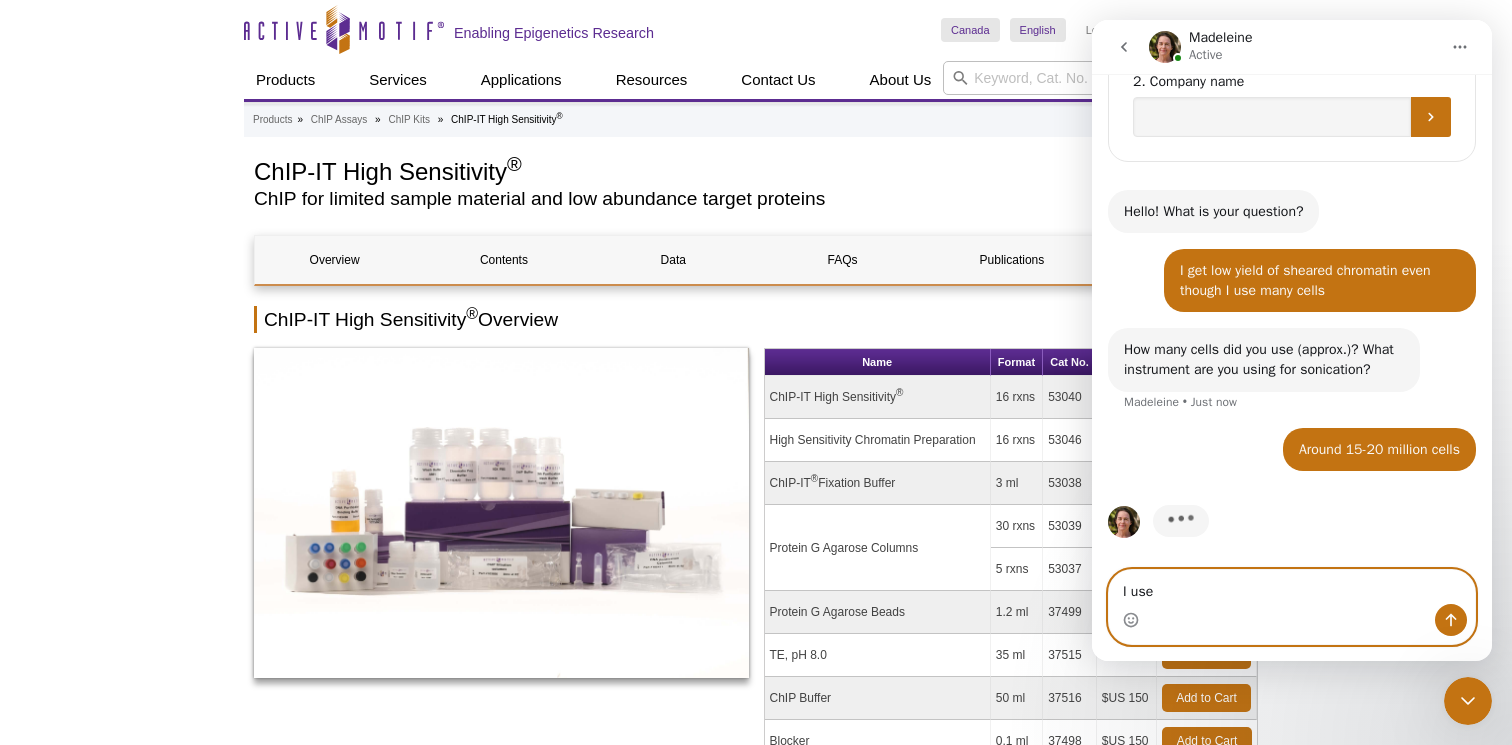 type on "I use bioruptor pico sonicator" 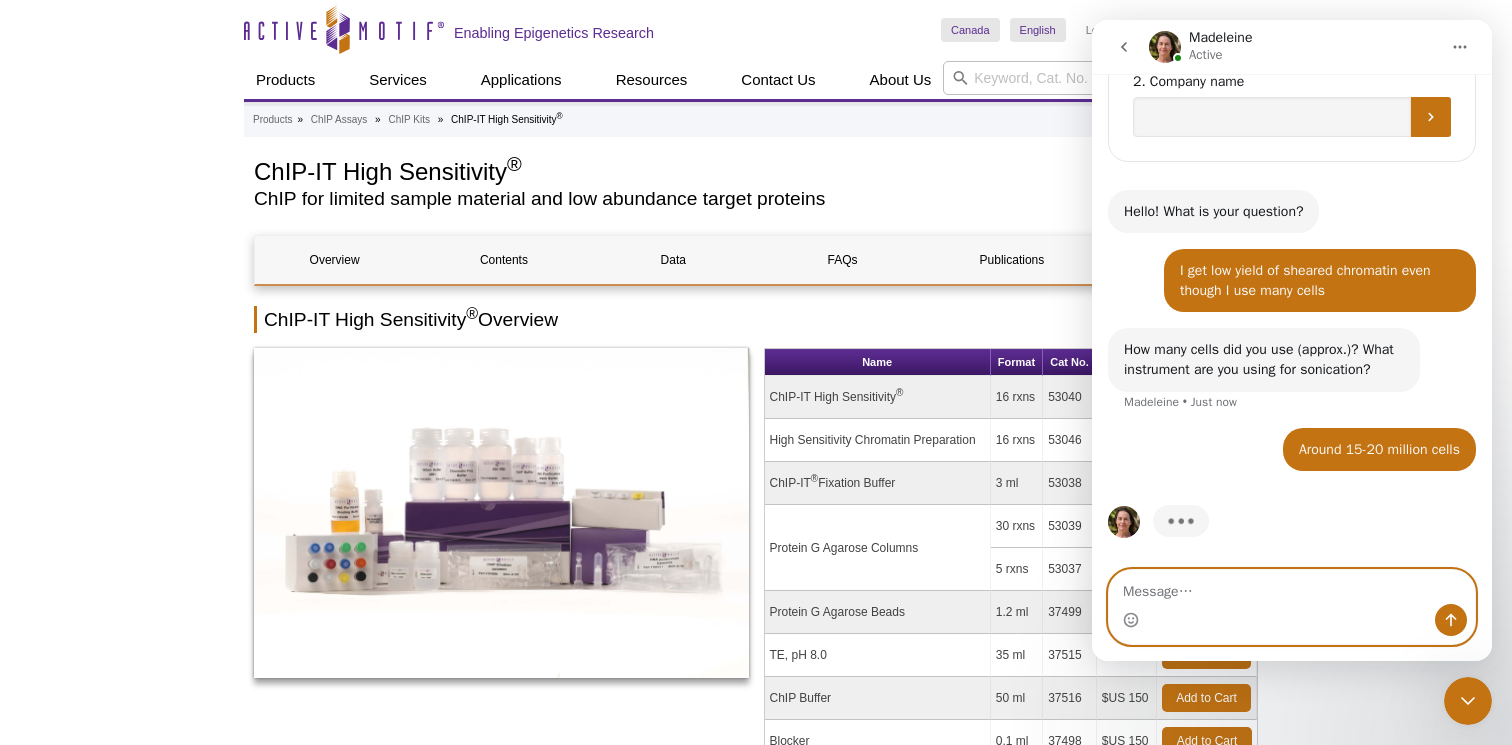 scroll, scrollTop: 668, scrollLeft: 0, axis: vertical 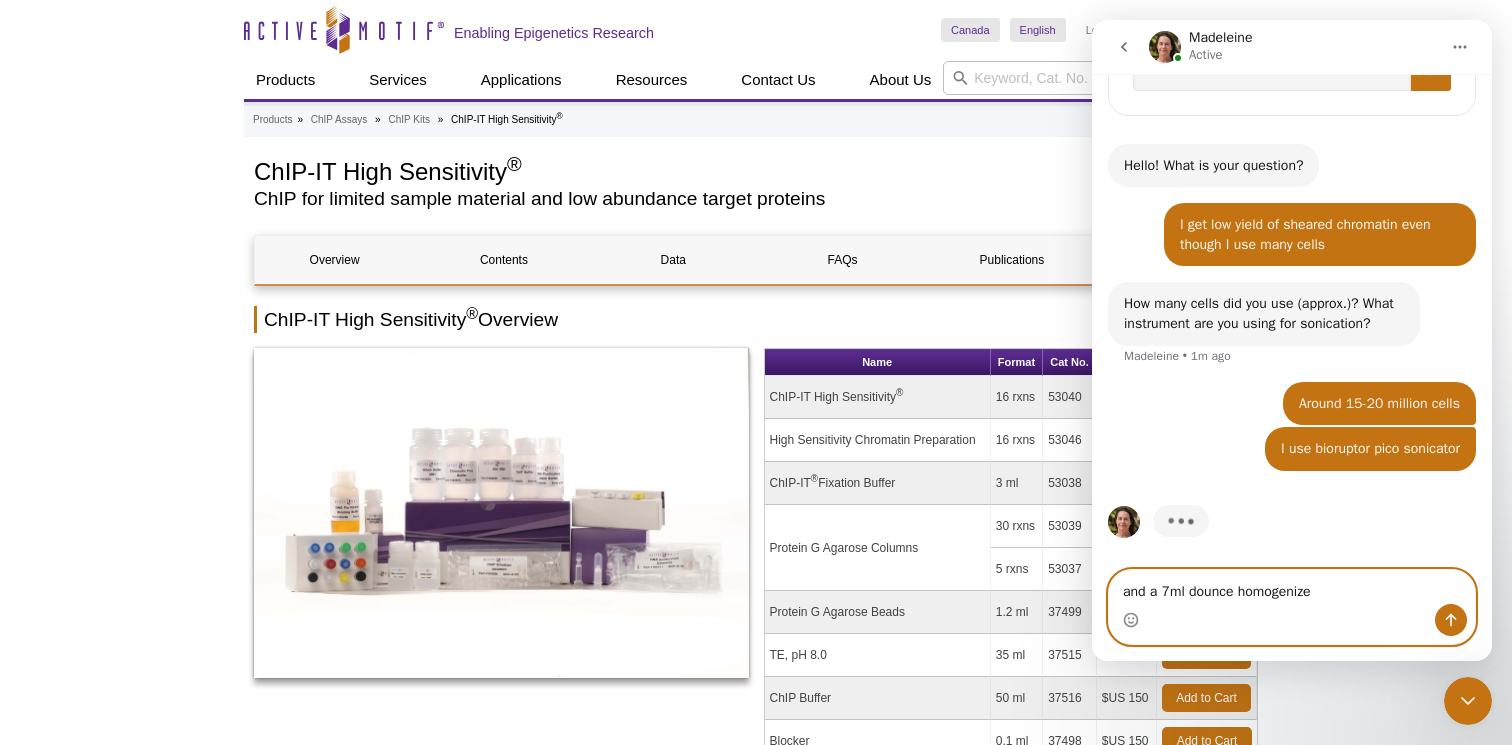 type on "and a 7ml dounce homogenizer" 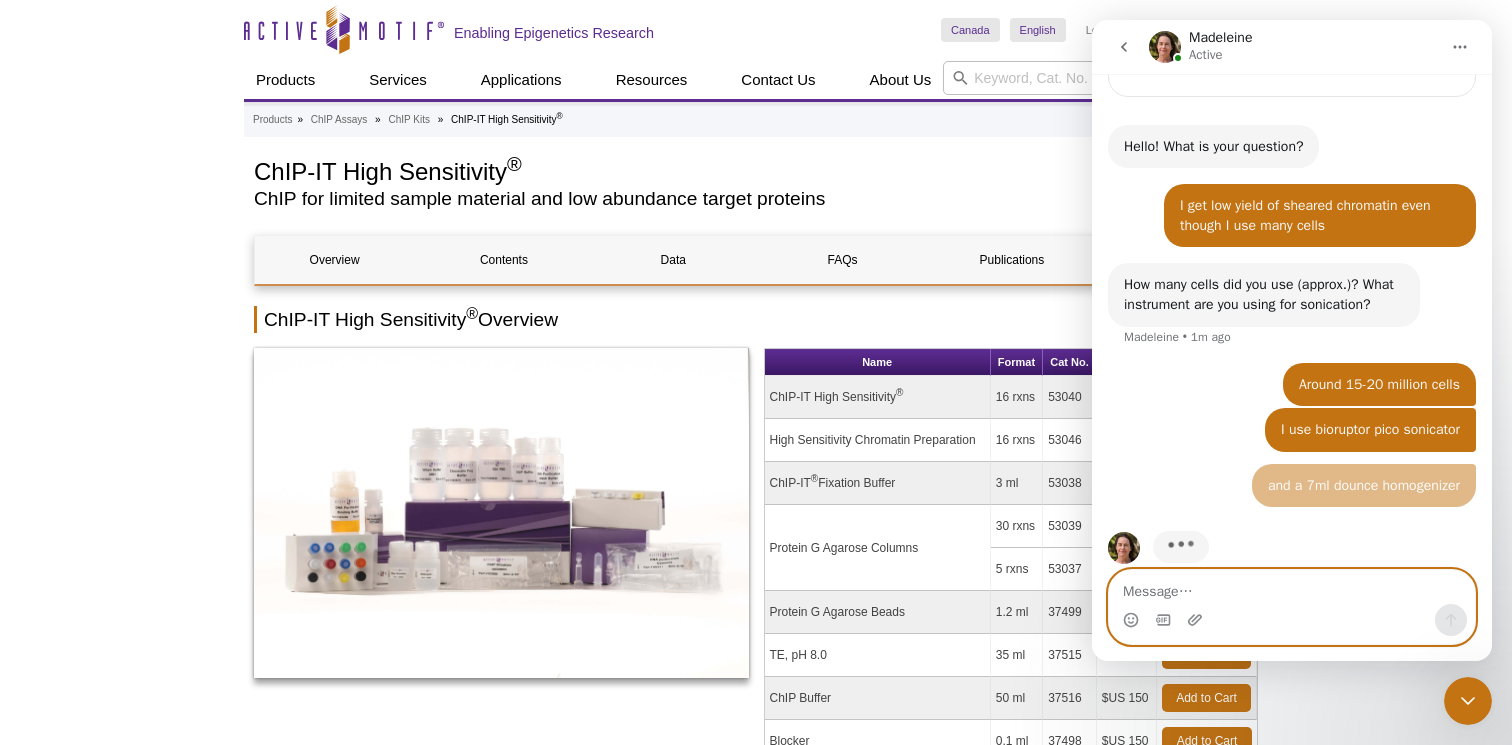 scroll, scrollTop: 714, scrollLeft: 0, axis: vertical 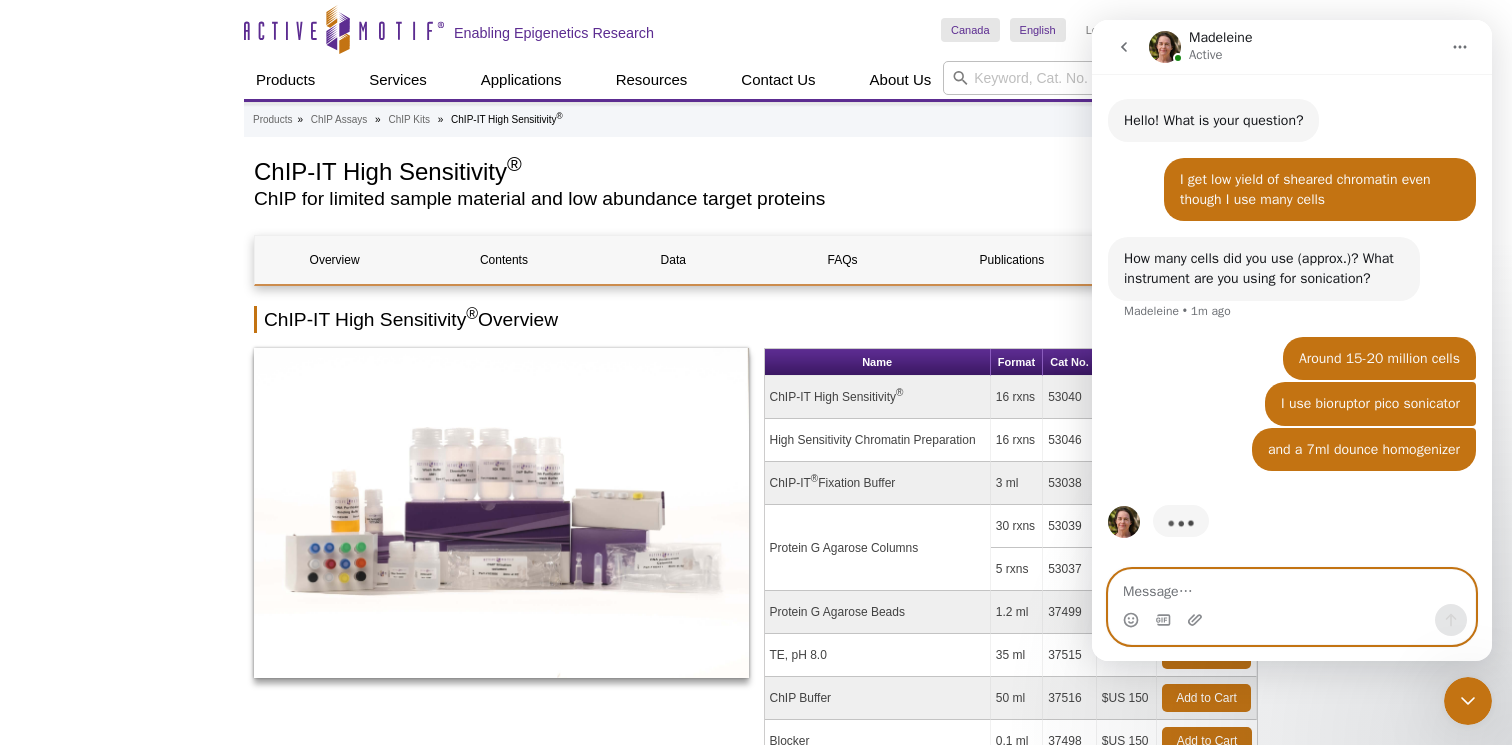 type 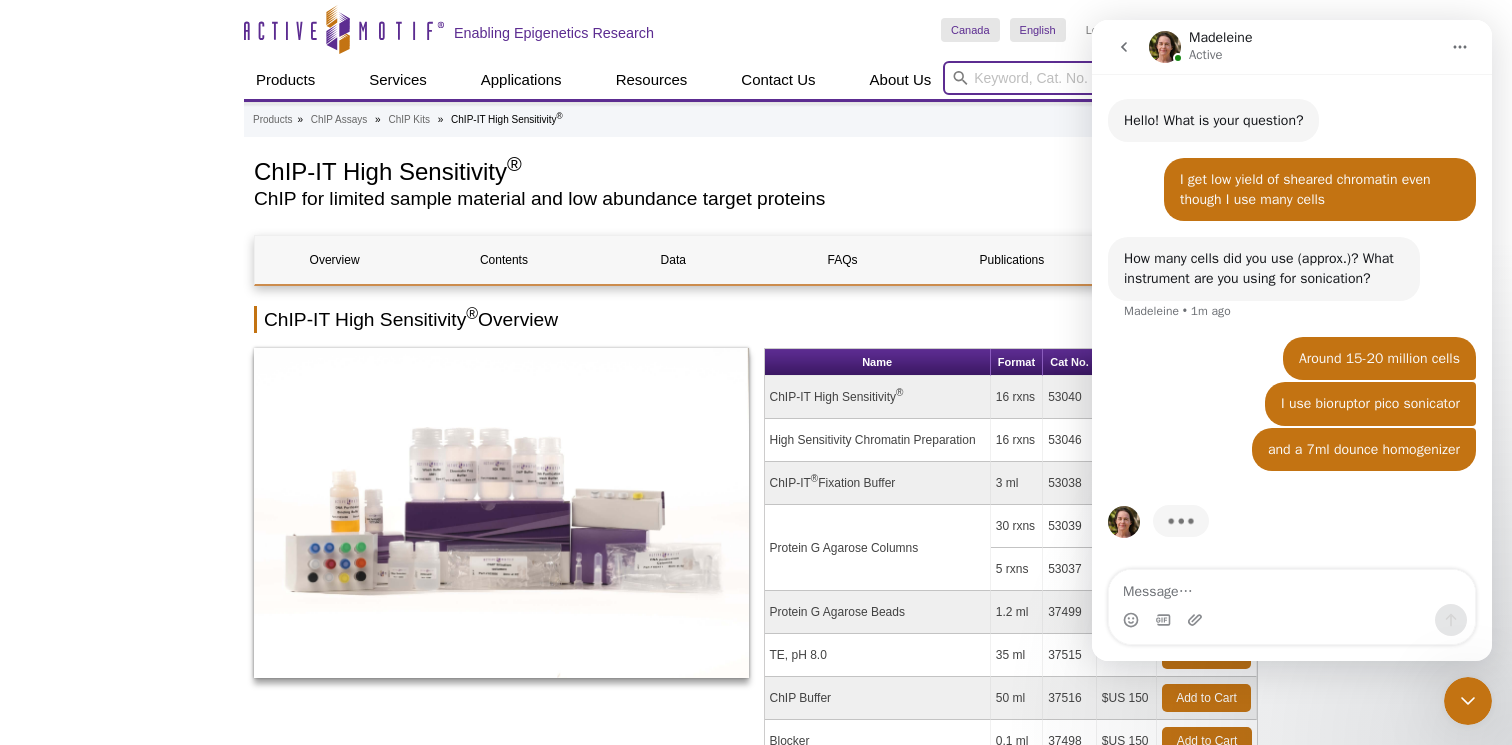 click at bounding box center (1105, 78) 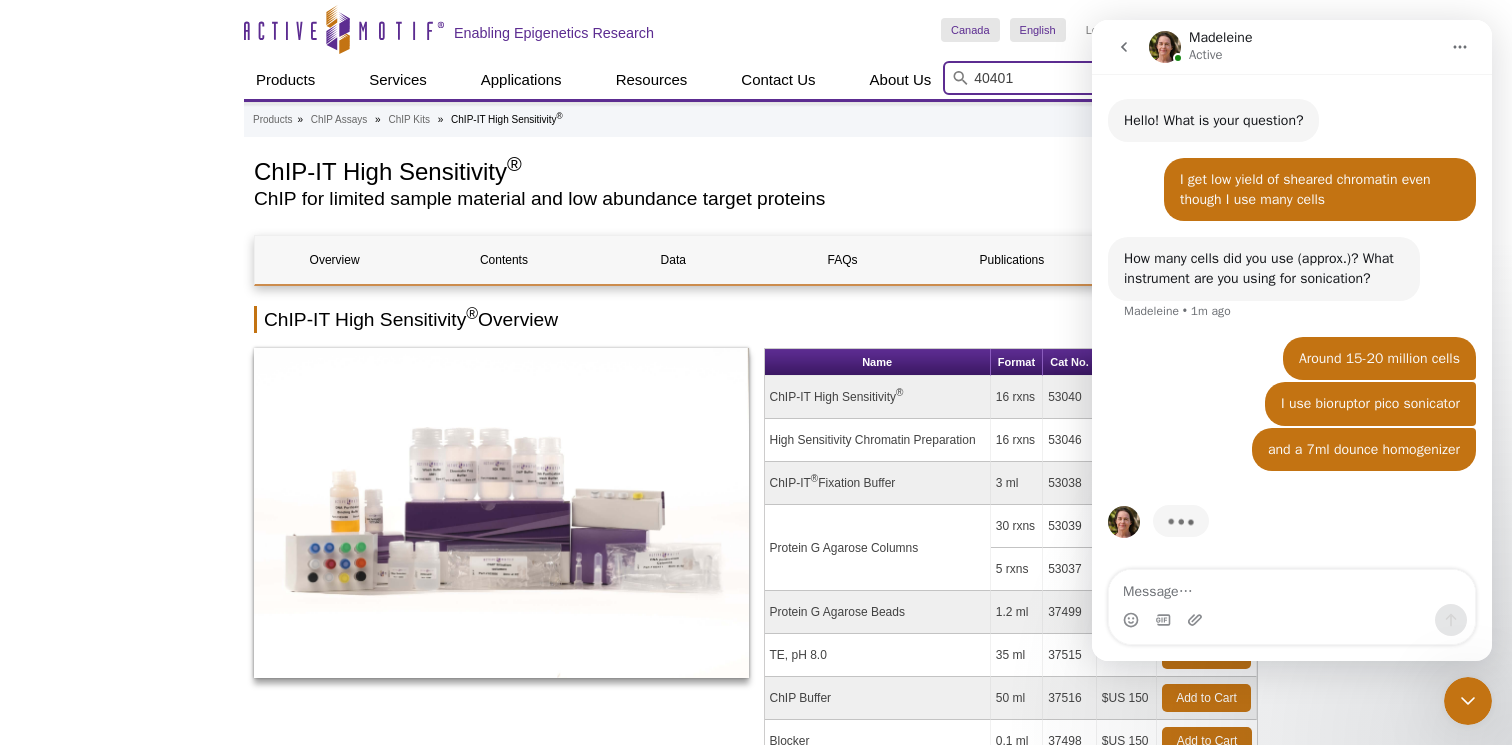 type on "40401" 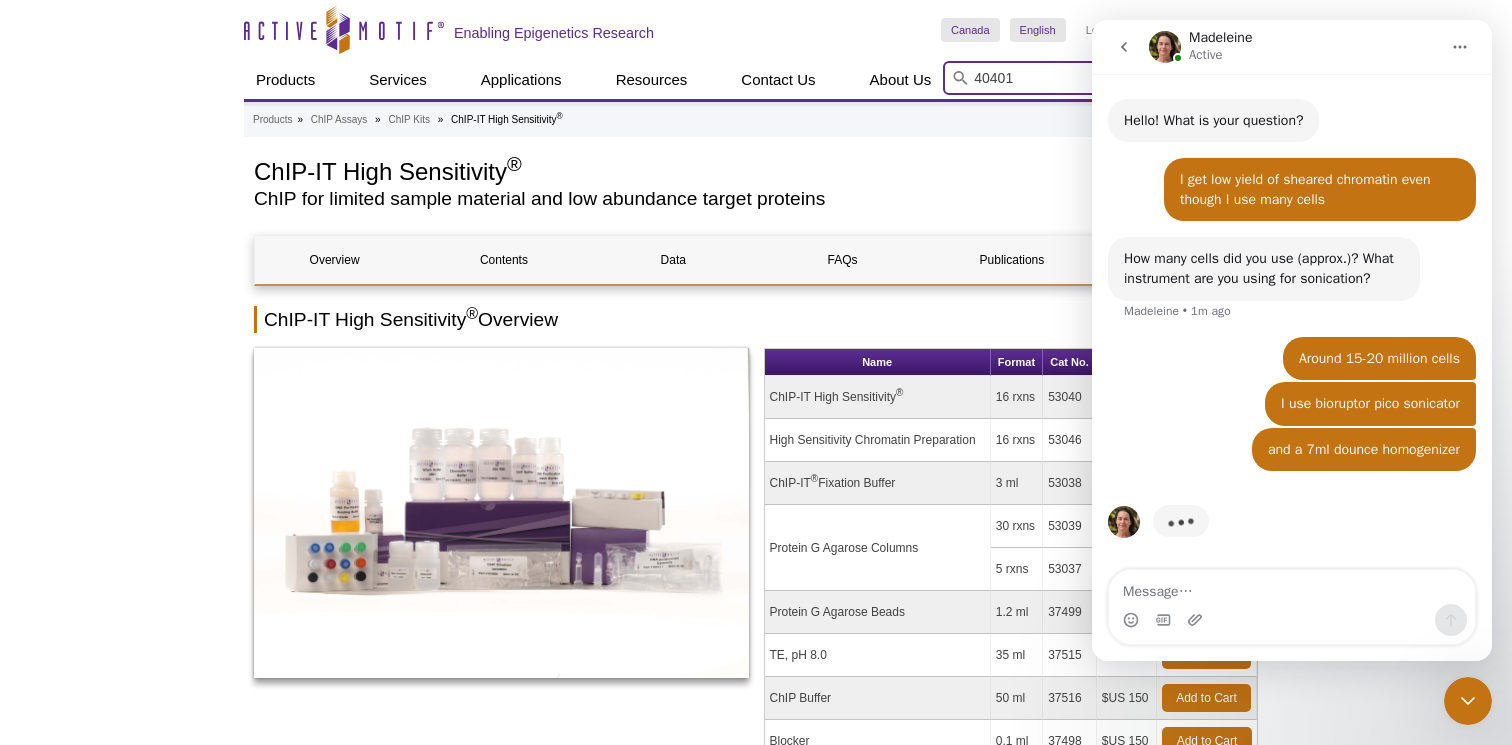 click on "Search" at bounding box center [1230, 78] 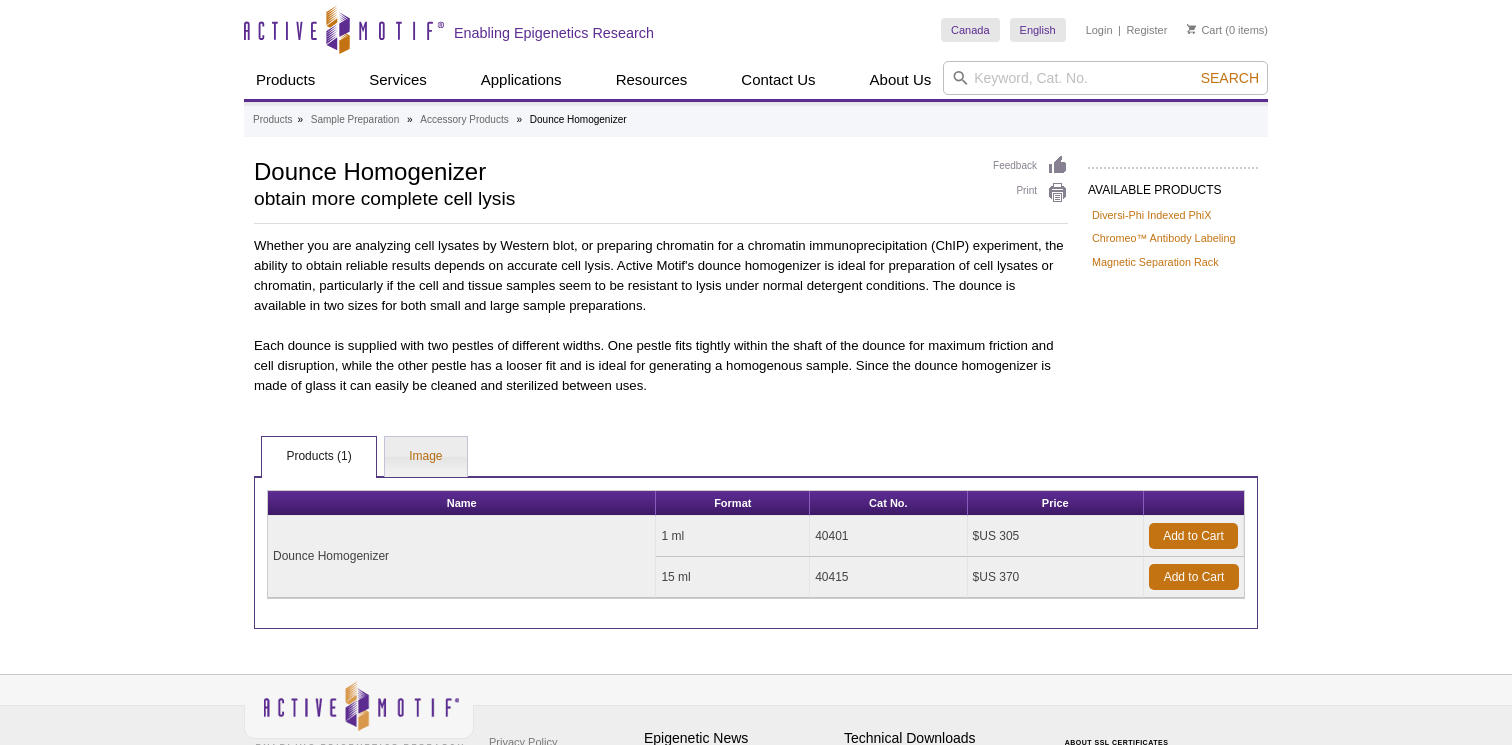 scroll, scrollTop: 0, scrollLeft: 0, axis: both 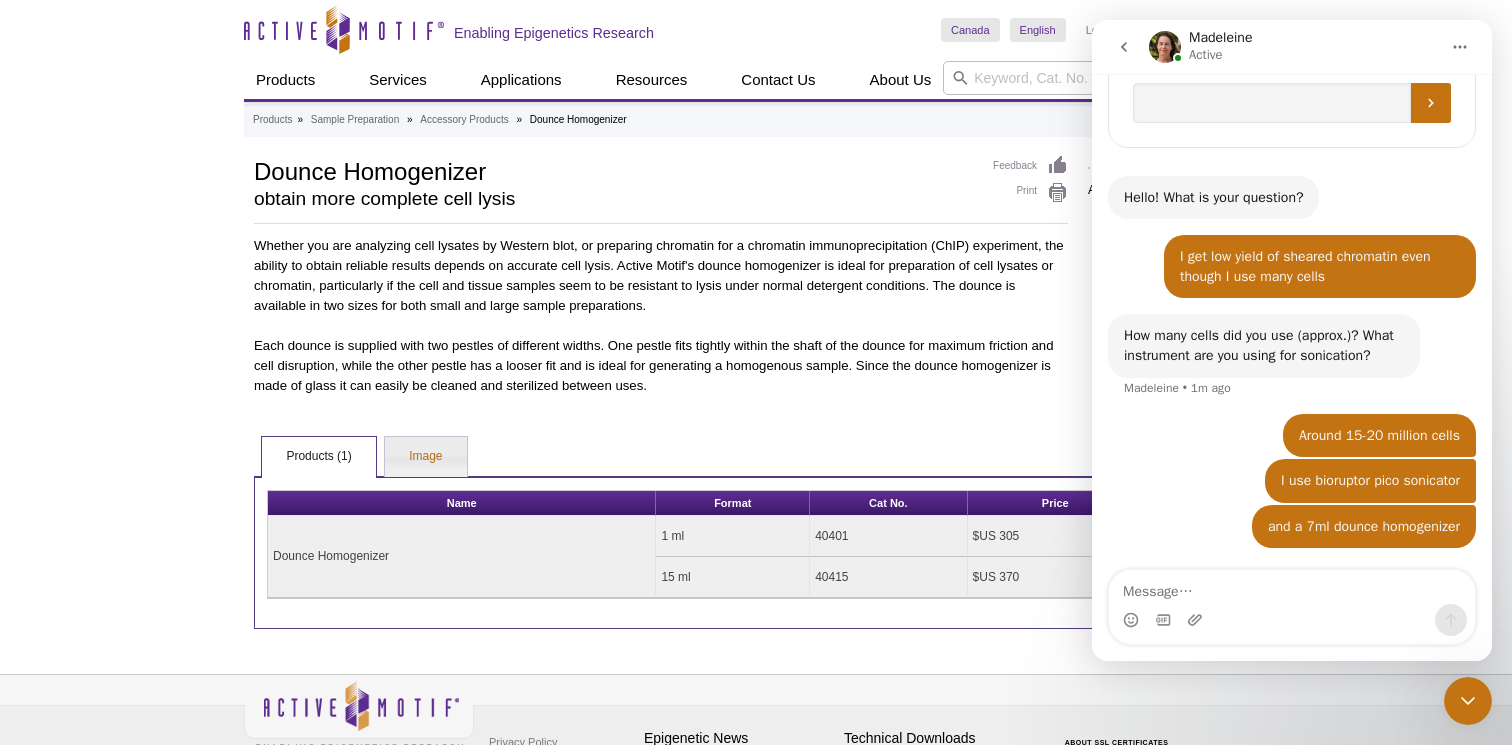 click on "Each dounce is supplied with two pestles of different widths. One pestle fits tightly within the shaft of the dounce for maximum friction and cell disruption, while the other pestle has a looser fit and is ideal for generating a homogenous sample. Since the dounce homogenizer is made of glass it can easily be cleaned and sterilized between uses." at bounding box center (661, 366) 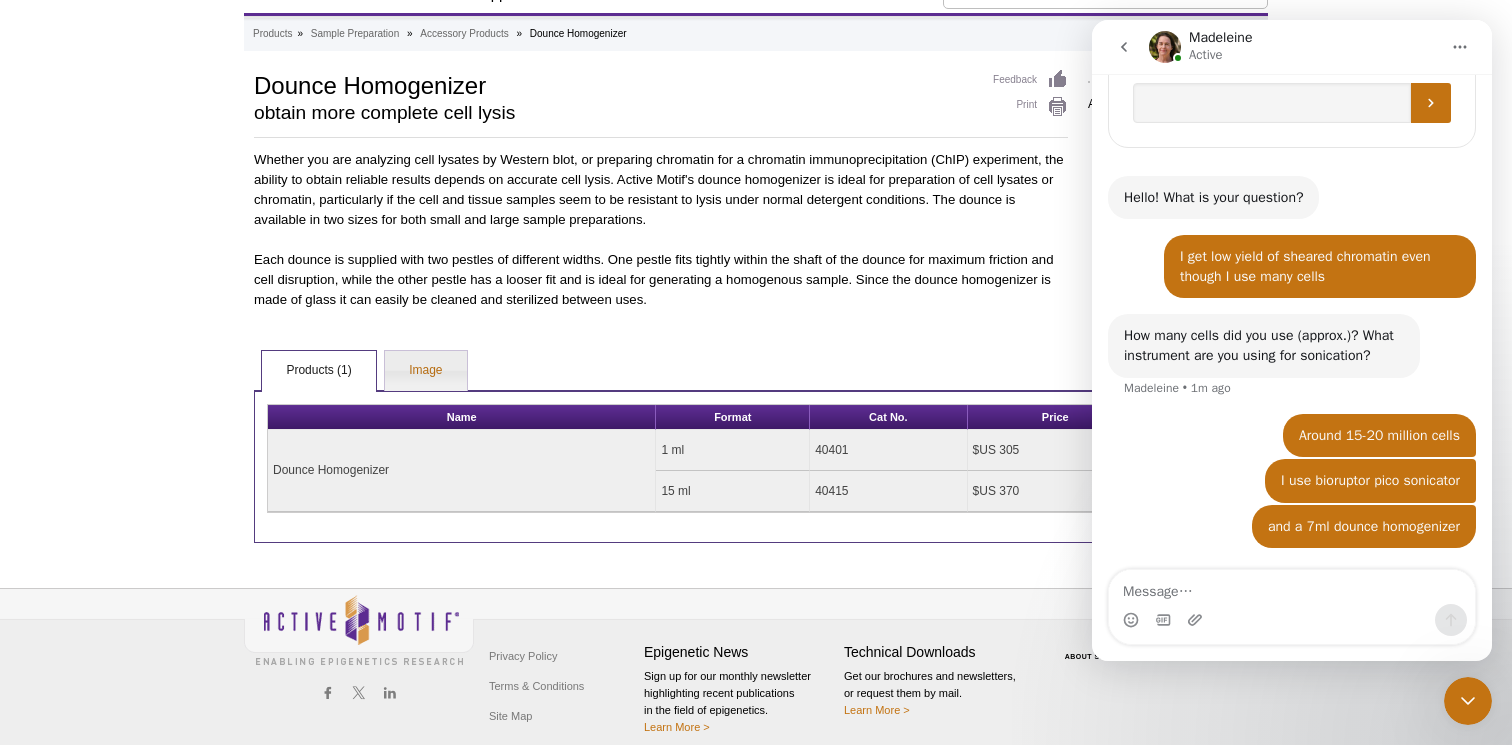 scroll, scrollTop: 84, scrollLeft: 0, axis: vertical 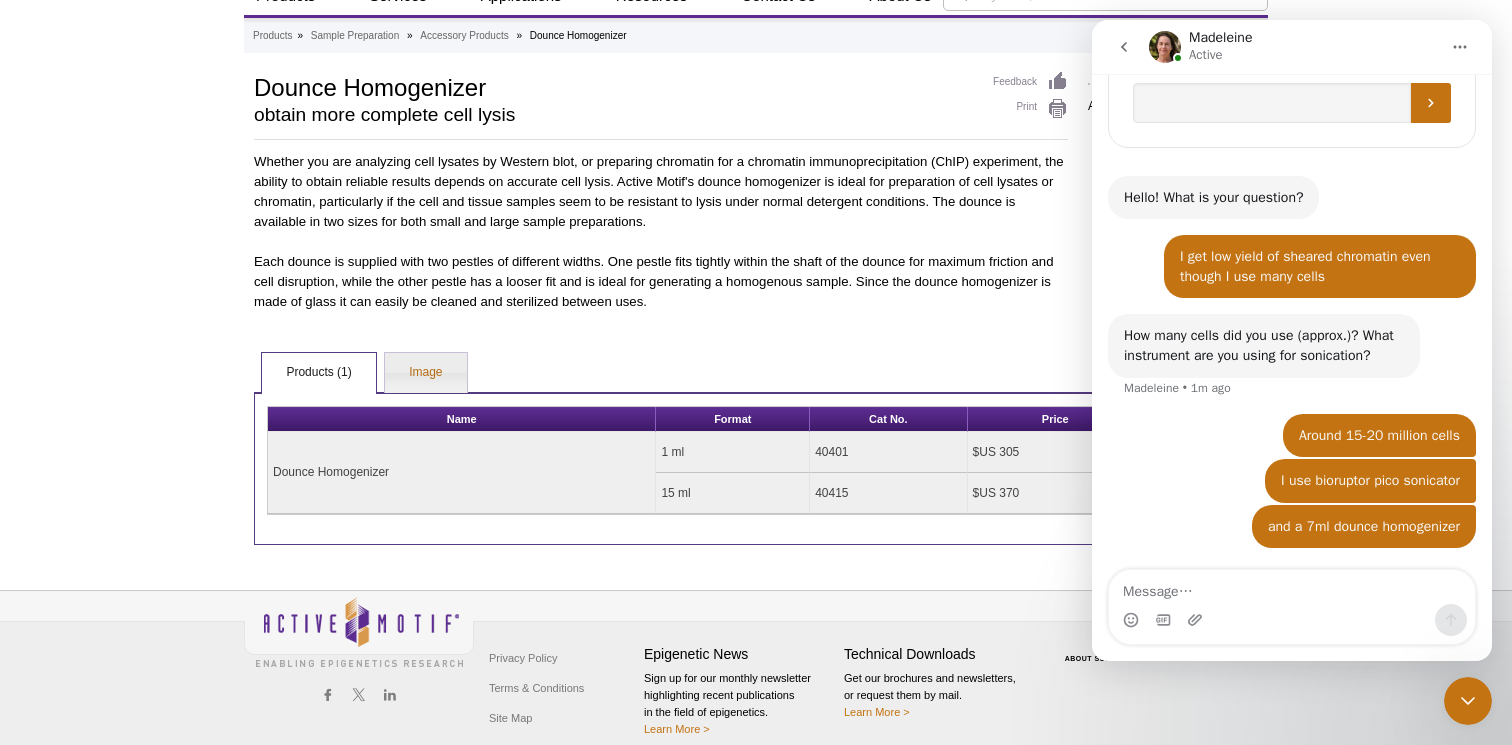 click on "Each dounce is supplied with two pestles of different widths. One pestle fits tightly within the shaft of the dounce for maximum friction and cell disruption, while the other pestle has a looser fit and is ideal for generating a homogenous sample. Since the dounce homogenizer is made of glass it can easily be cleaned and sterilized between uses." at bounding box center [661, 282] 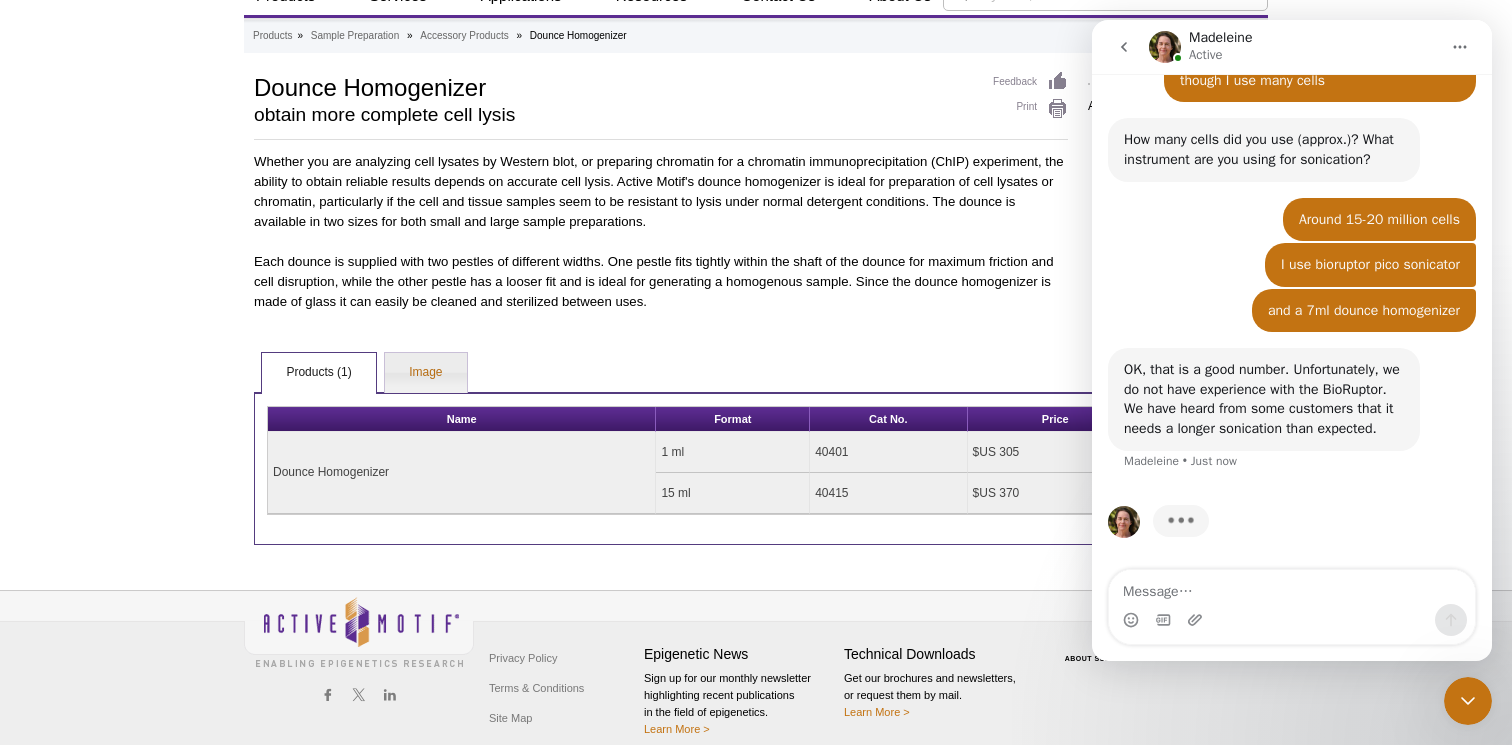 scroll, scrollTop: 852, scrollLeft: 0, axis: vertical 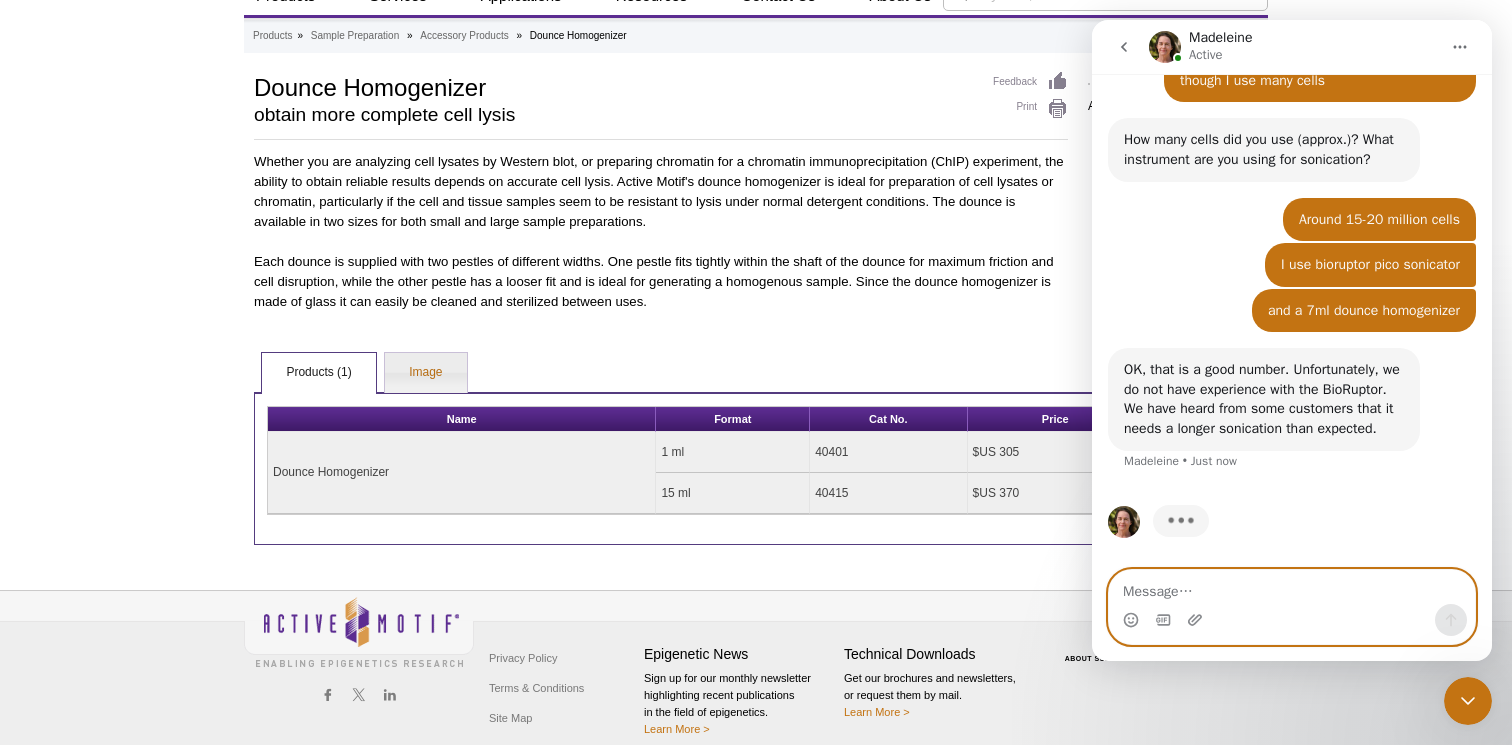 click at bounding box center [1292, 587] 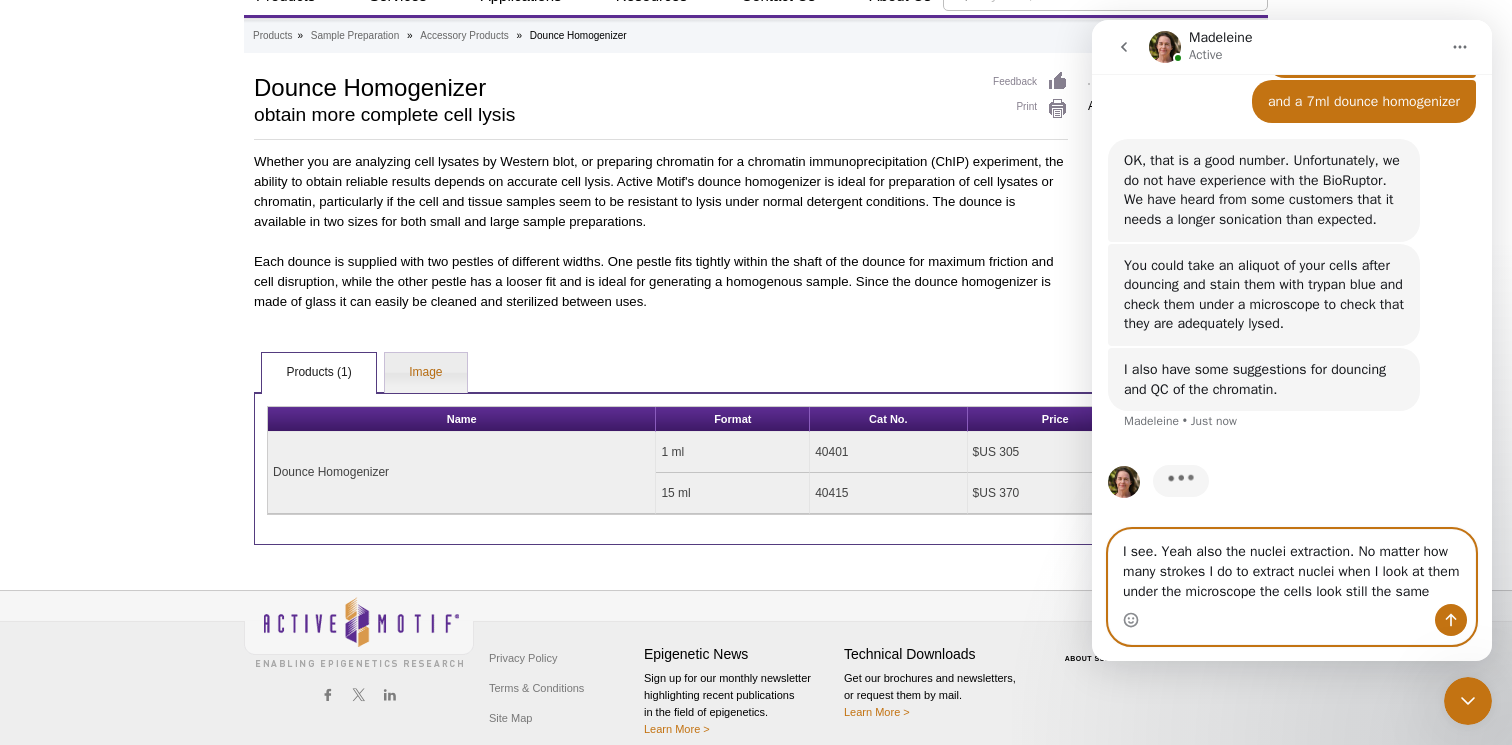 scroll, scrollTop: 1081, scrollLeft: 0, axis: vertical 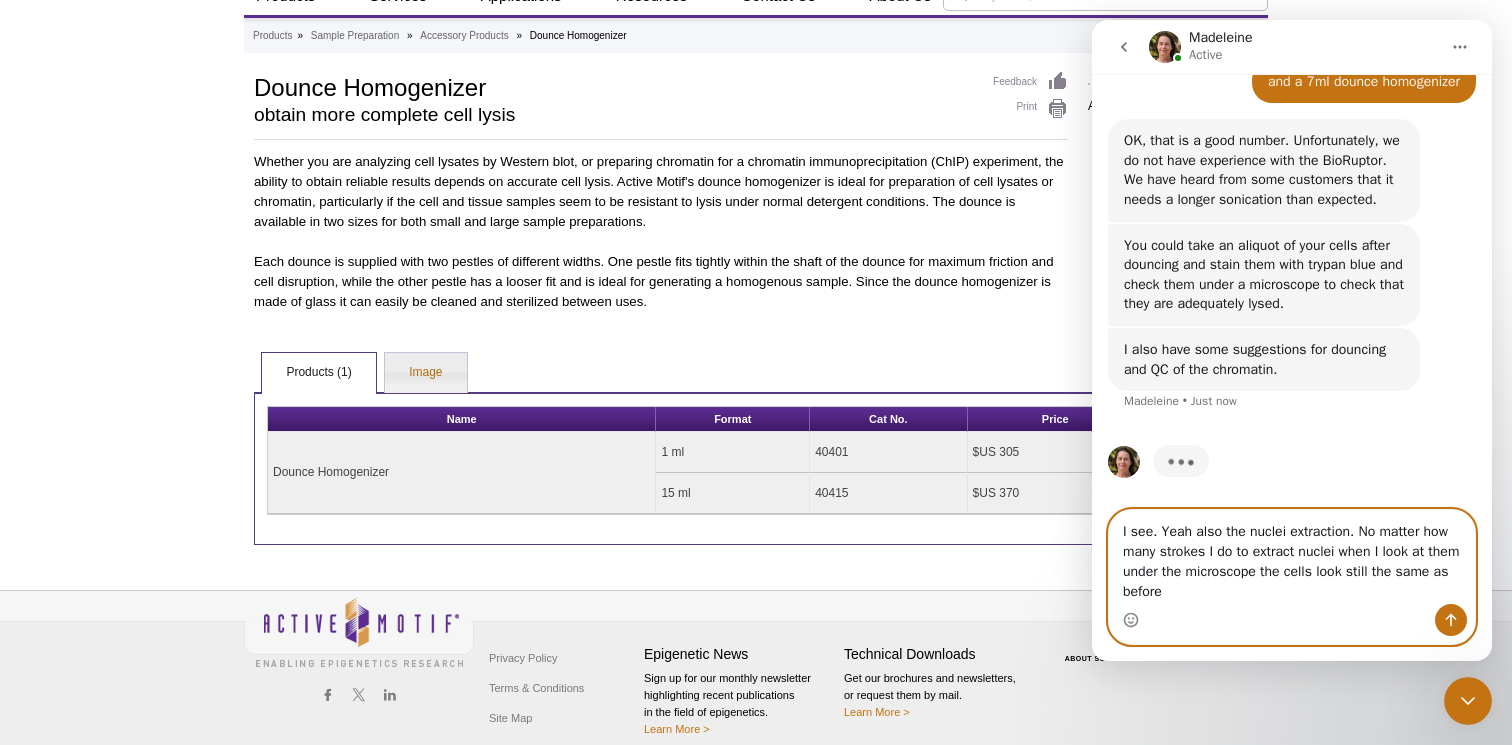 type on "I see. Yeah also the nuclei extraction. No matter how many strokes I do to extract nuclei when I look at them under the microscope the cells look still the same as before" 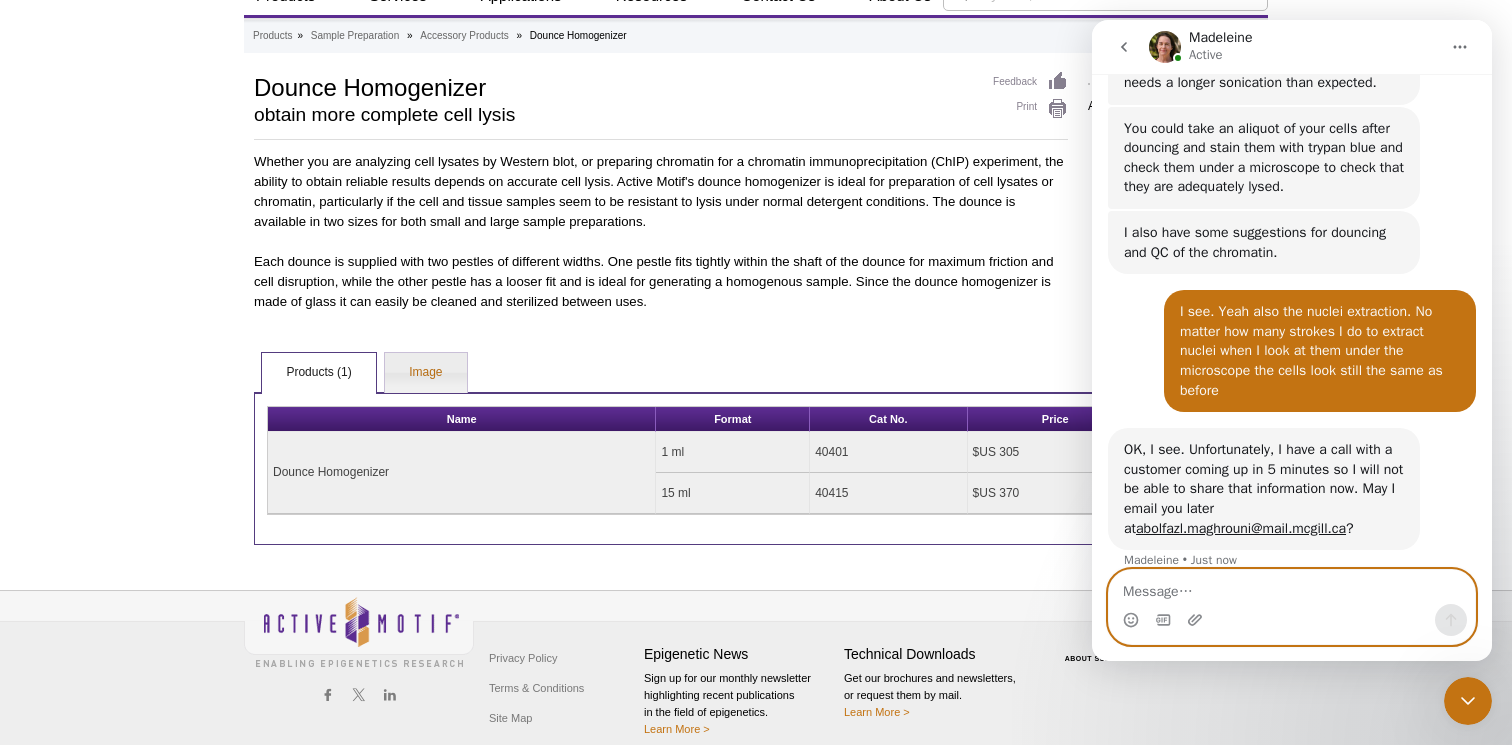 scroll, scrollTop: 1220, scrollLeft: 0, axis: vertical 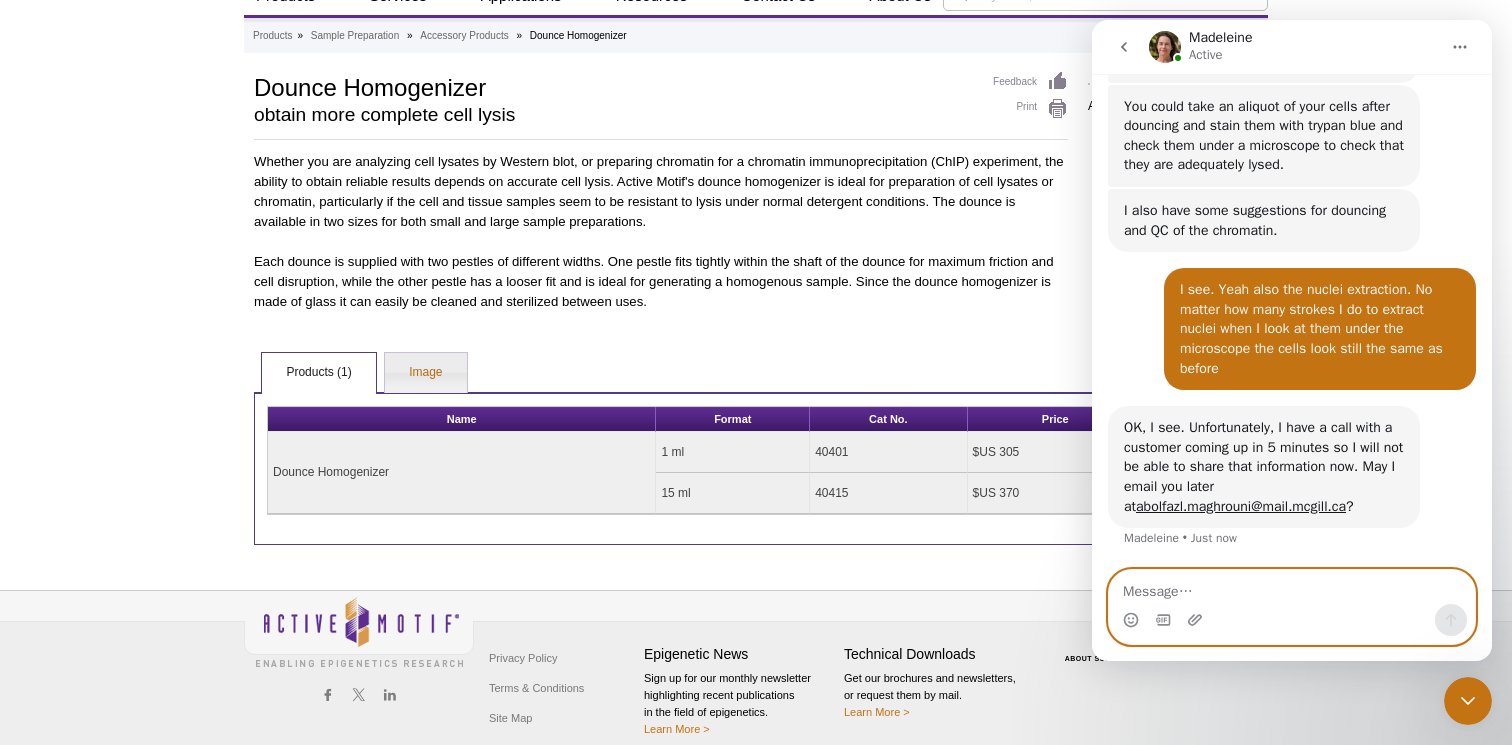 click at bounding box center (1292, 587) 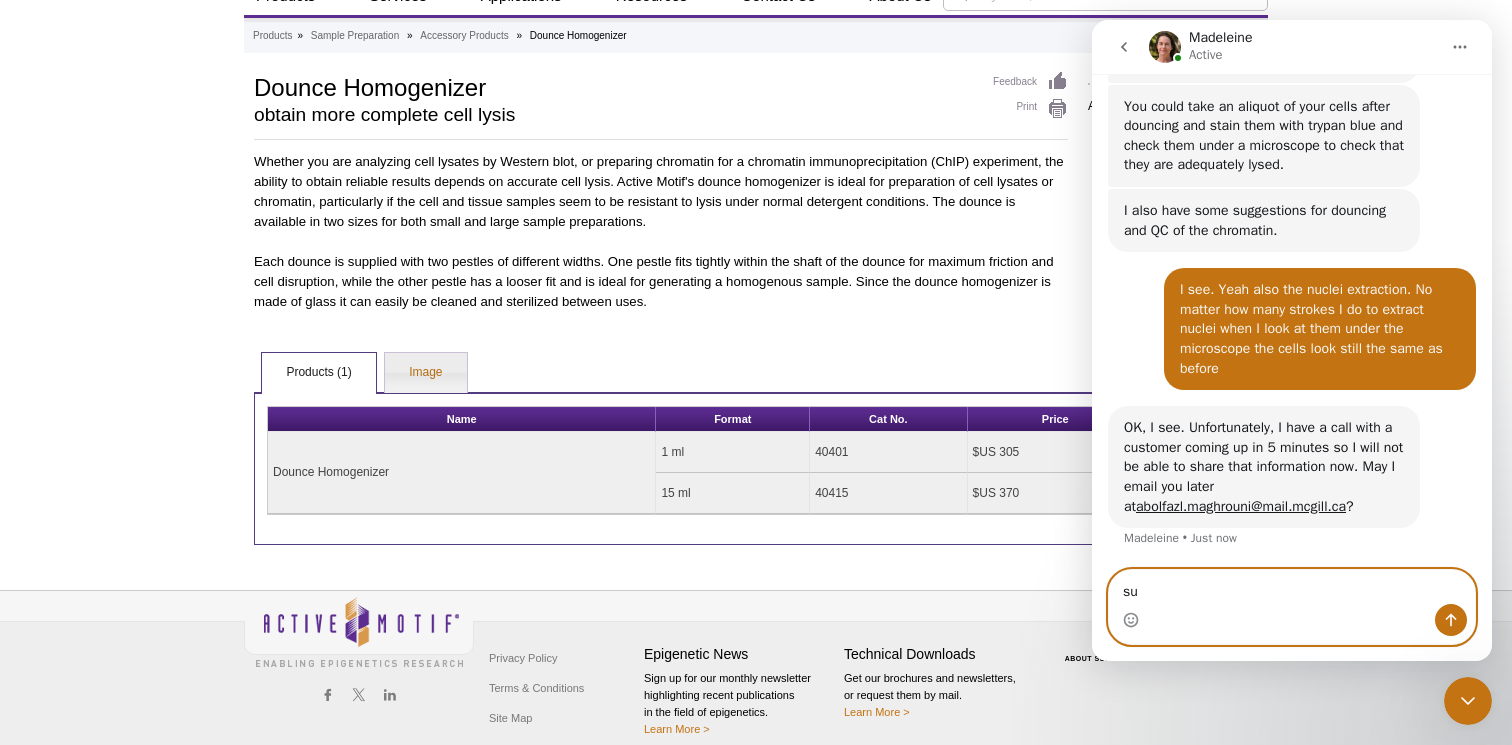 type on "s" 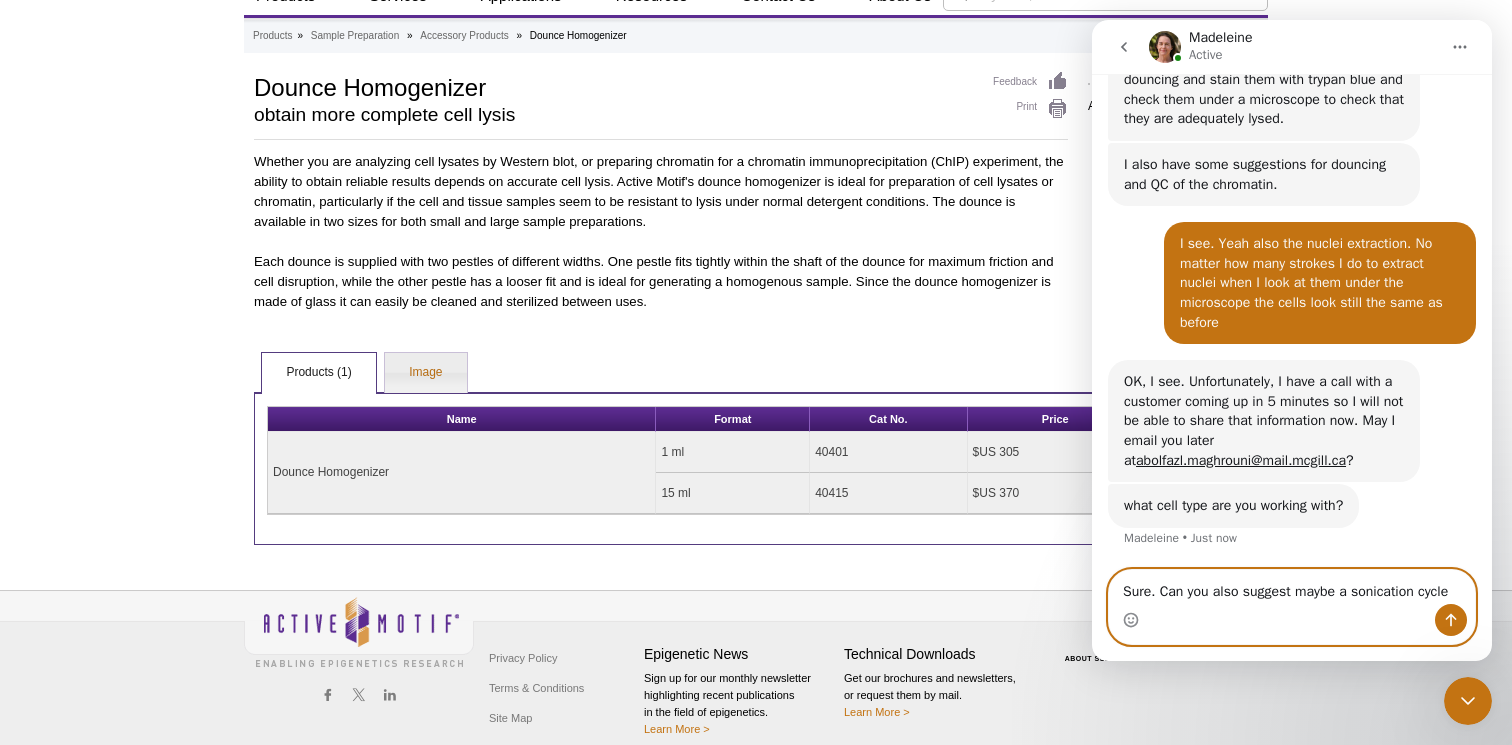 scroll, scrollTop: 1286, scrollLeft: 0, axis: vertical 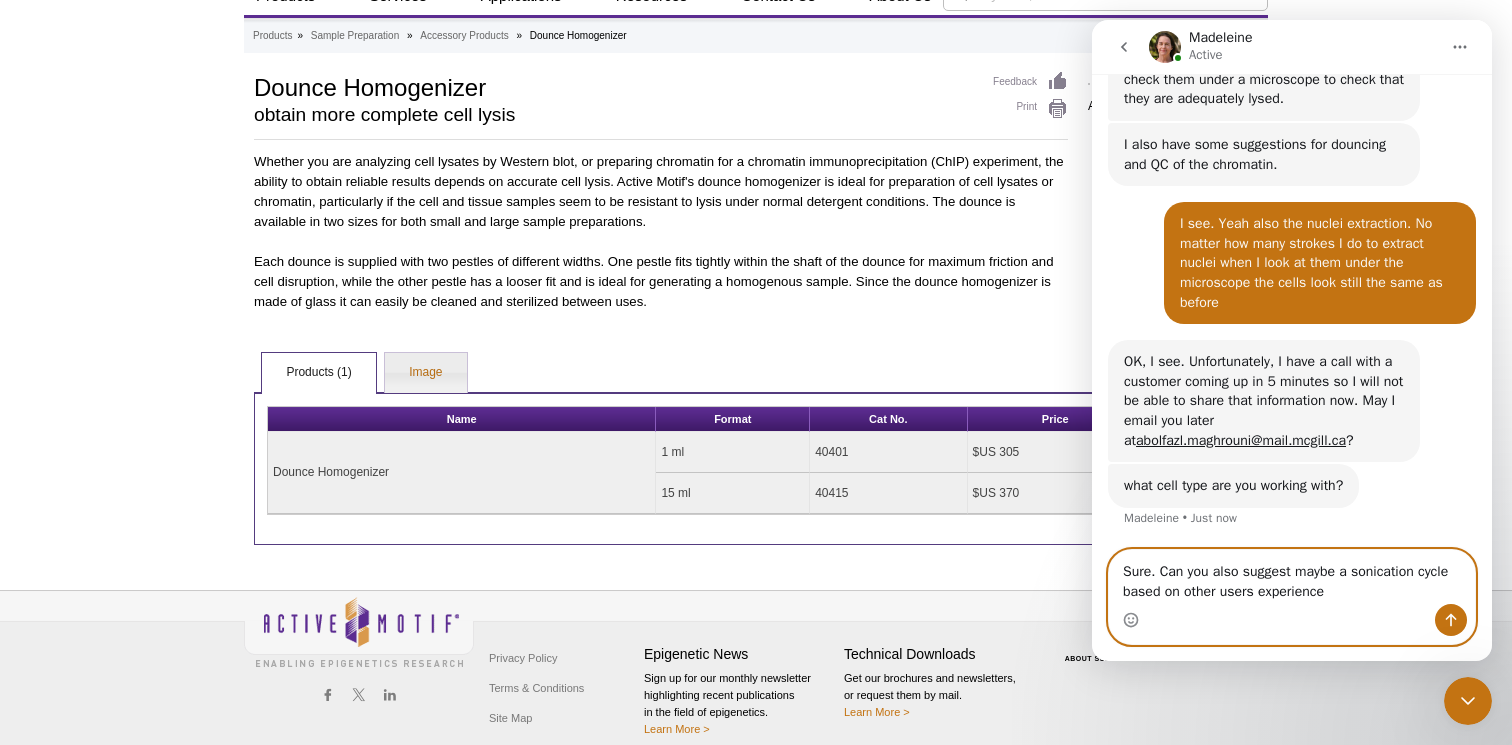 type on "Sure. Can you also suggest maybe a sonication cycle based on other users experience?" 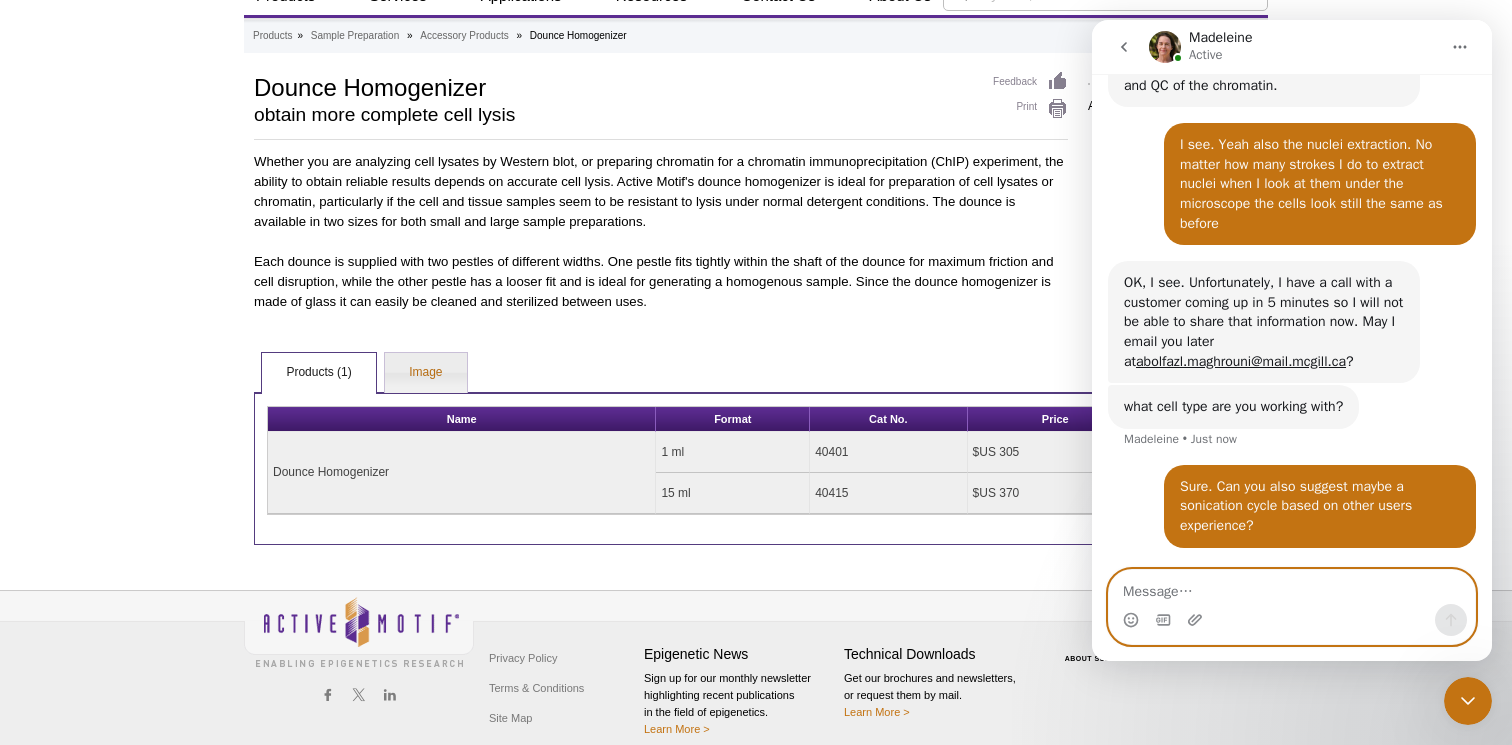scroll, scrollTop: 1364, scrollLeft: 0, axis: vertical 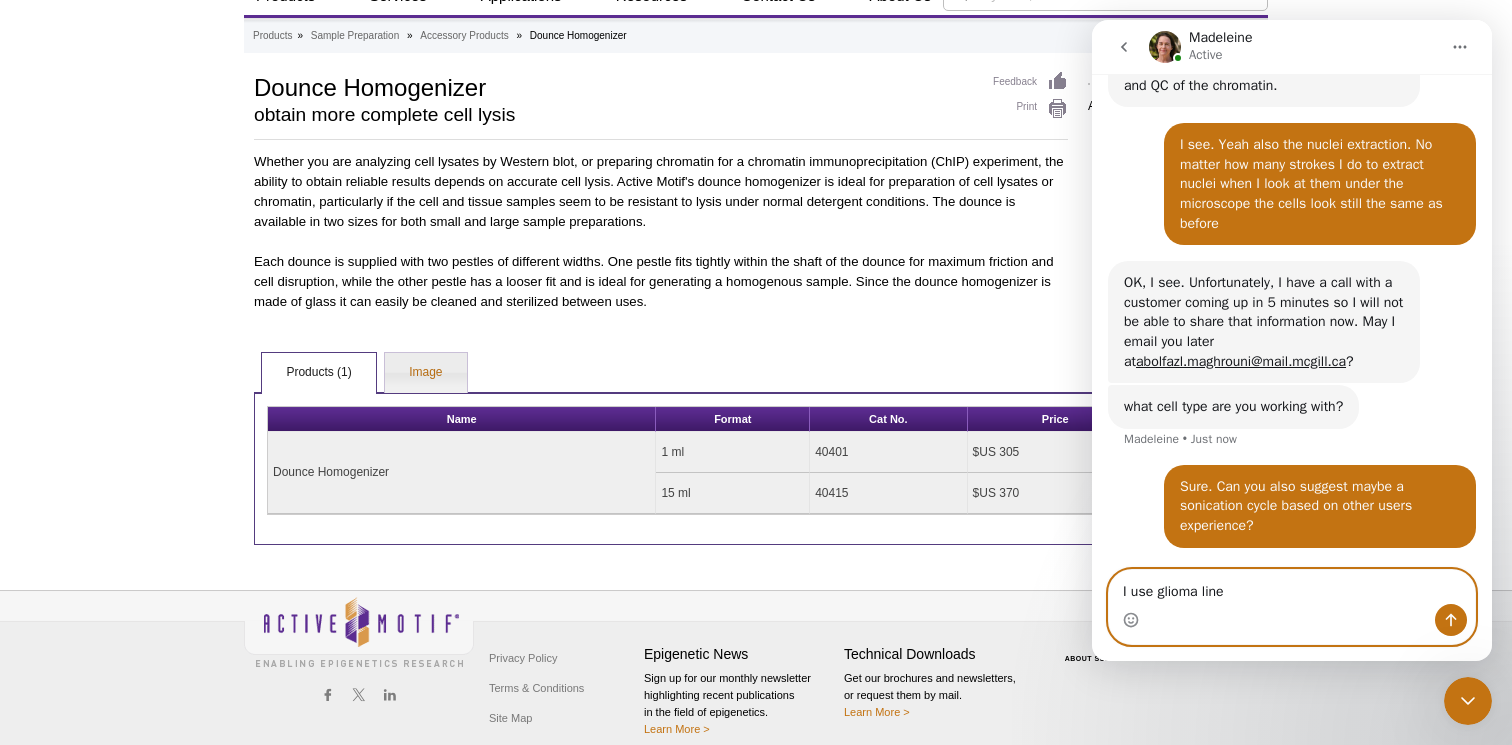 type on "I use glioma lines" 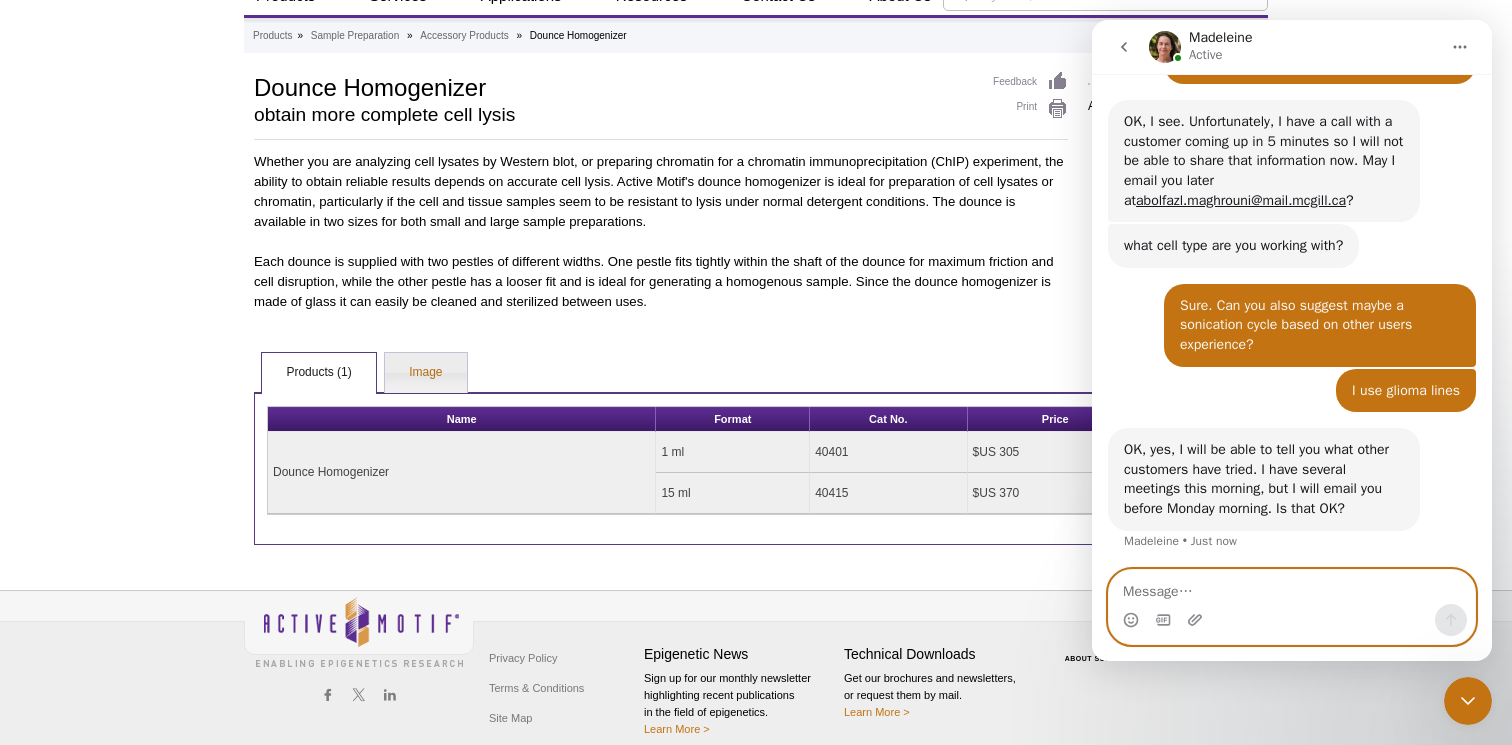 scroll, scrollTop: 1528, scrollLeft: 0, axis: vertical 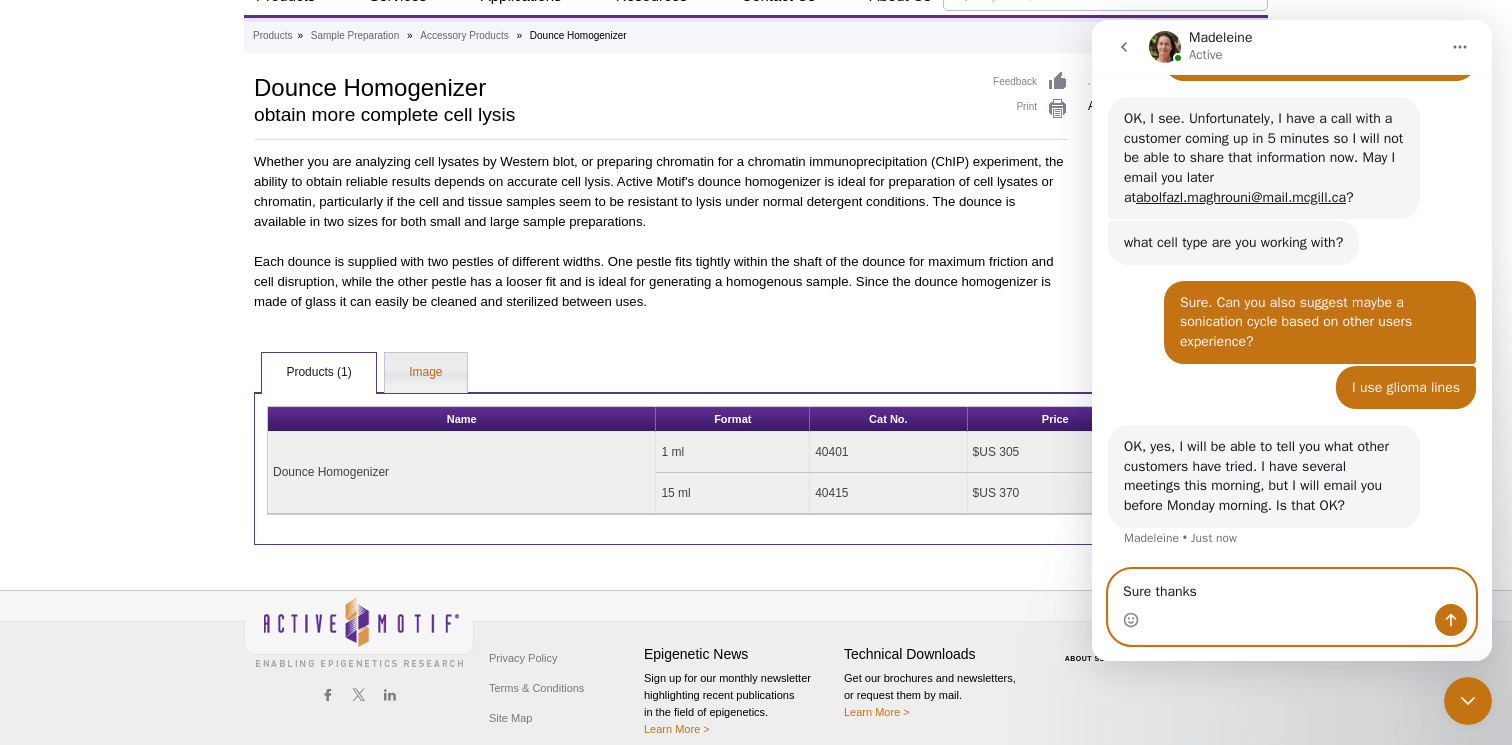 type on "Sure thanks!" 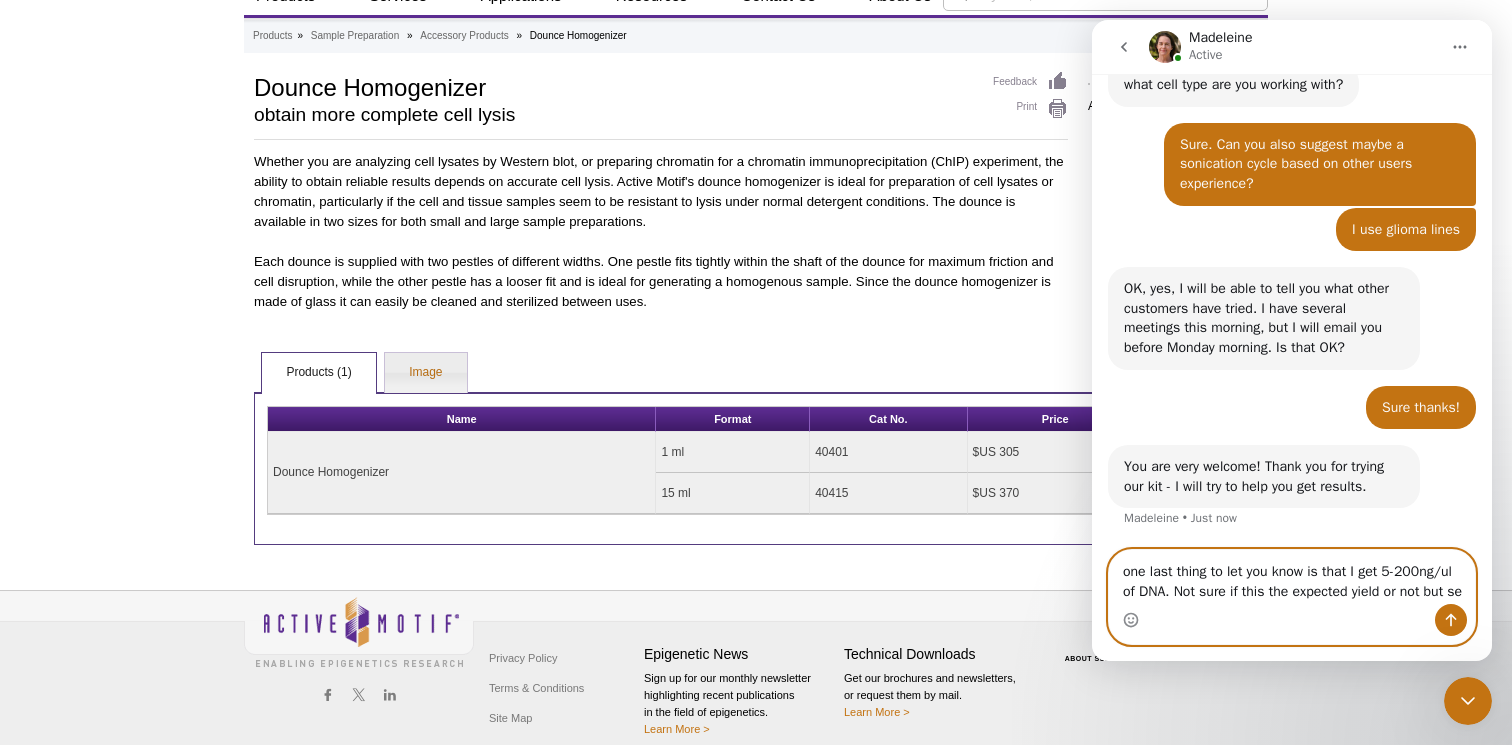 scroll, scrollTop: 1707, scrollLeft: 0, axis: vertical 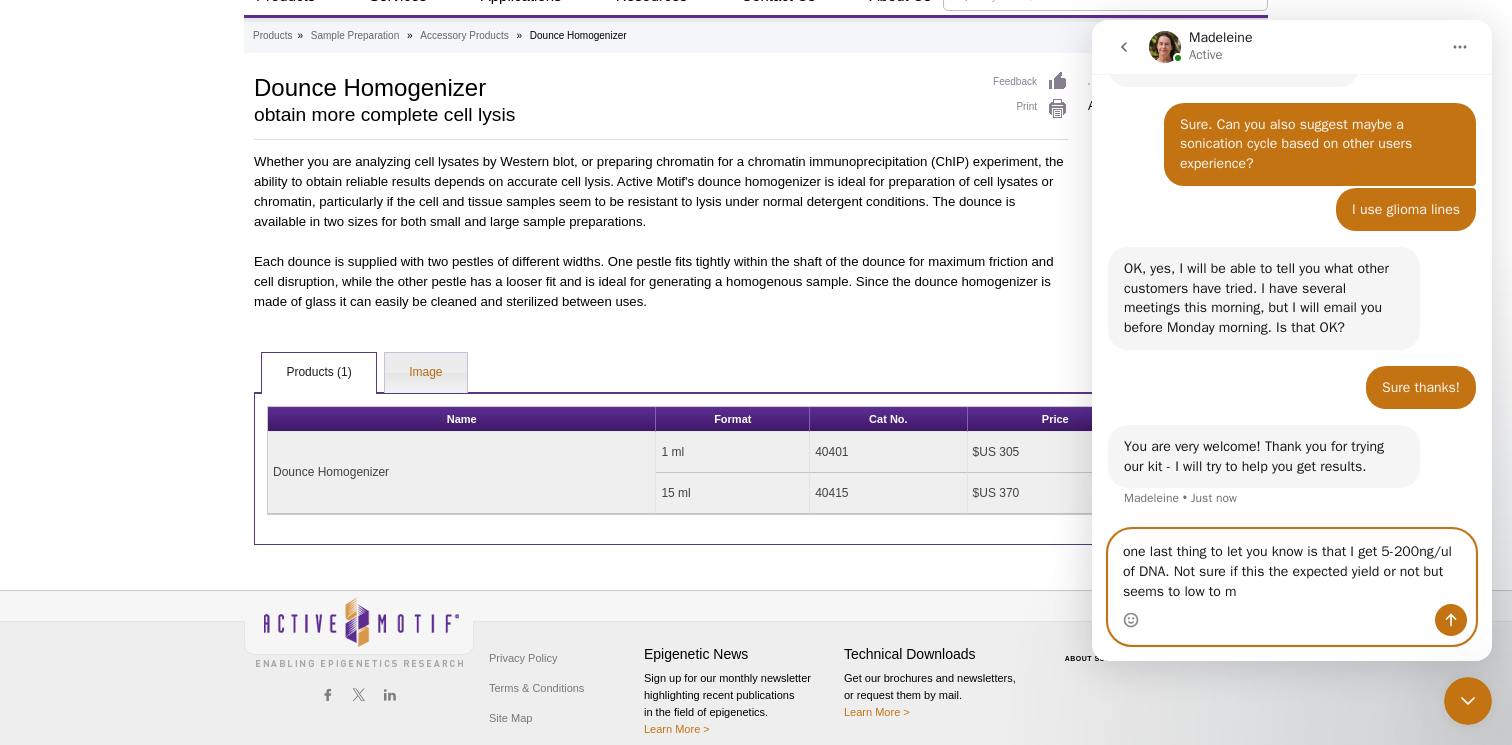 type on "one last thing to let you know is that I get 5-200ng/ul of DNA. Not sure if this the expected yield or not but seems to low to me" 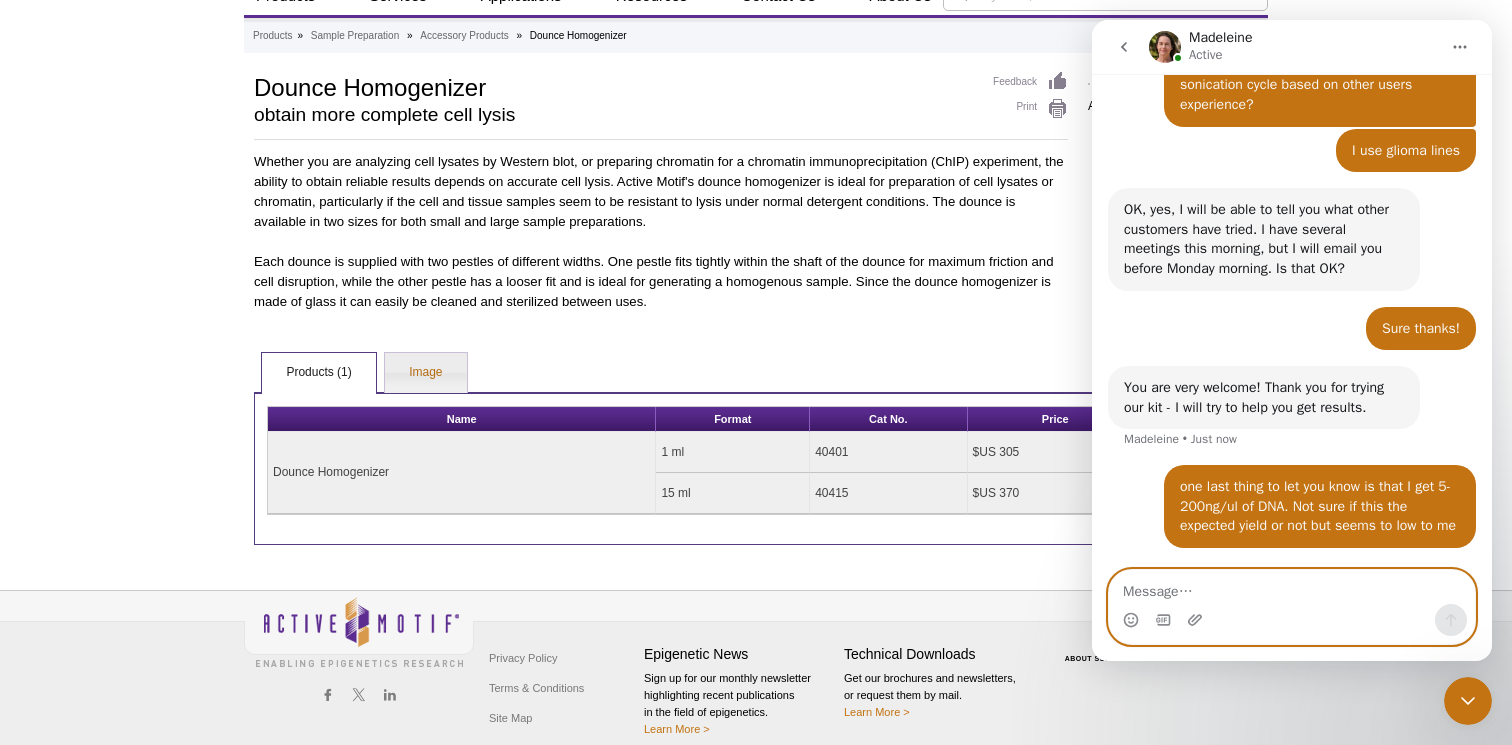 scroll, scrollTop: 1786, scrollLeft: 0, axis: vertical 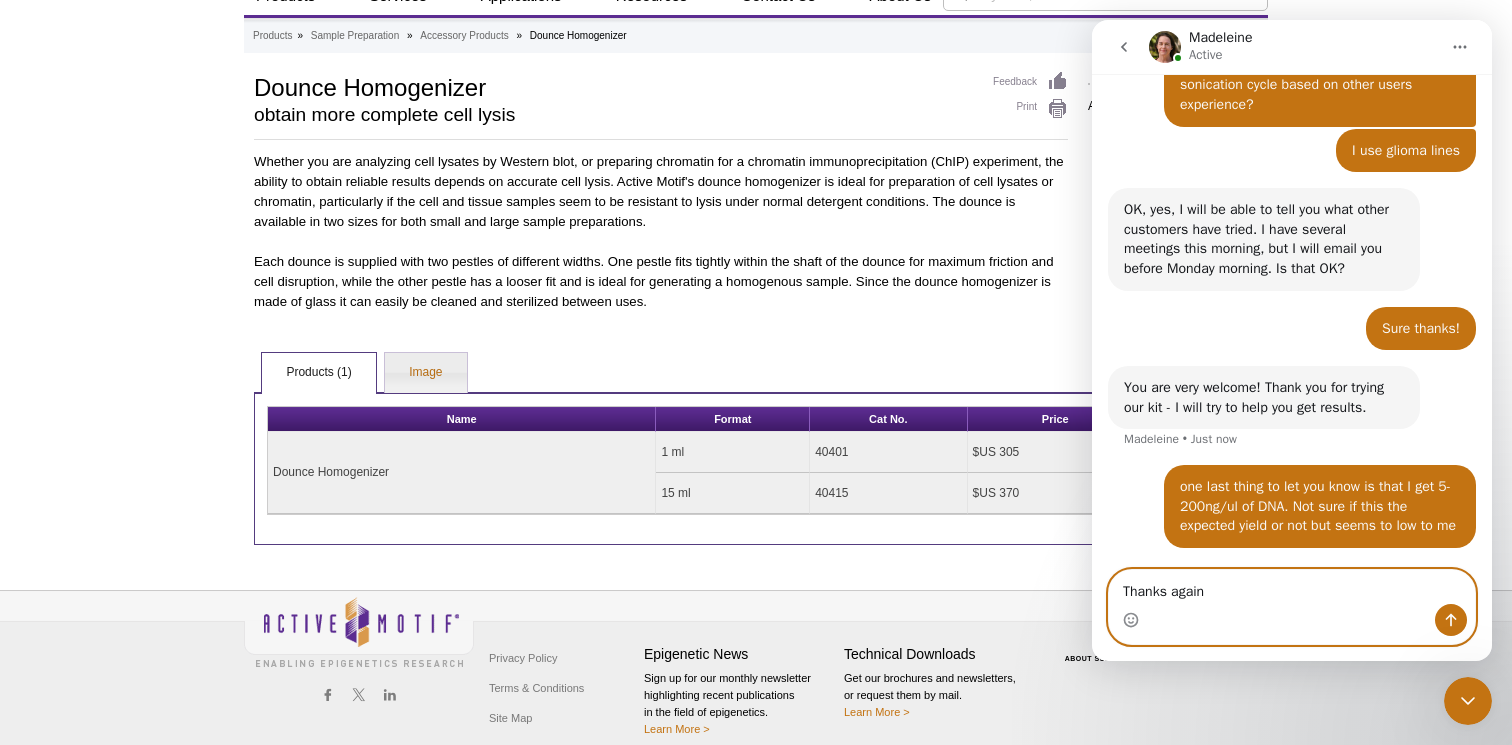 type on "Thanks again!" 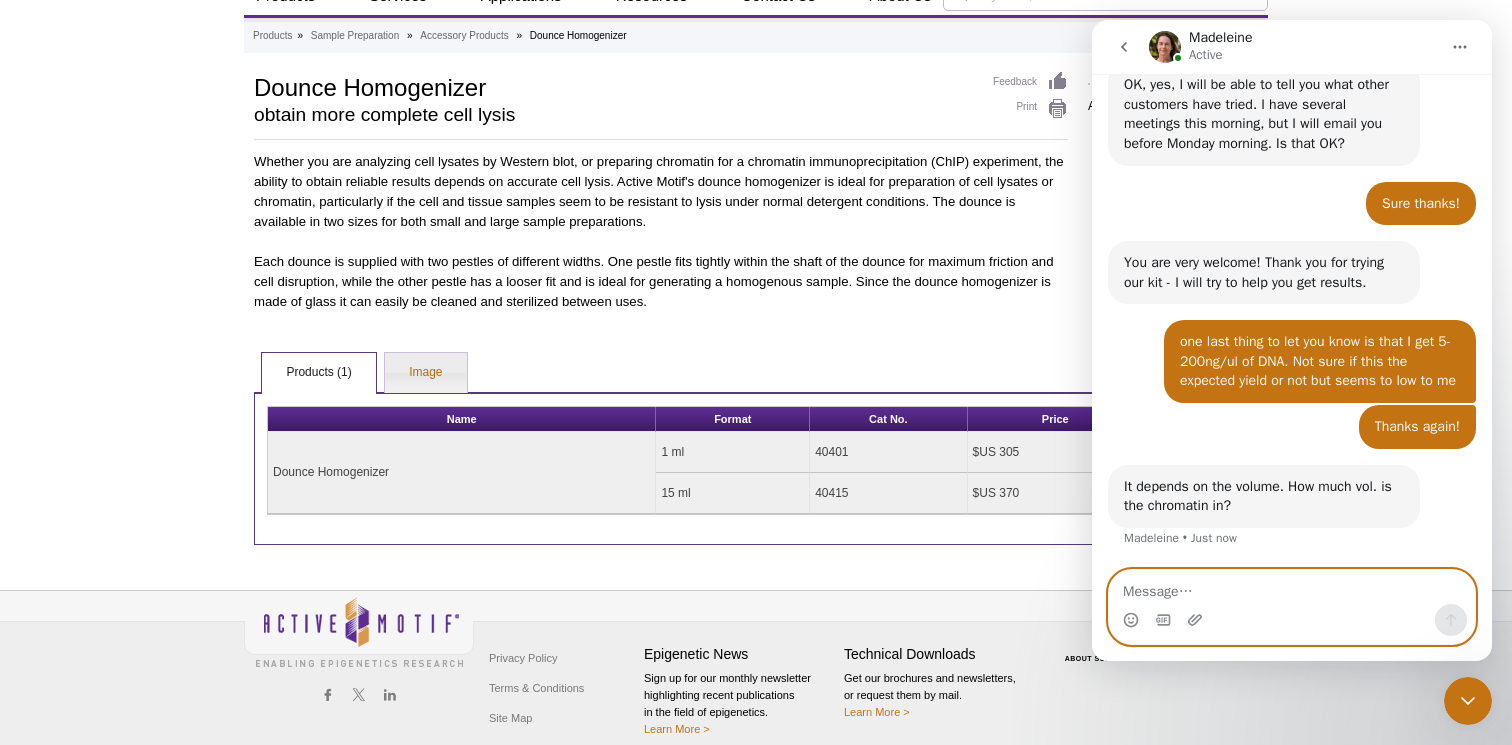 scroll, scrollTop: 1910, scrollLeft: 0, axis: vertical 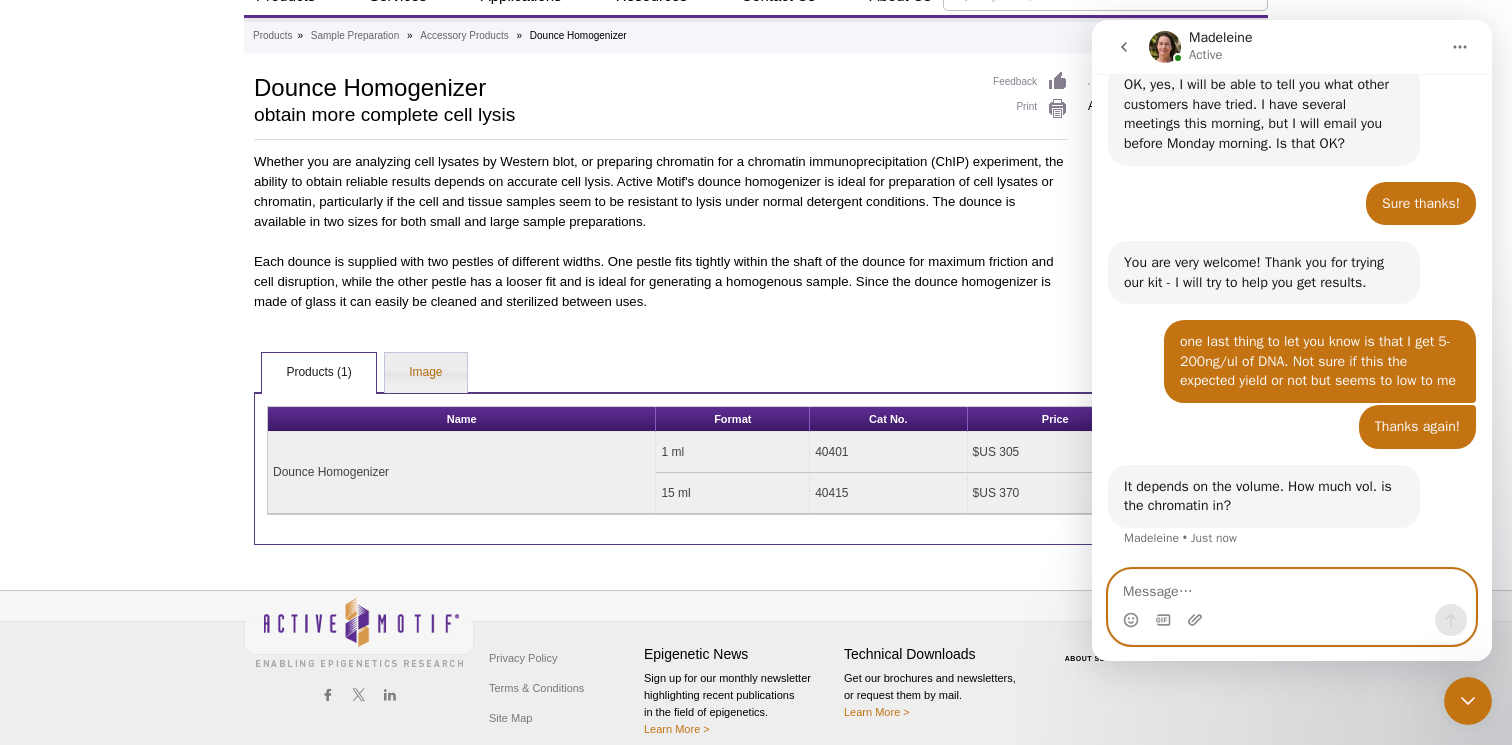 click at bounding box center (1292, 587) 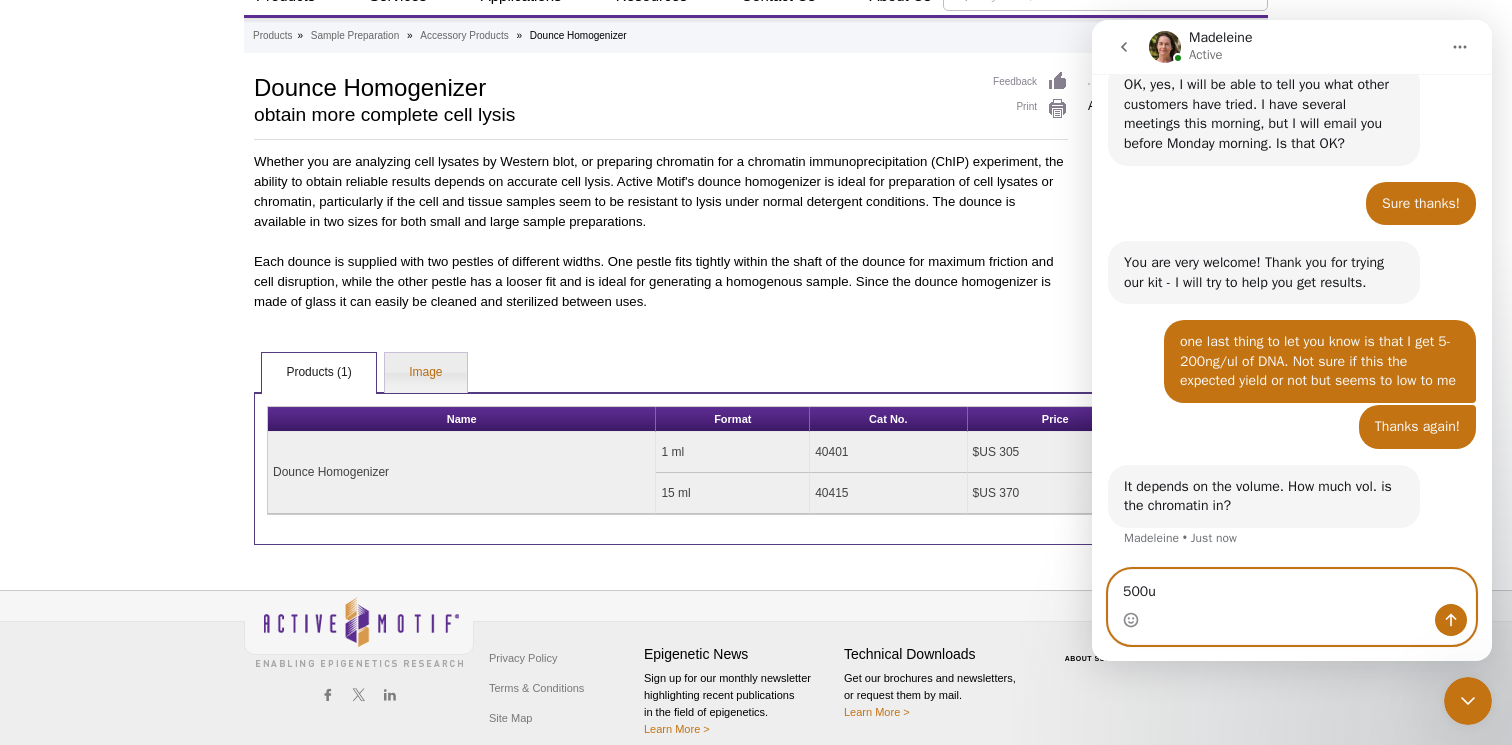 type on "500ul" 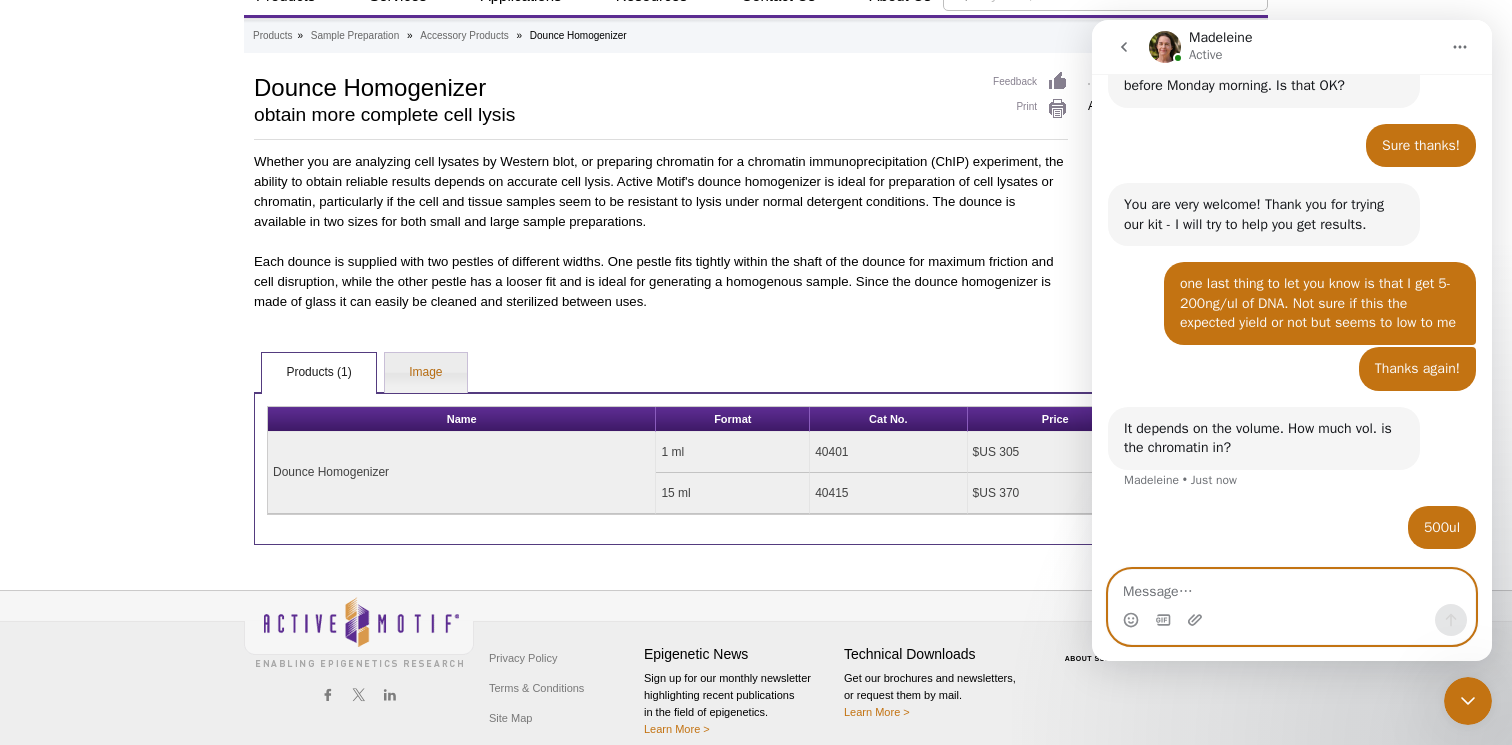 scroll, scrollTop: 1970, scrollLeft: 0, axis: vertical 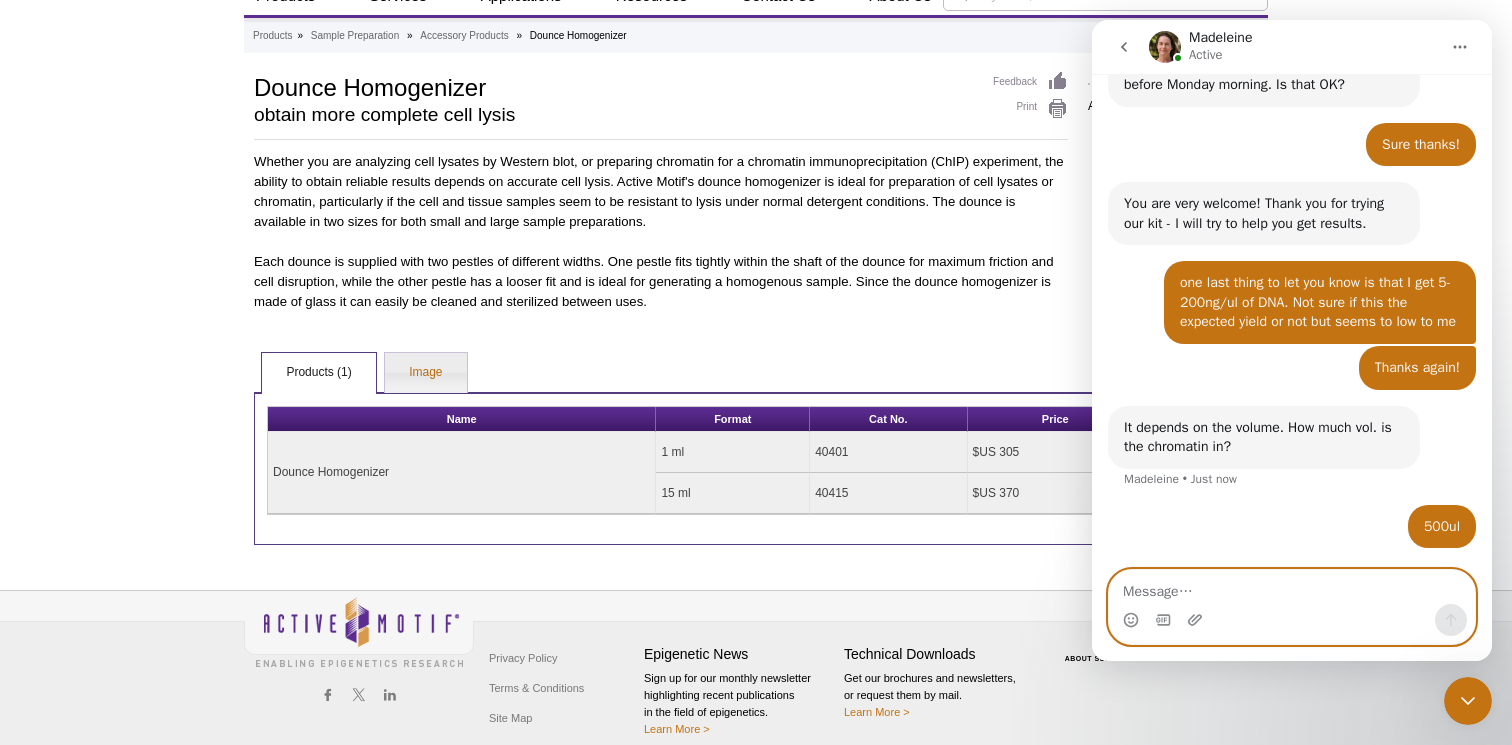 click at bounding box center [1292, 587] 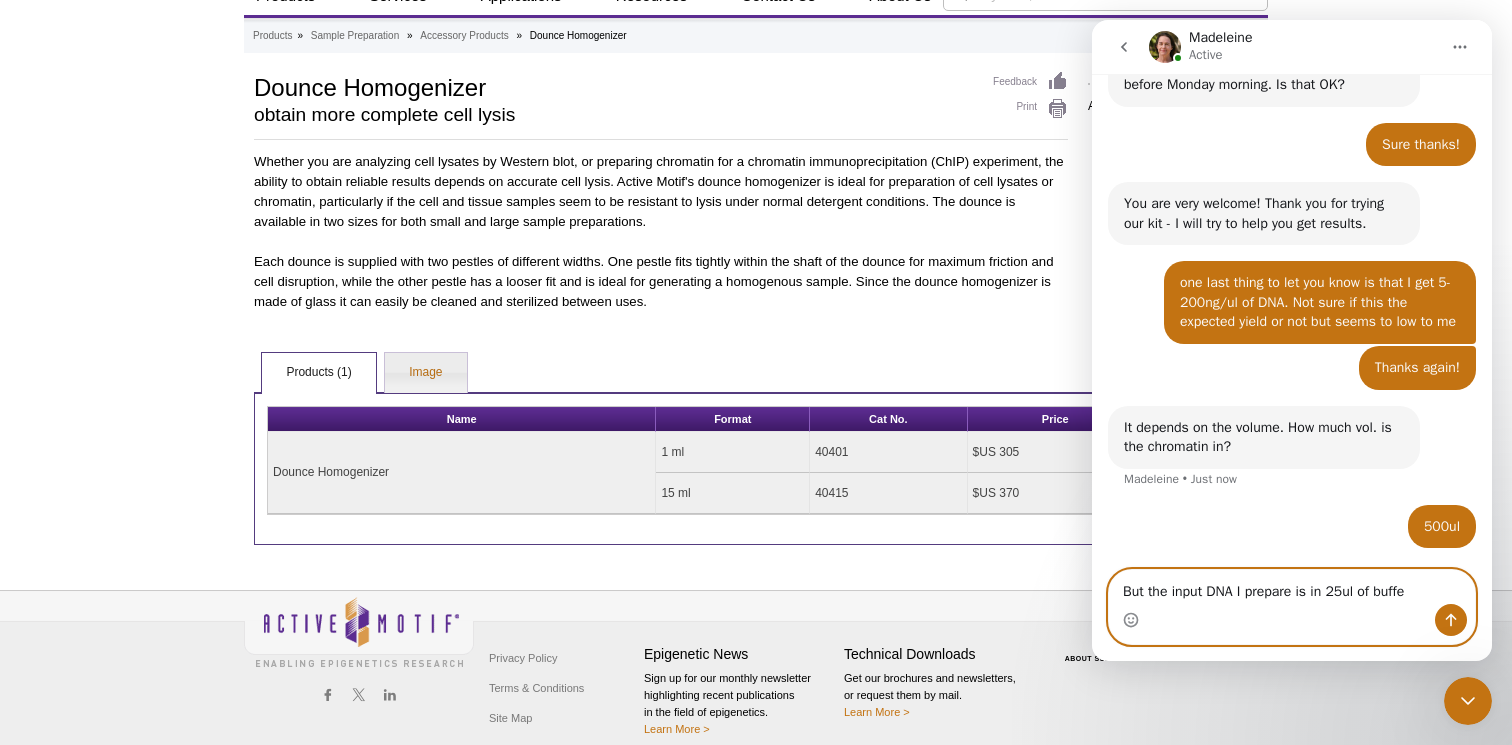 type on "But the input DNA I prepare is in 25ul of buffer" 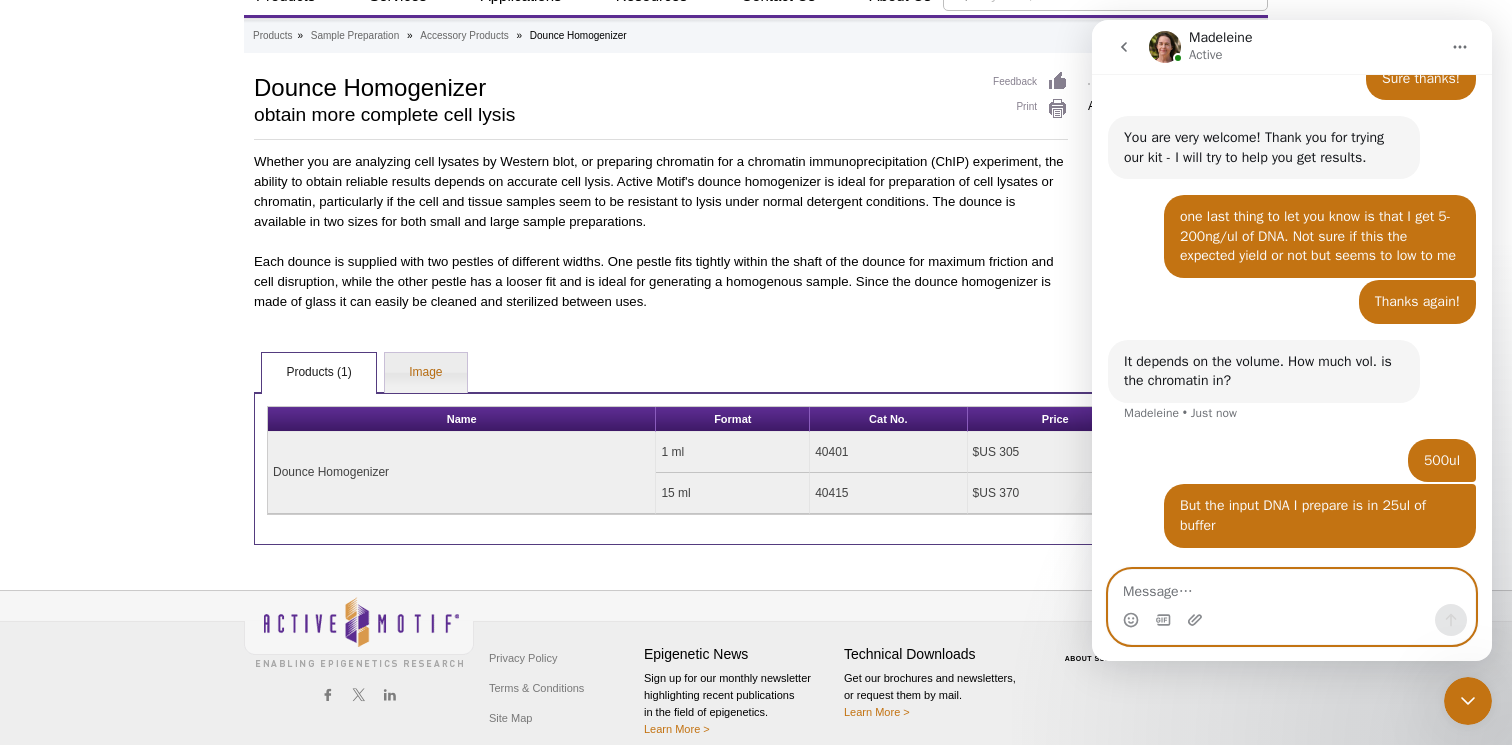 scroll, scrollTop: 2035, scrollLeft: 0, axis: vertical 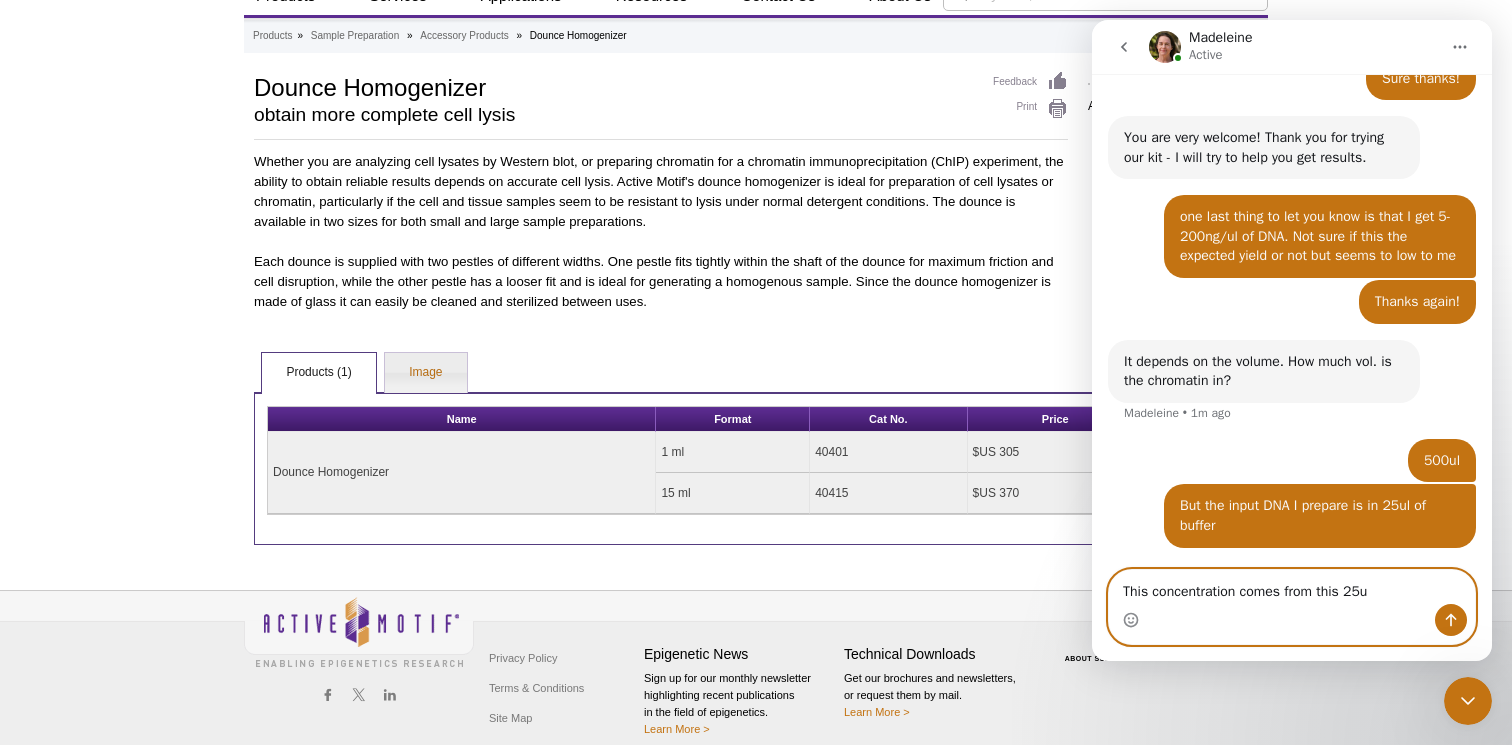 type on "This concentration comes from this 25ul" 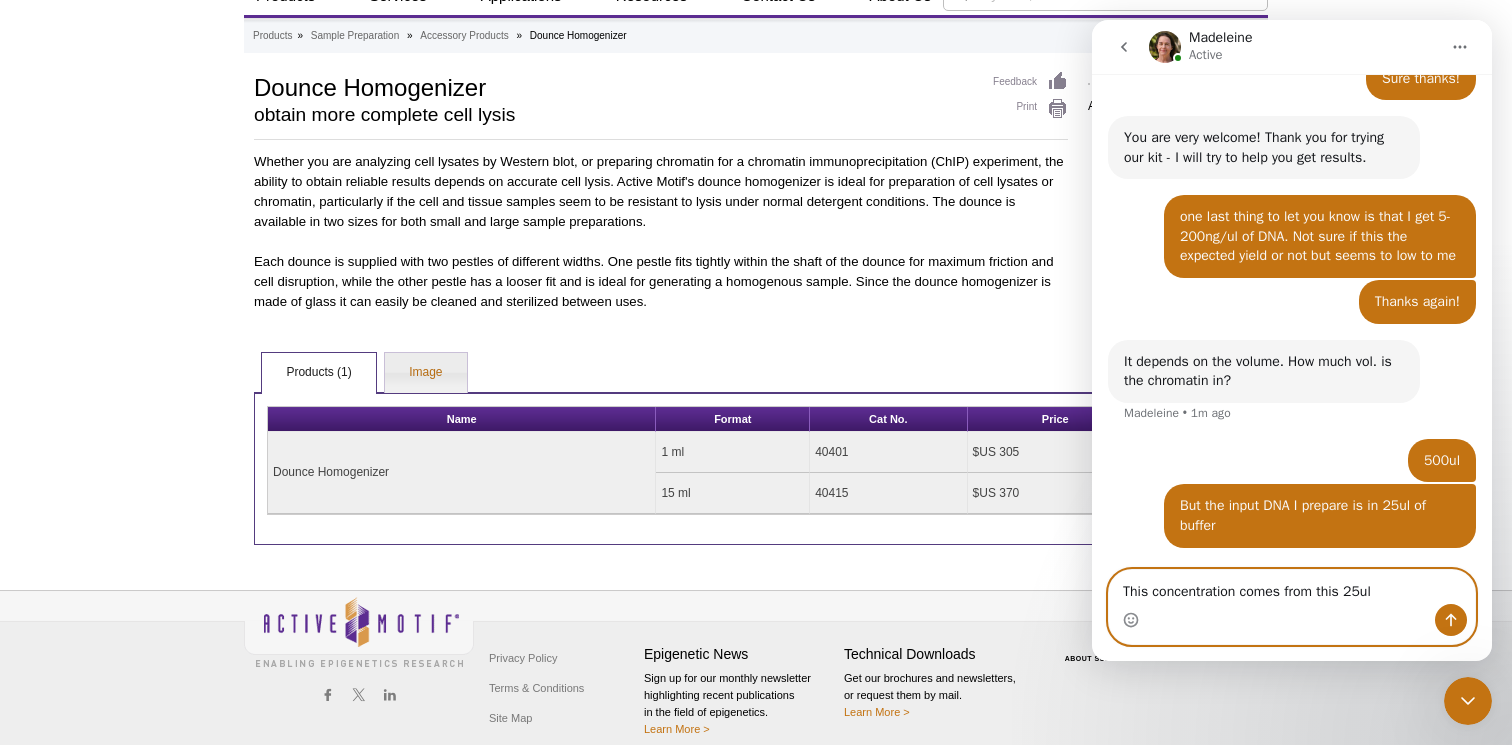 type 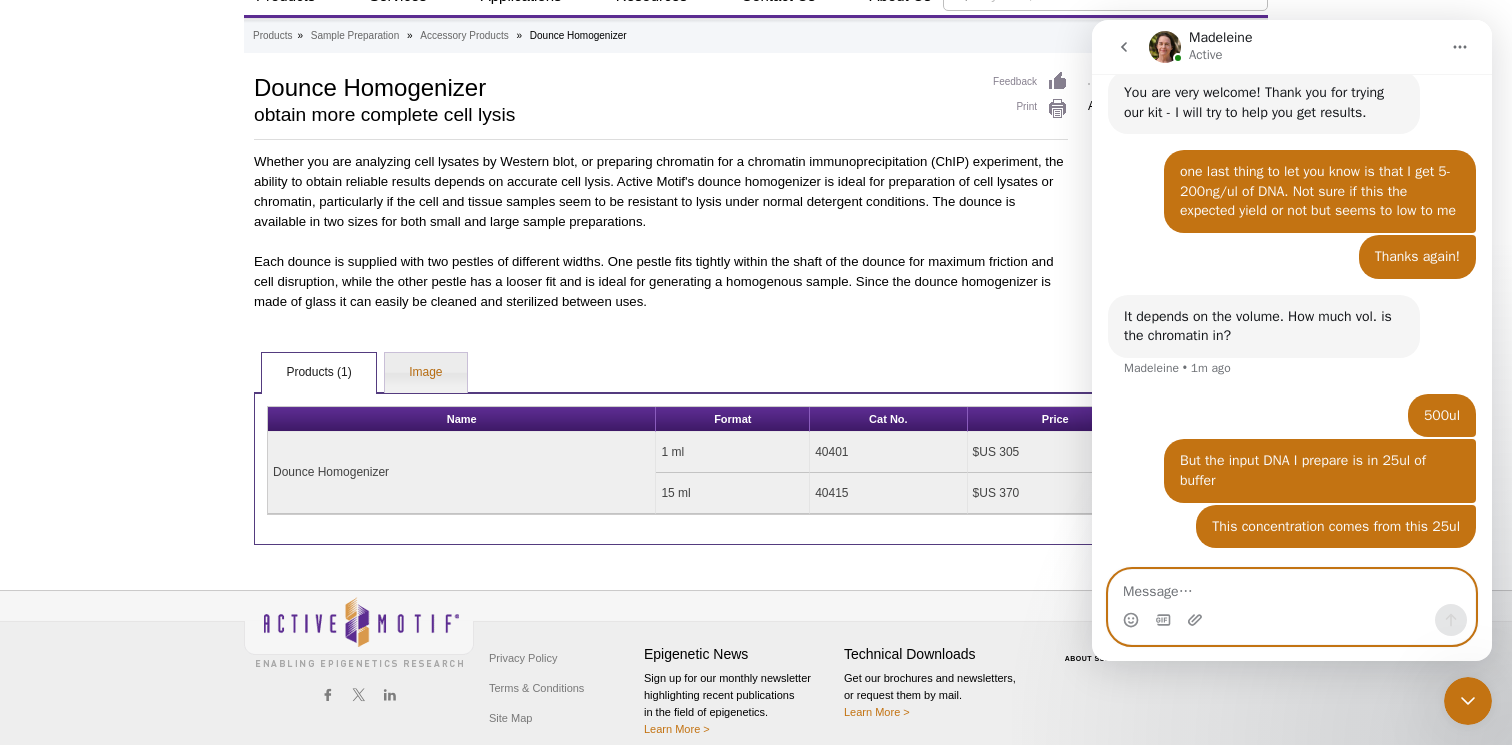 scroll, scrollTop: 2081, scrollLeft: 0, axis: vertical 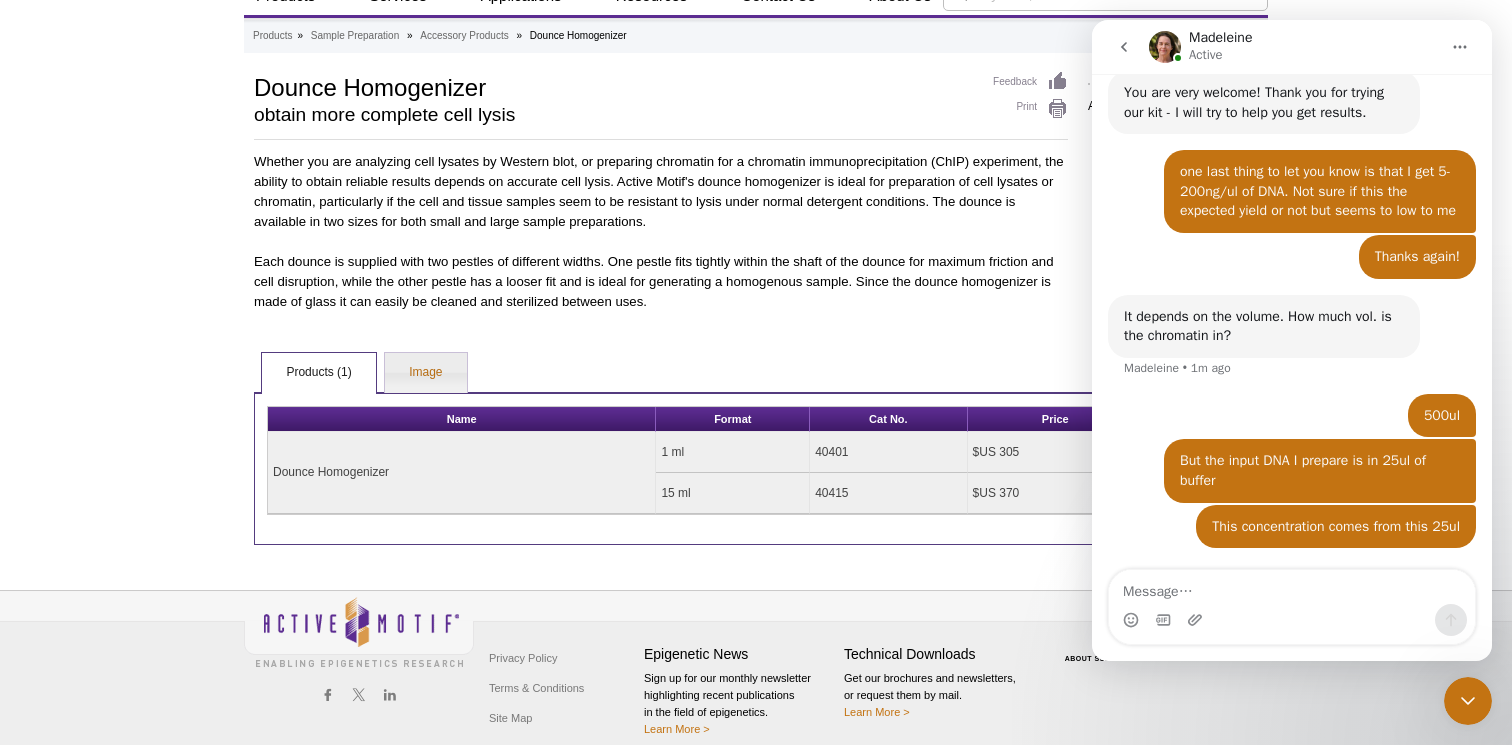 click on "Whether you are analyzing cell lysates by Western blot, or preparing chromatin for a chromatin immunoprecipitation (ChIP) experiment, the ability to obtain reliable results depends on accurate cell lysis. Active Motif's dounce homogenizer is ideal for preparation of cell lysates or chromatin, particularly if the cell and tissue samples seem to be resistant to lysis under normal detergent conditions. The dounce is available in two sizes for both small and large sample preparations." at bounding box center (661, 192) 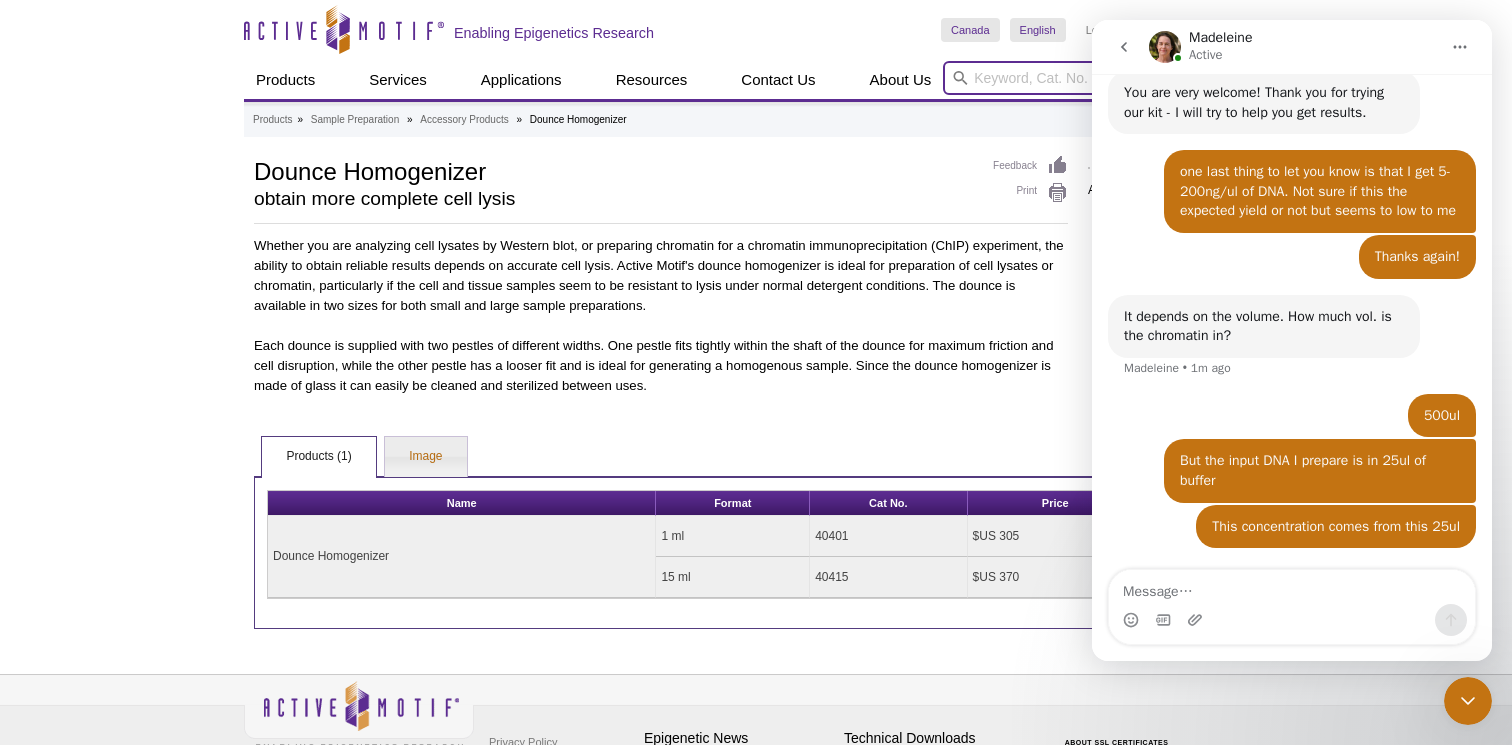 click at bounding box center [1105, 78] 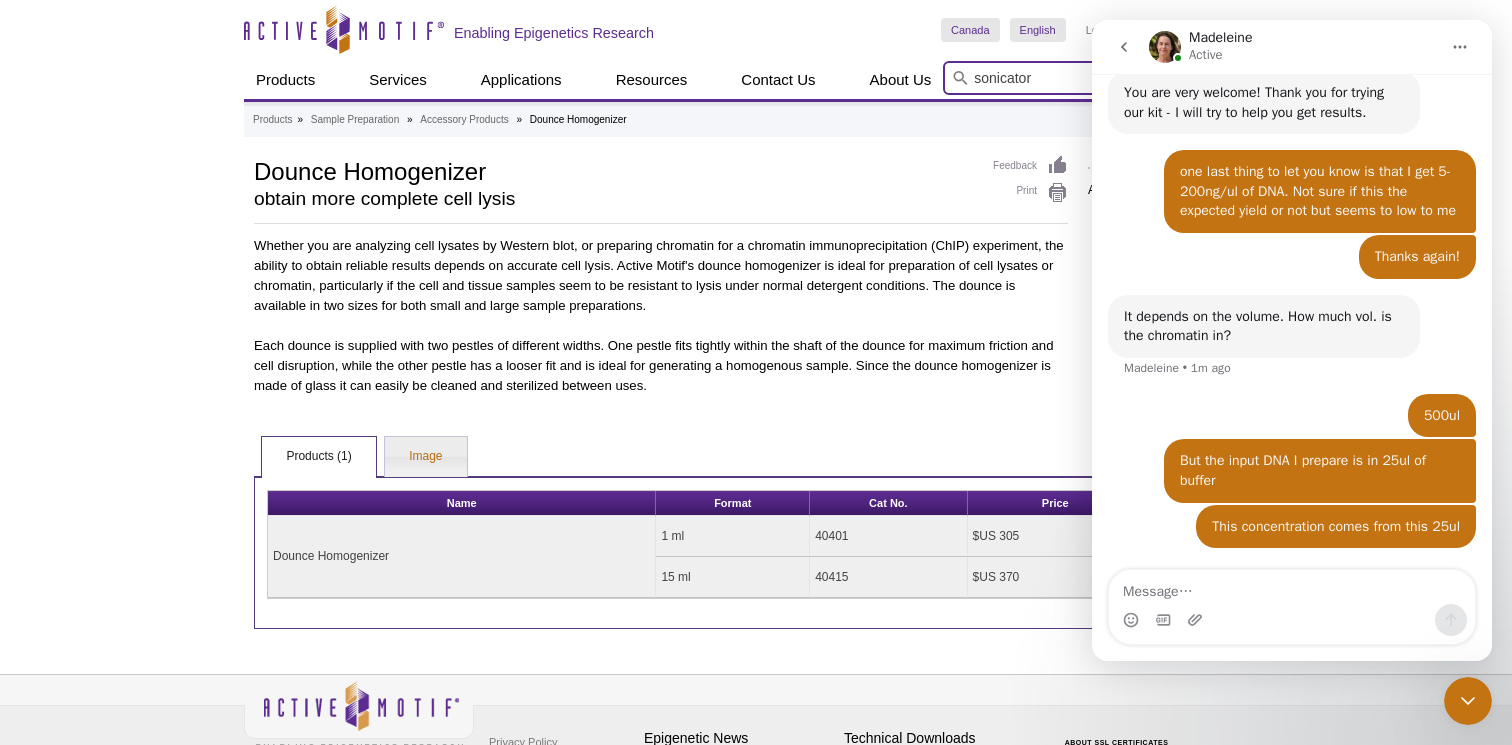 type on "sonicator" 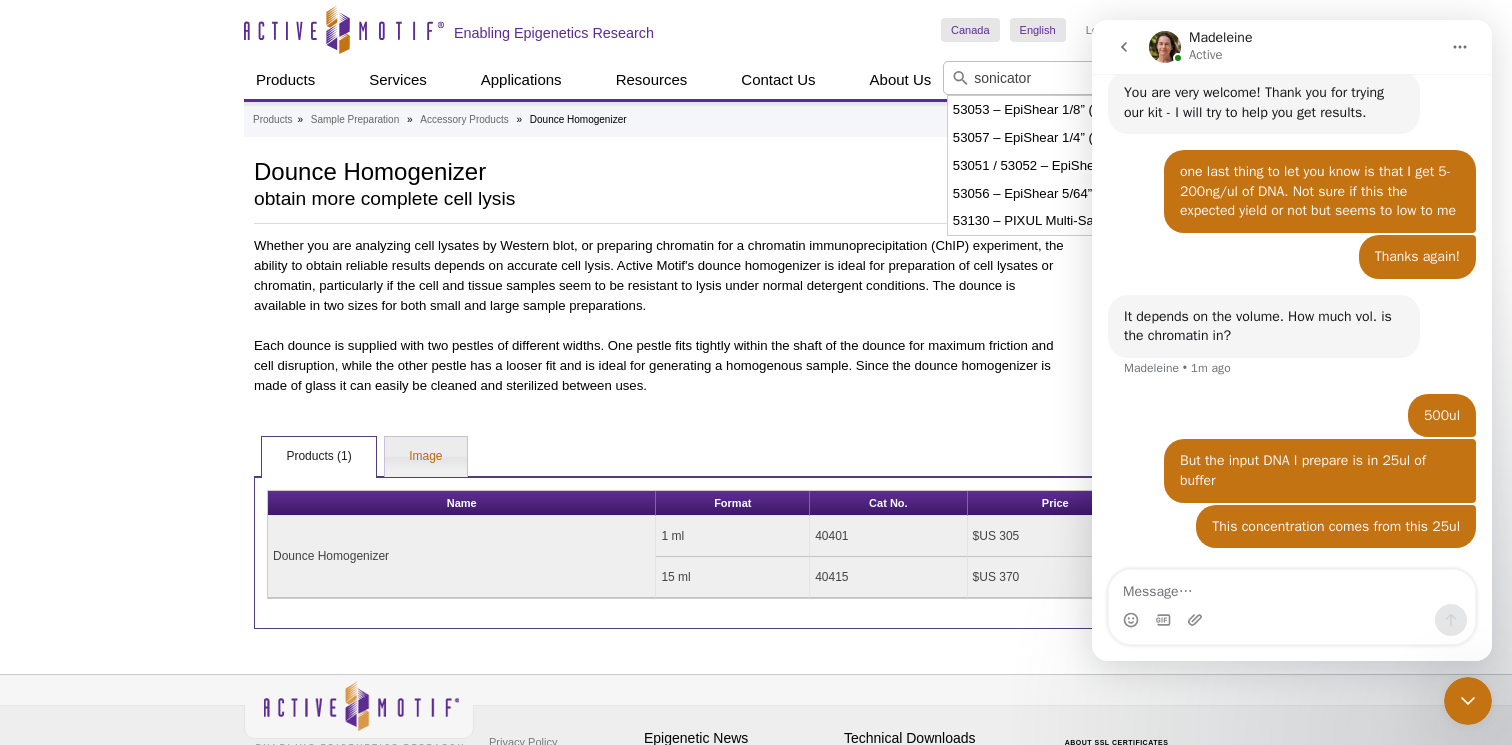 click 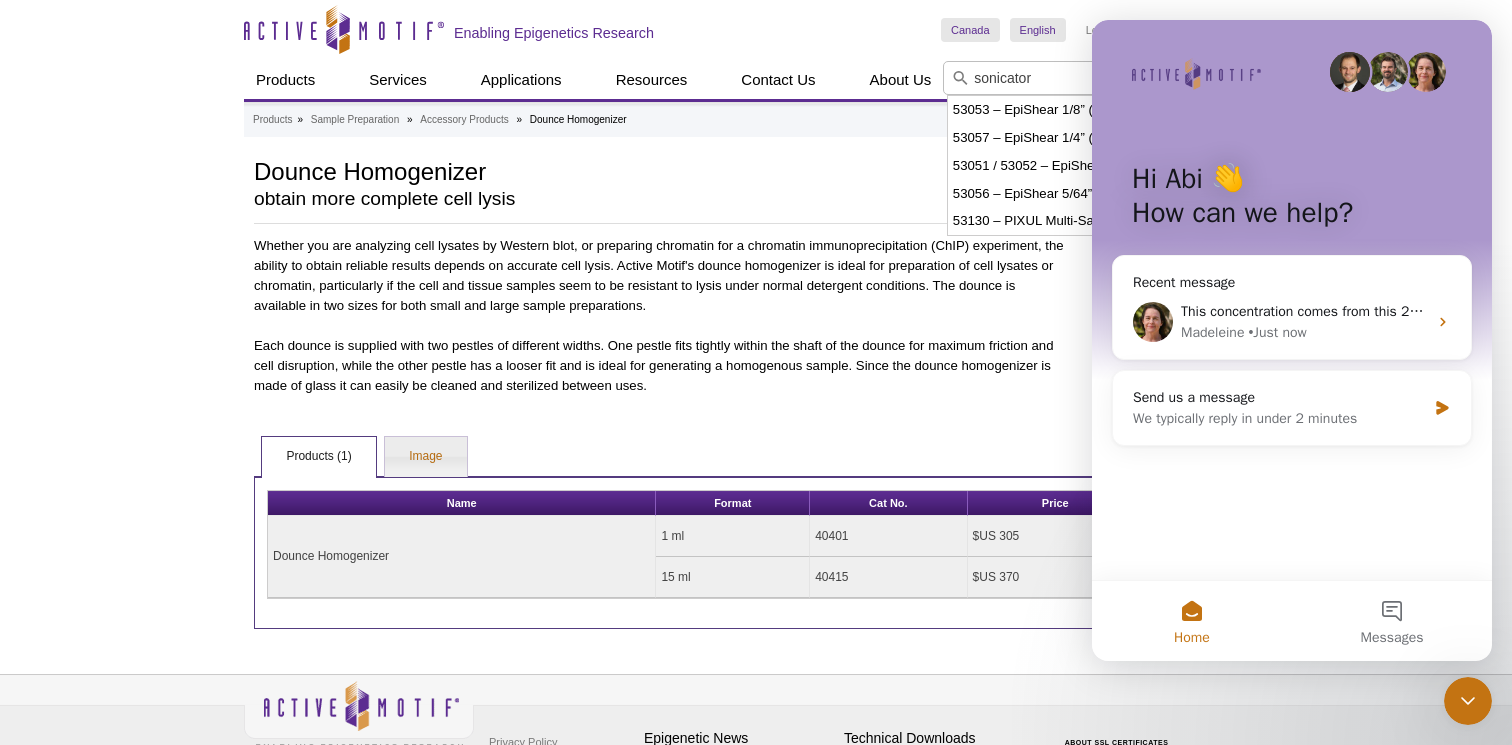 scroll, scrollTop: 0, scrollLeft: 0, axis: both 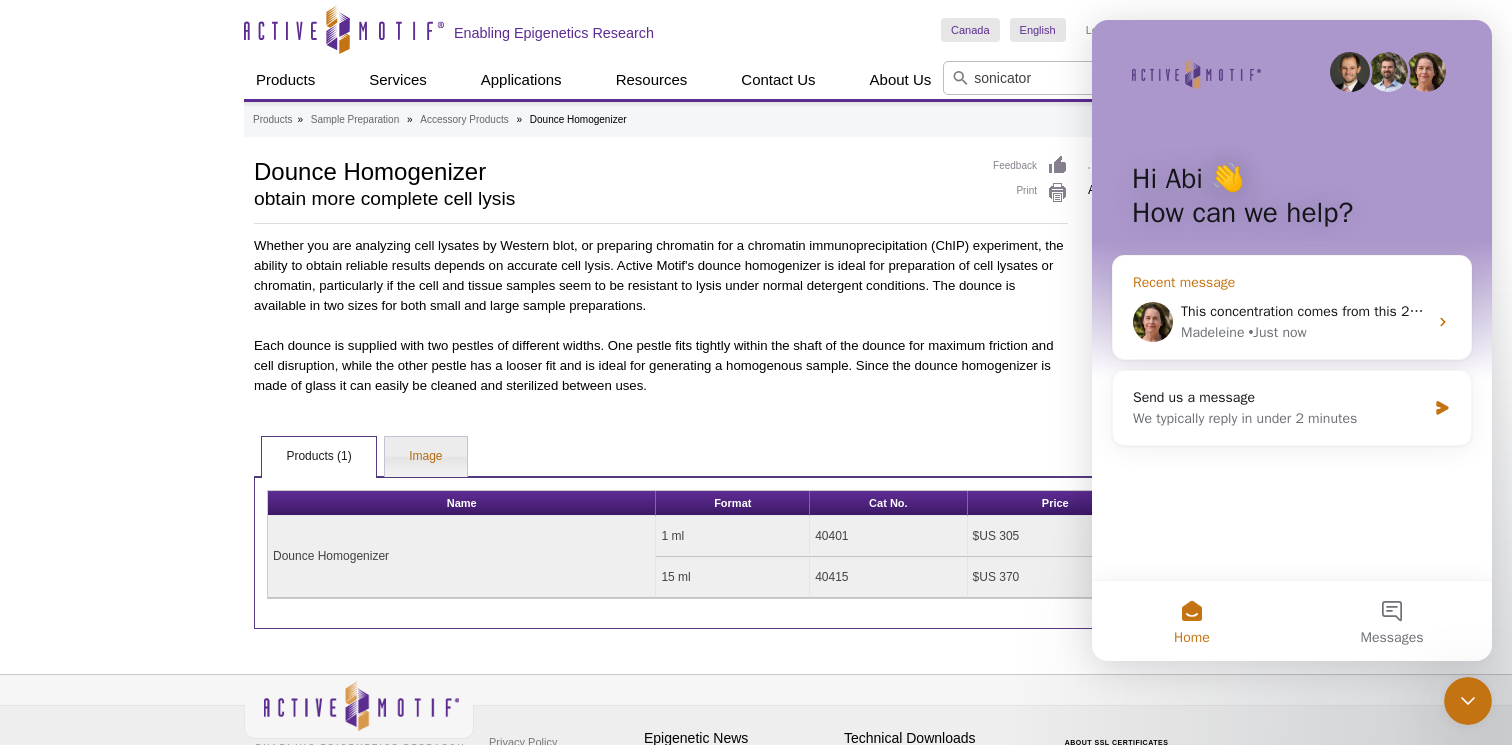 click on "•  Just now" at bounding box center (1277, 332) 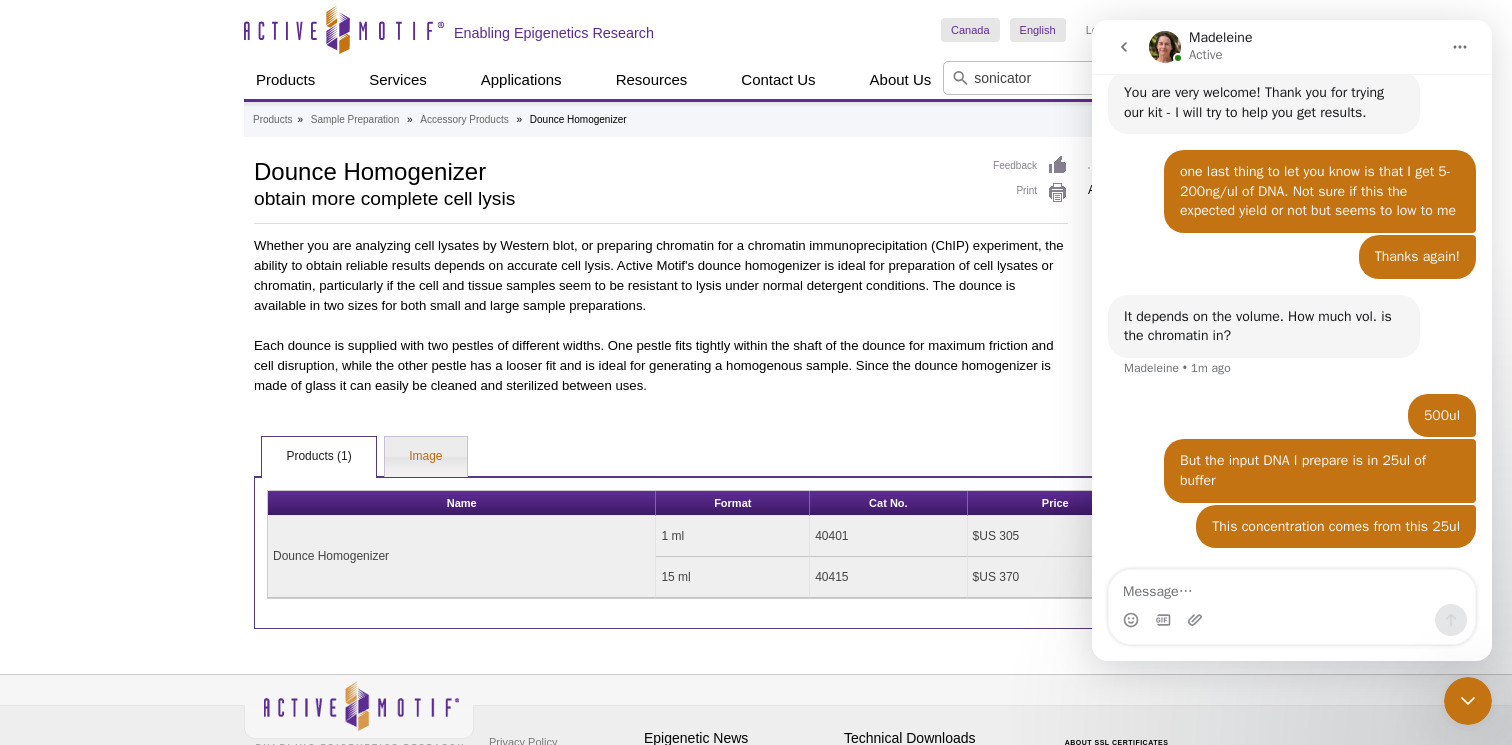 scroll, scrollTop: 2081, scrollLeft: 0, axis: vertical 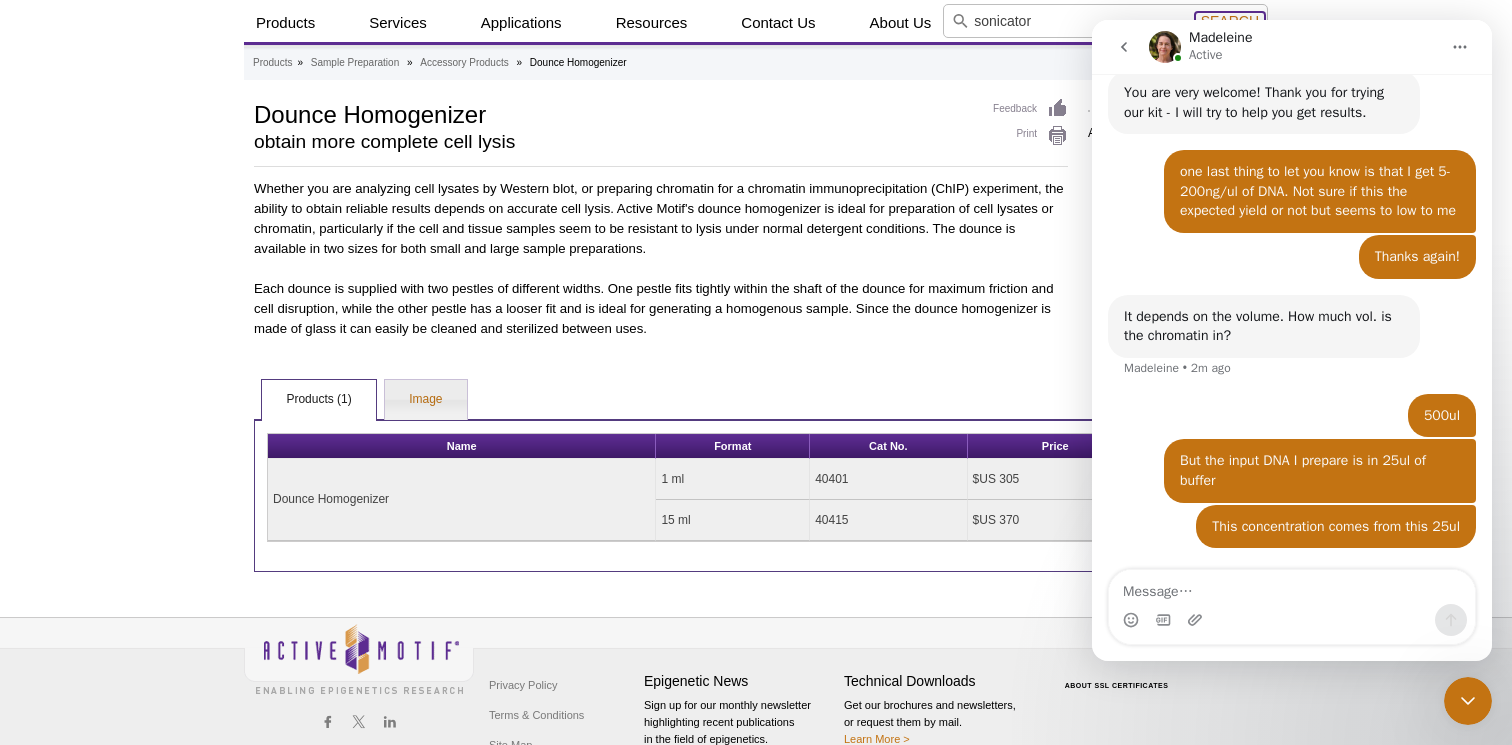 click on "Search" at bounding box center [1230, 21] 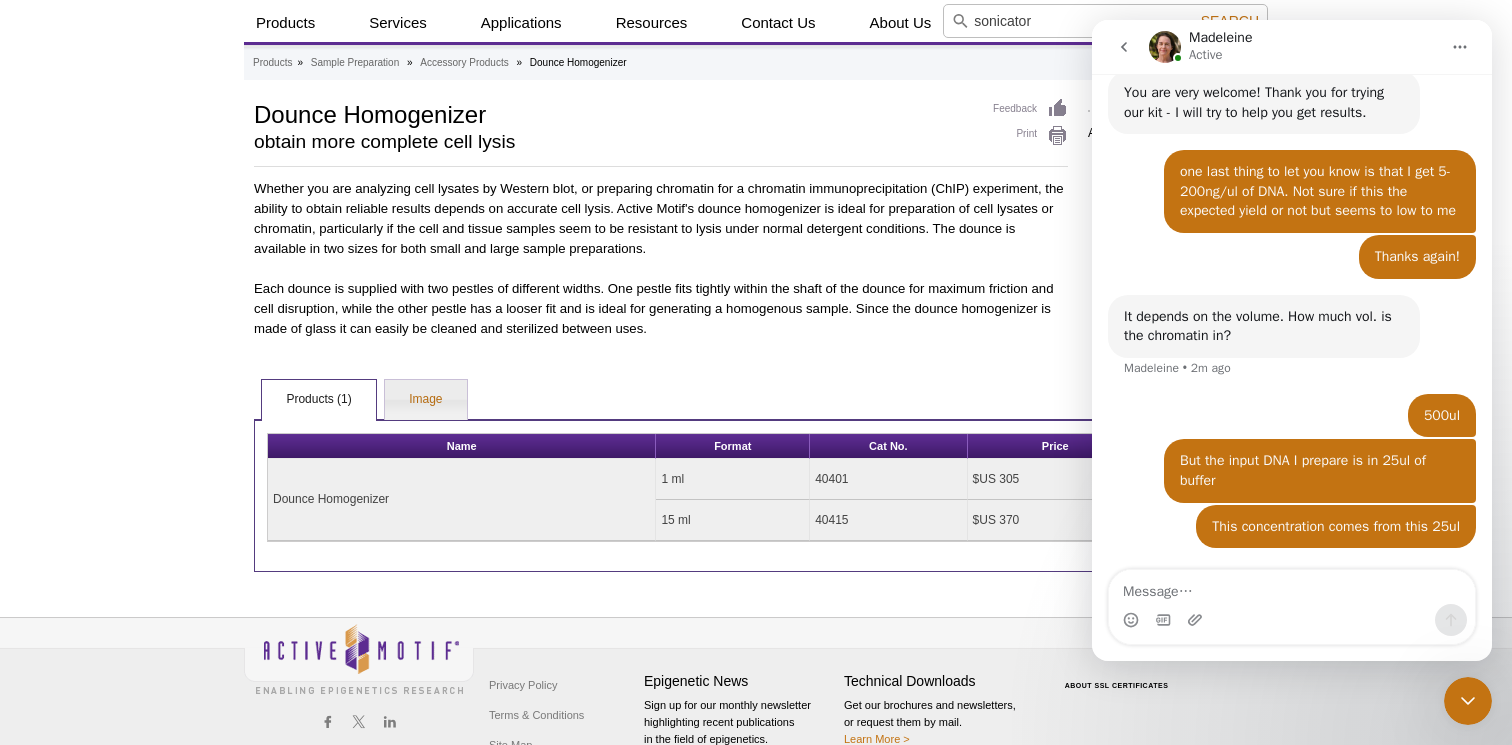 click 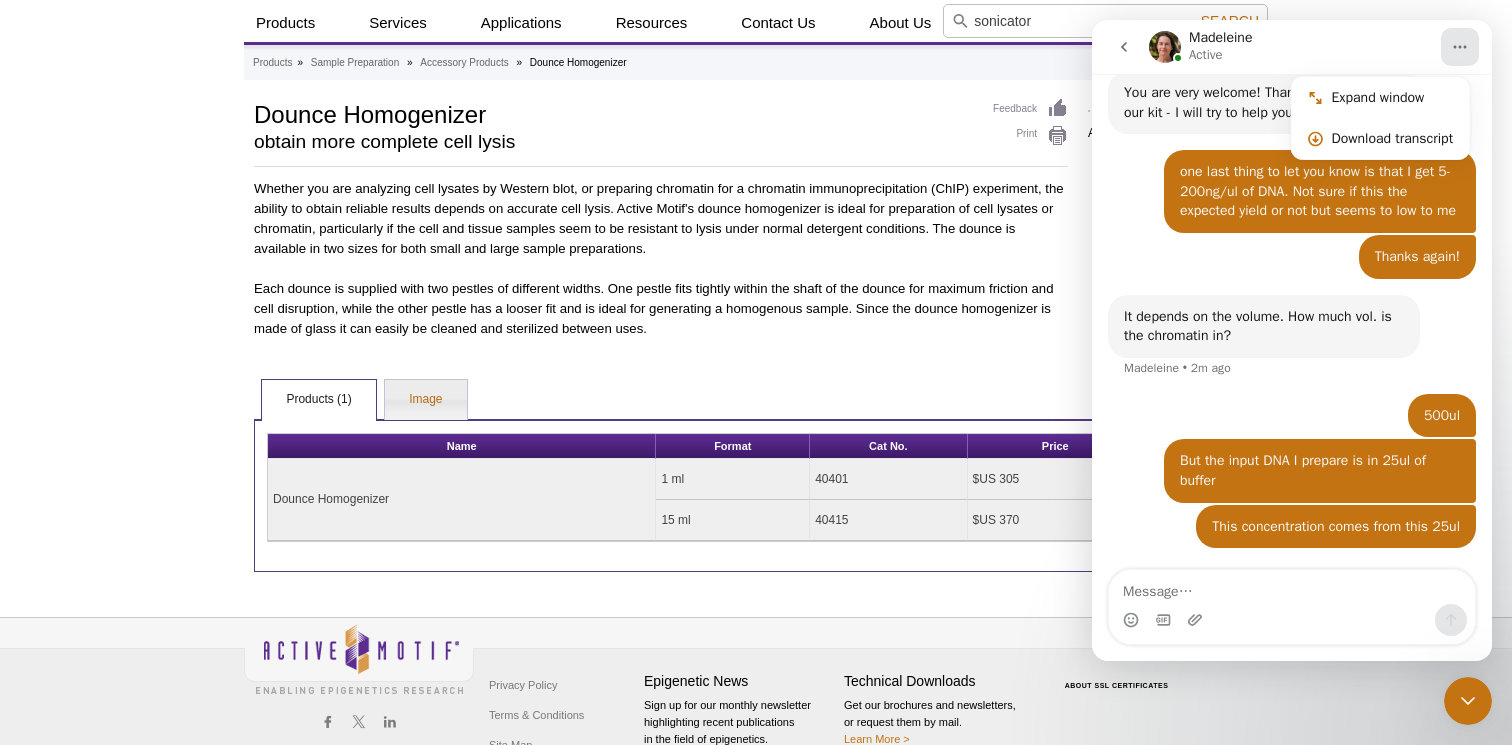 click on "Dounce Homogenizer" at bounding box center [613, 113] 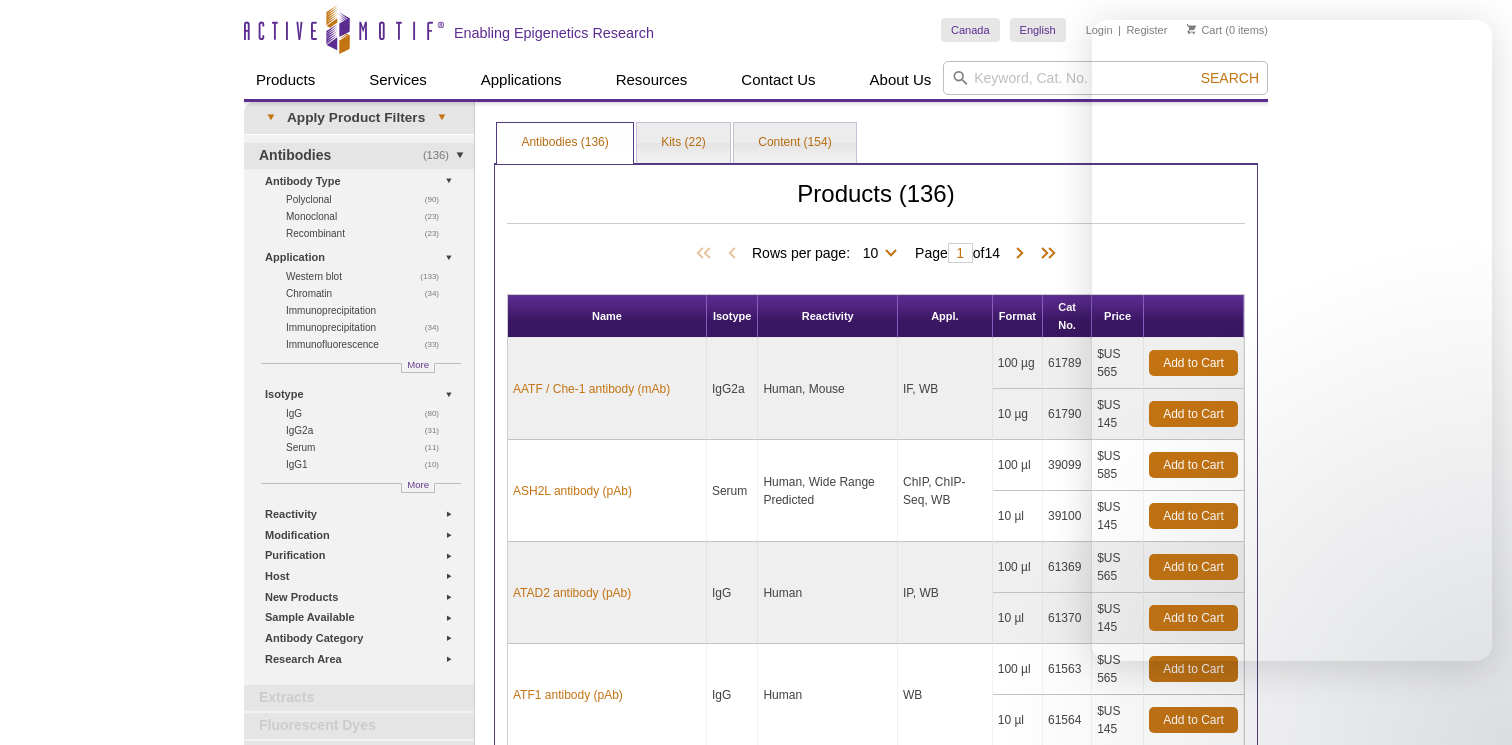 scroll, scrollTop: 0, scrollLeft: 0, axis: both 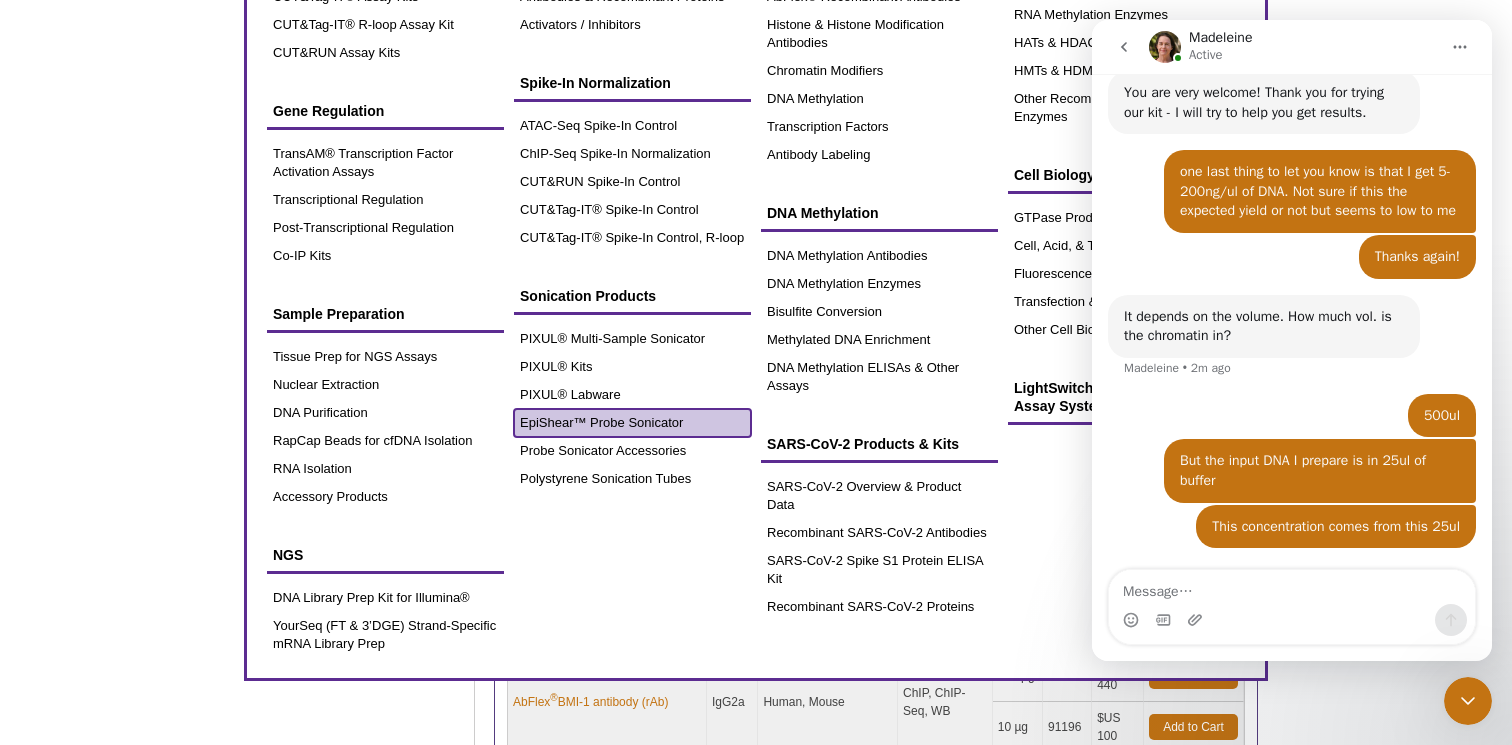 click on "EpiShear™ Probe Sonicator" at bounding box center [632, 423] 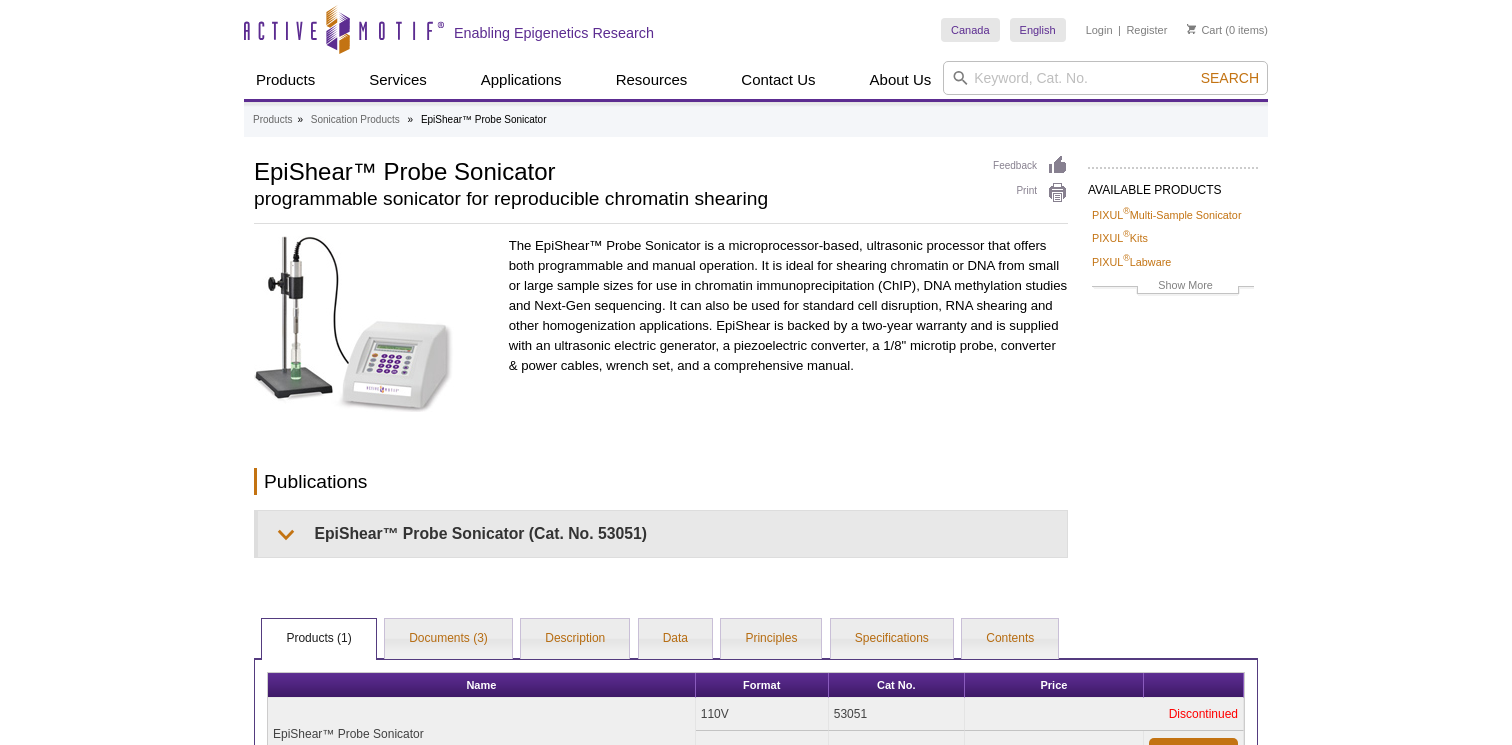 scroll, scrollTop: 0, scrollLeft: 0, axis: both 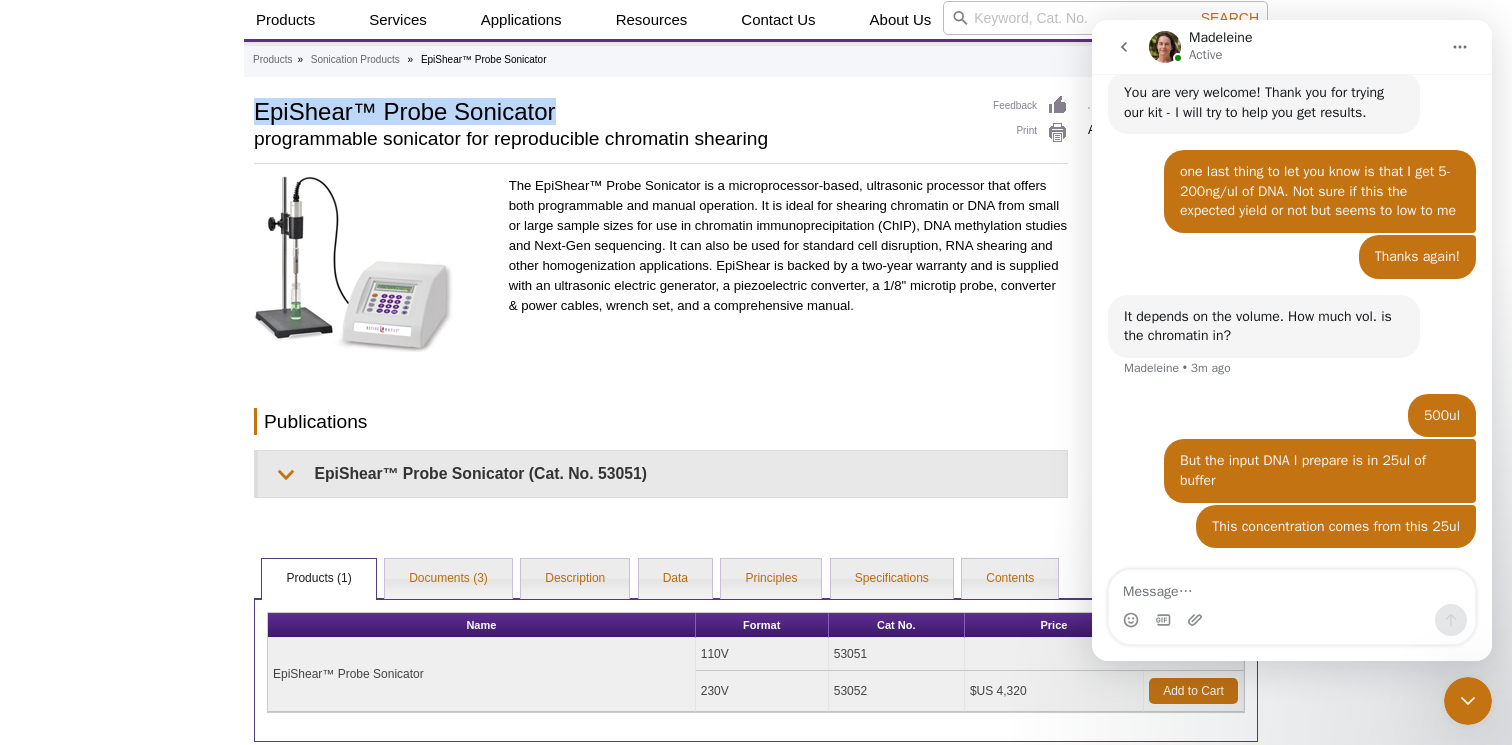 drag, startPoint x: 255, startPoint y: 115, endPoint x: 556, endPoint y: 114, distance: 301.00165 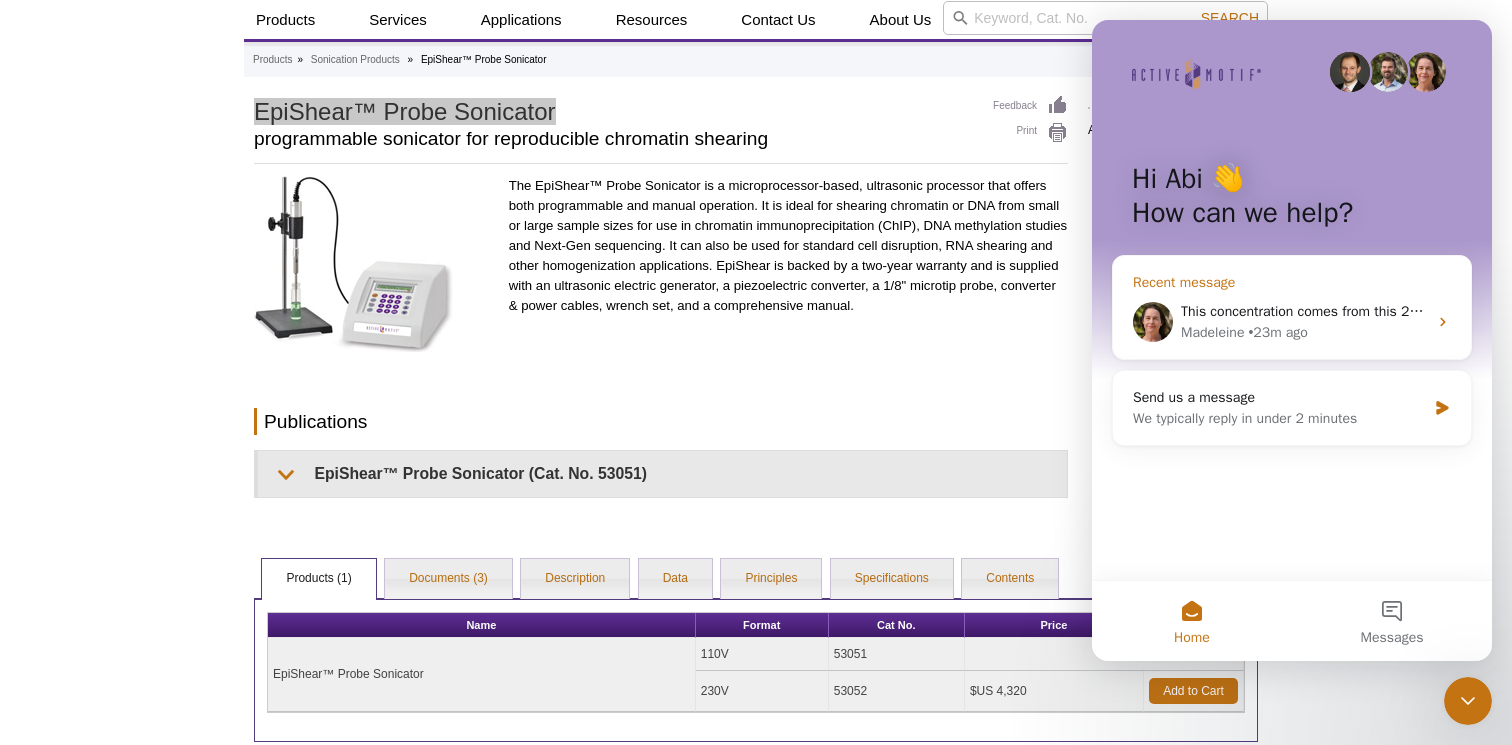 click on "[PERSON] • 23m ago" at bounding box center [1304, 332] 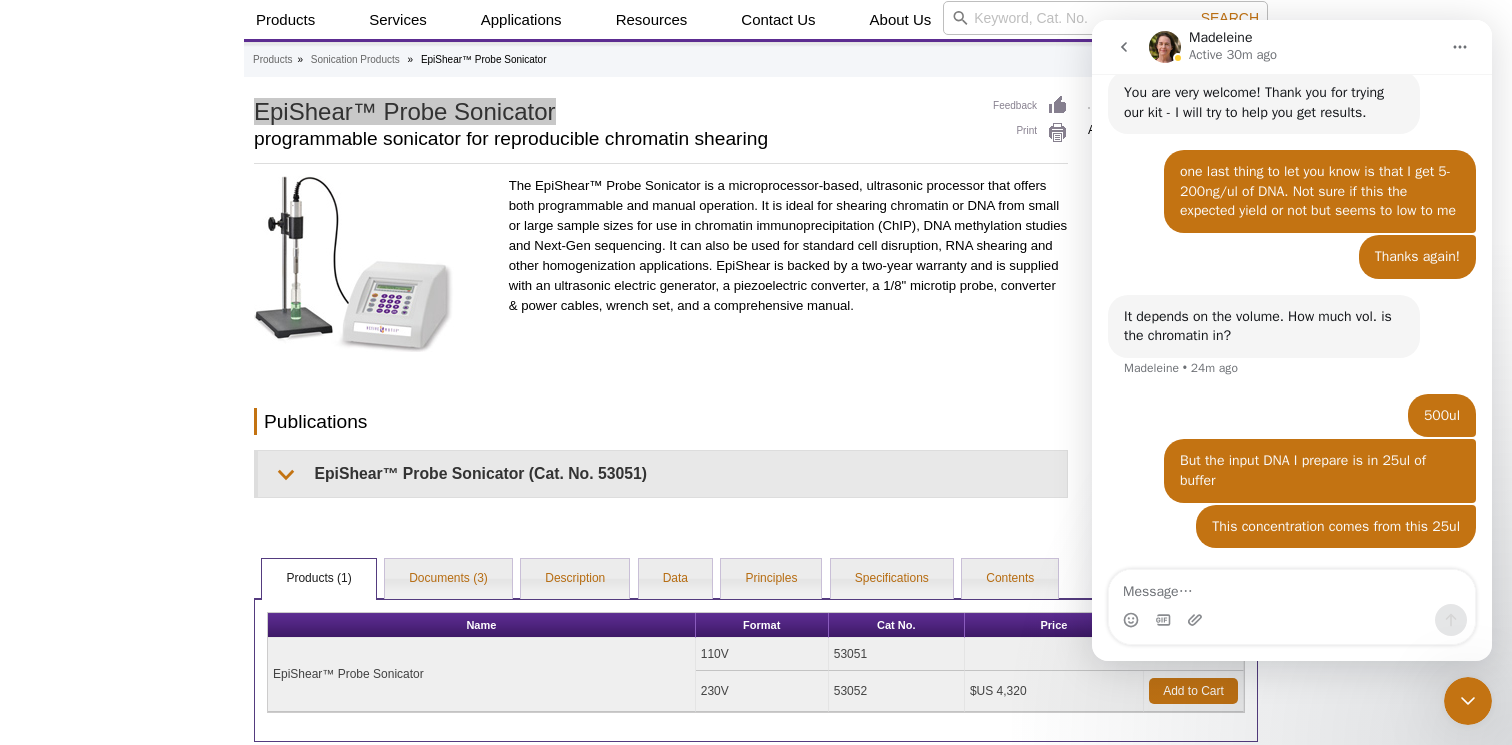 scroll, scrollTop: 2081, scrollLeft: 0, axis: vertical 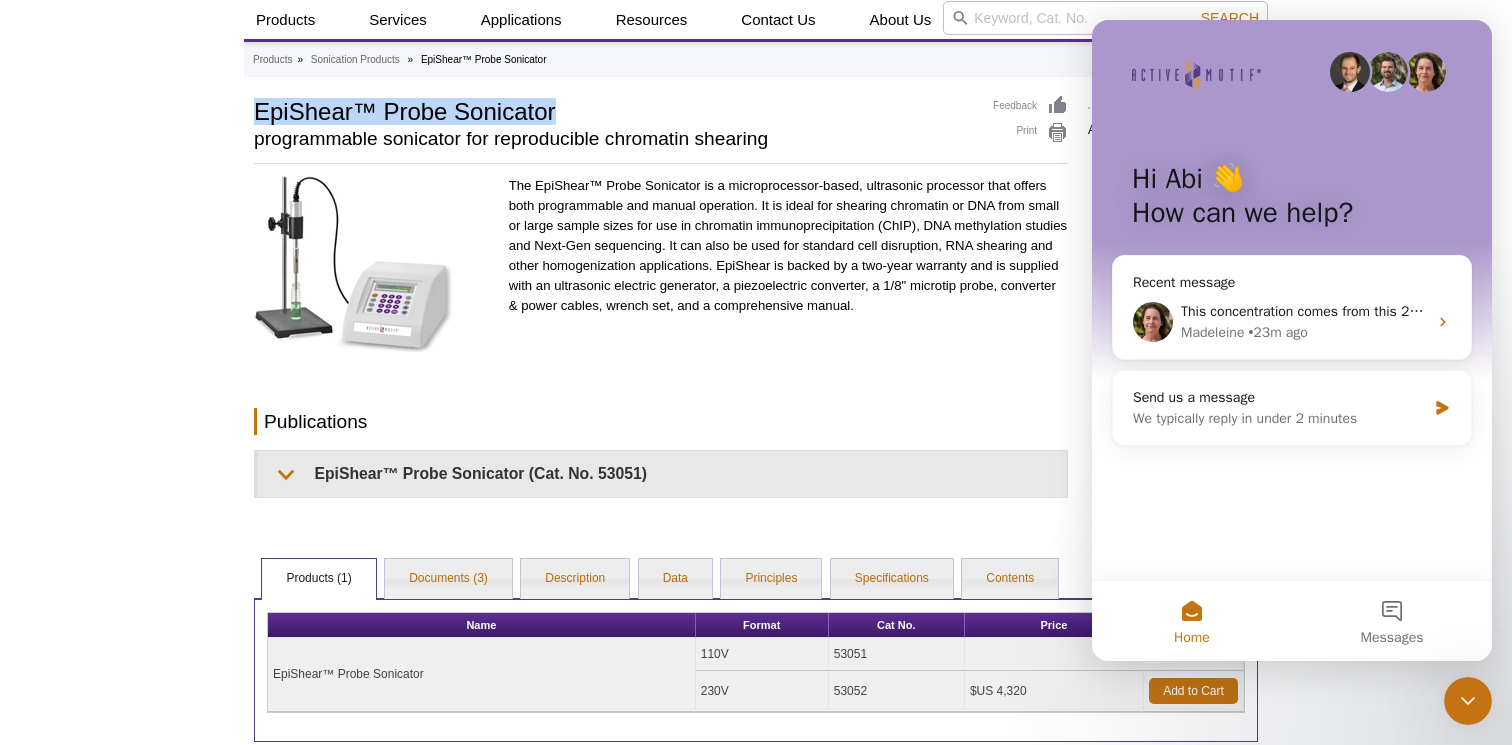 click on "The EpiShear™ Probe Sonicator is a microprocessor-based, ultrasonic processor that offers both programmable and manual operation. It is ideal for shearing chromatin or DNA from small or large sample sizes for use in chromatin immunoprecipitation (ChIP), DNA methylation studies and Next-Gen sequencing. It can also be used for standard cell disruption, RNA shearing and other homogenization applications. EpiShear is backed by a two-year warranty and is supplied with an ultrasonic electric generator, a piezoelectric converter, a 1/8" microtip probe, converter & power cables, wrench set, and a comprehensive manual." at bounding box center [788, 267] 